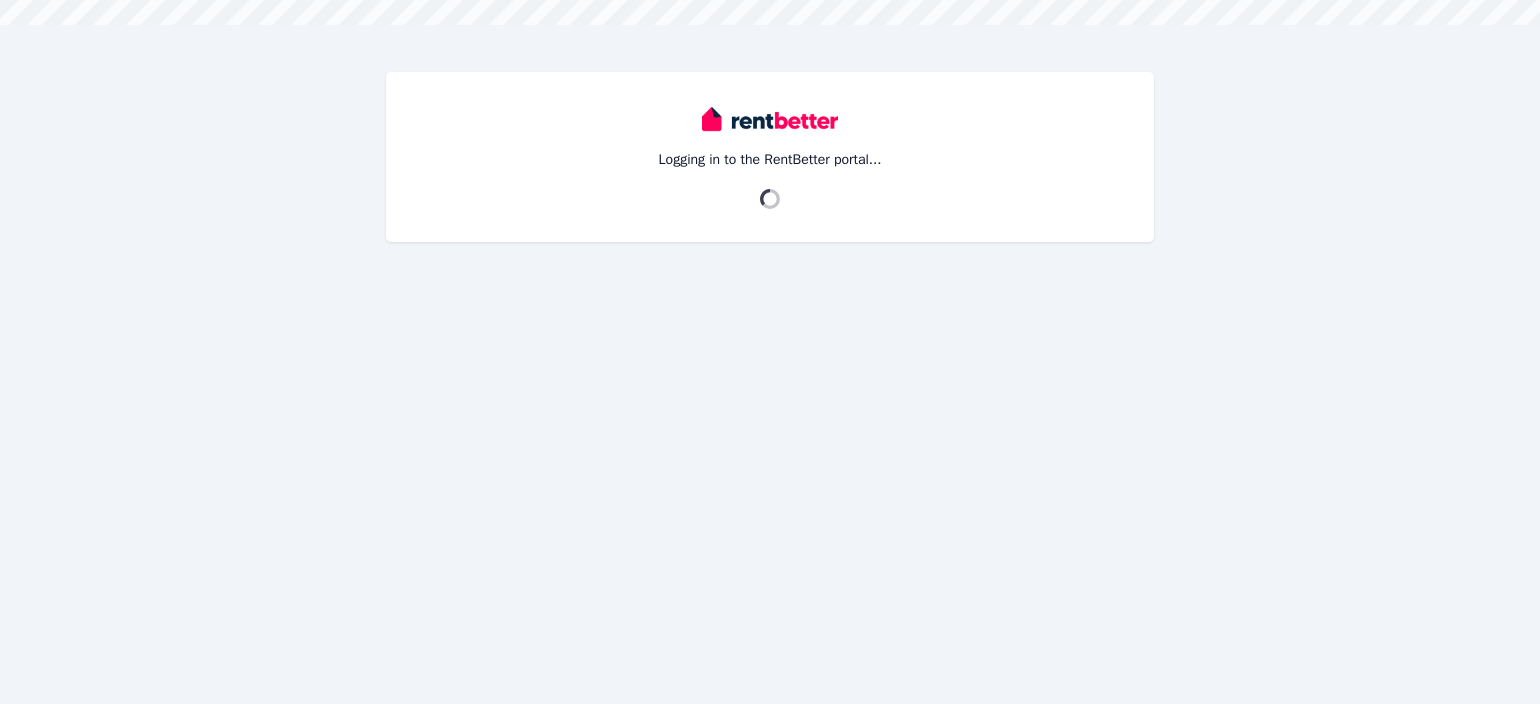 scroll, scrollTop: 0, scrollLeft: 0, axis: both 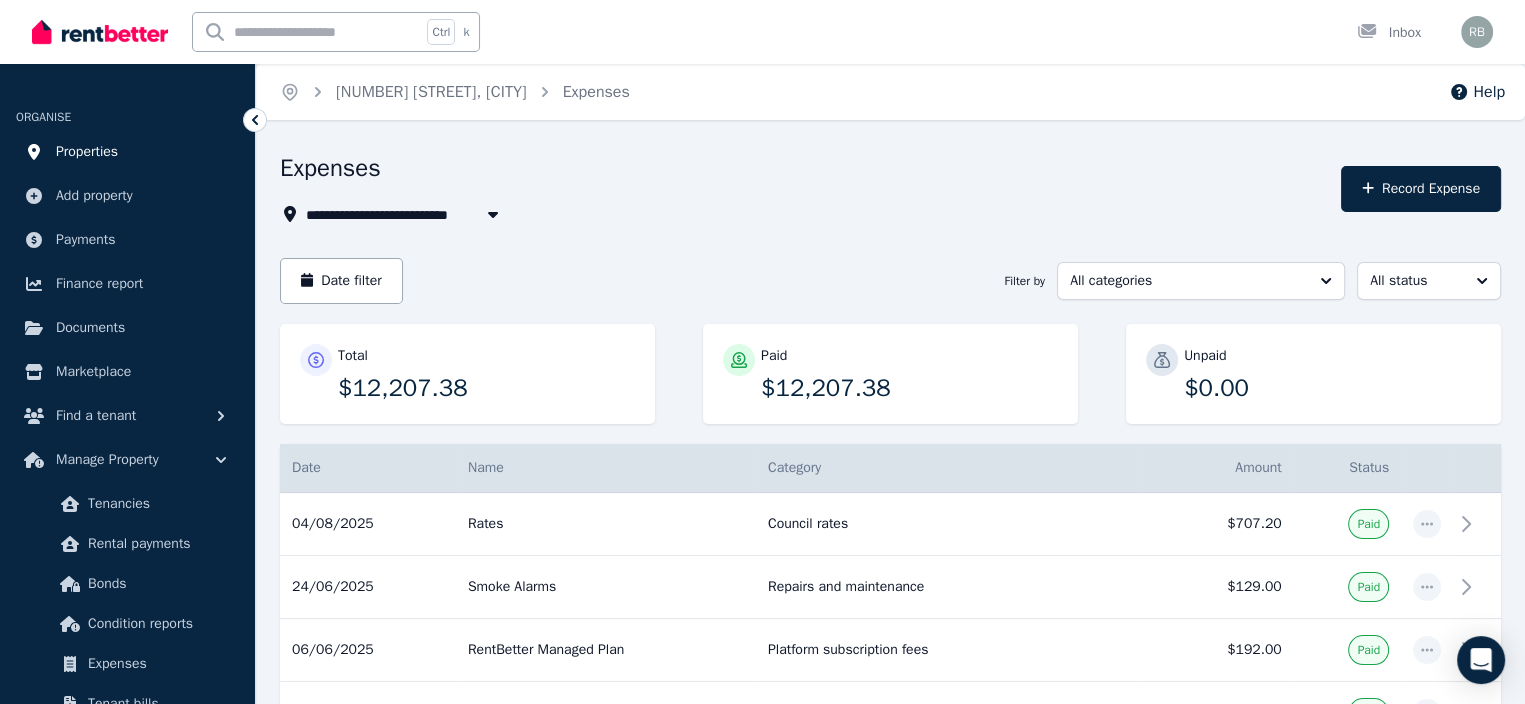 click on "Properties" at bounding box center [87, 152] 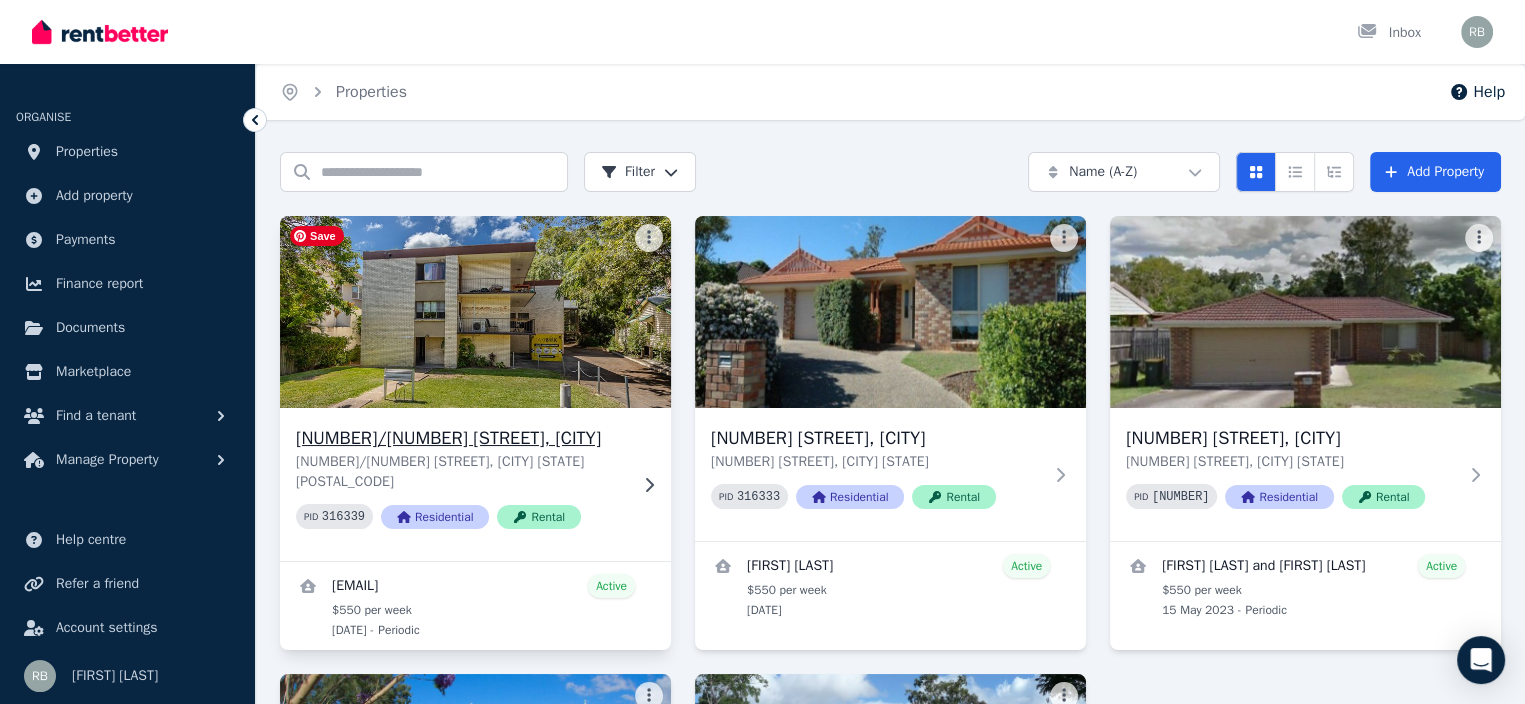 click at bounding box center [475, 312] 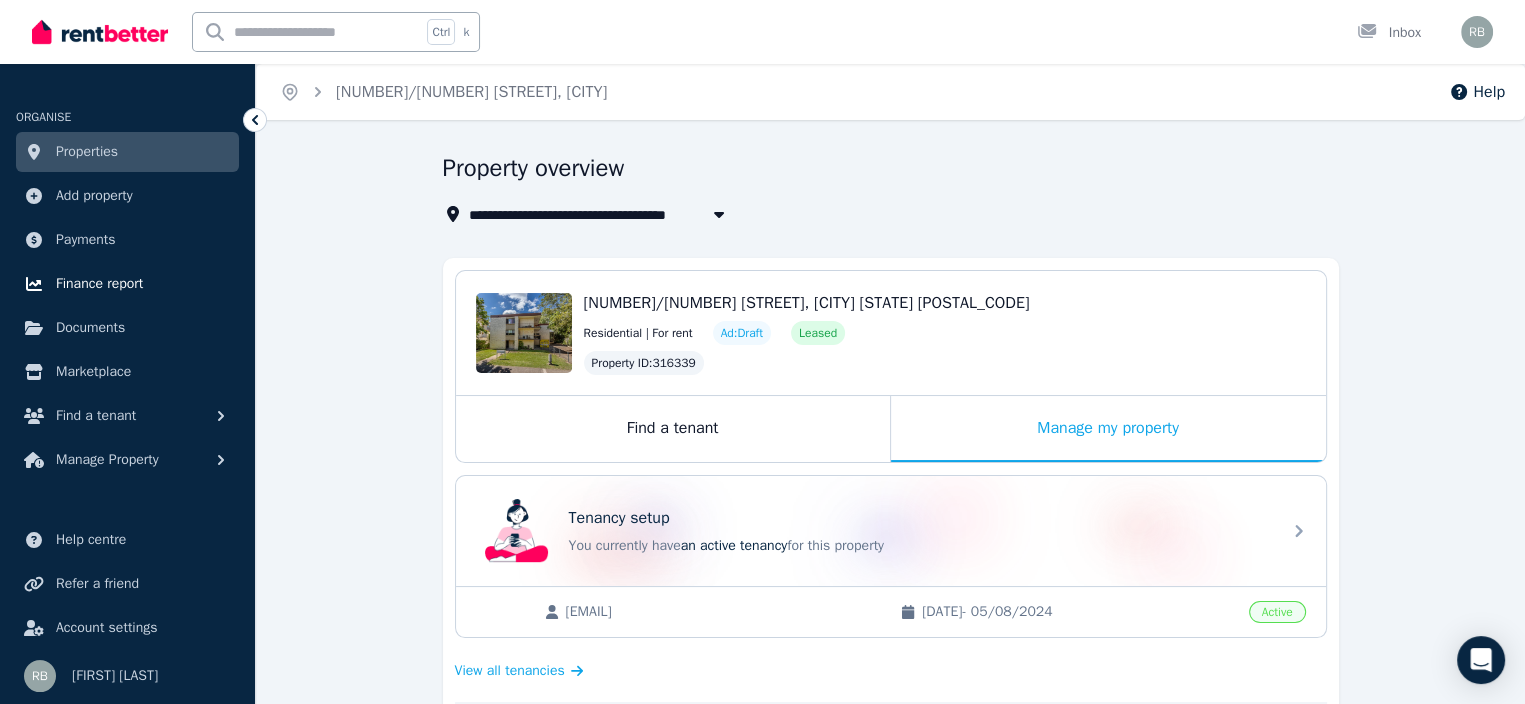 click on "Finance report" at bounding box center (99, 284) 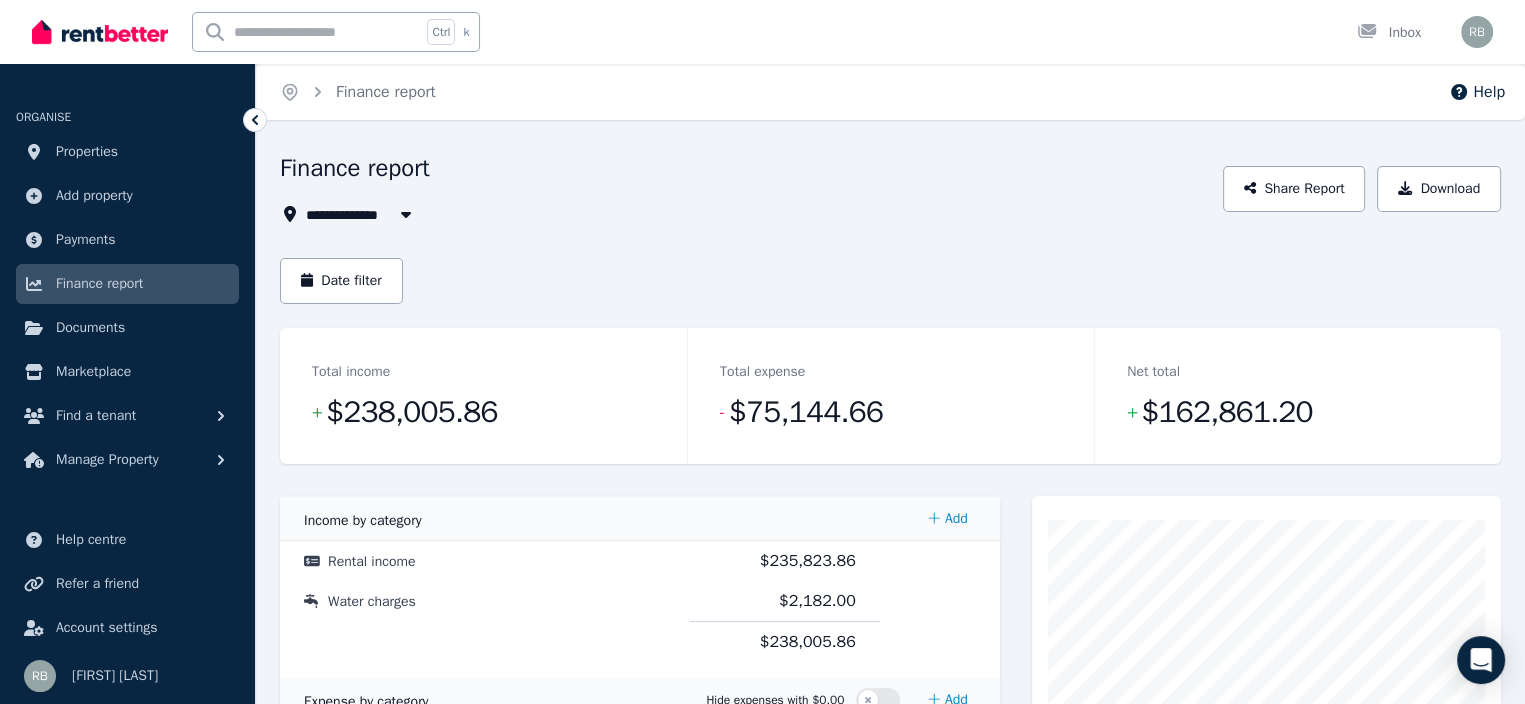 click 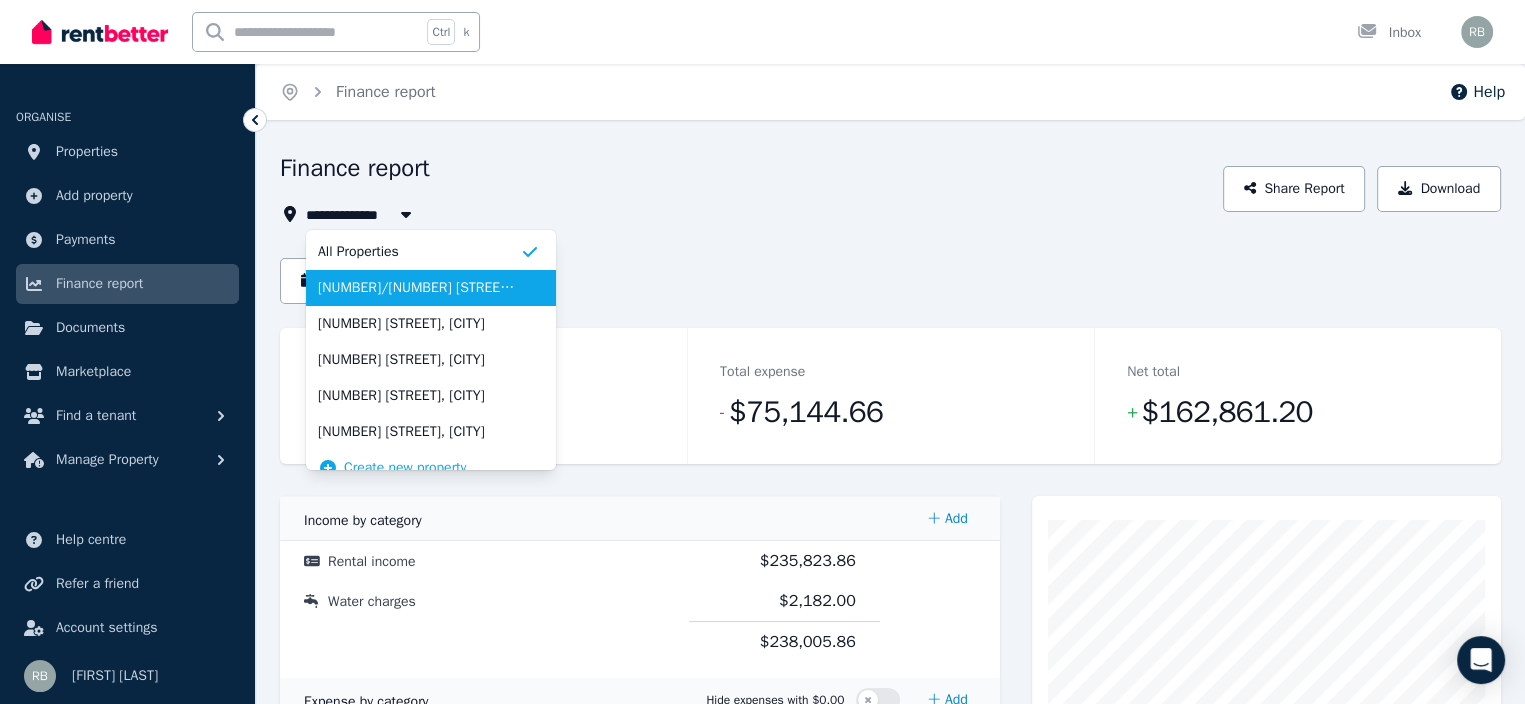 click on "[NUMBER]/[NUMBER] [STREET], [CITY]" at bounding box center [419, 288] 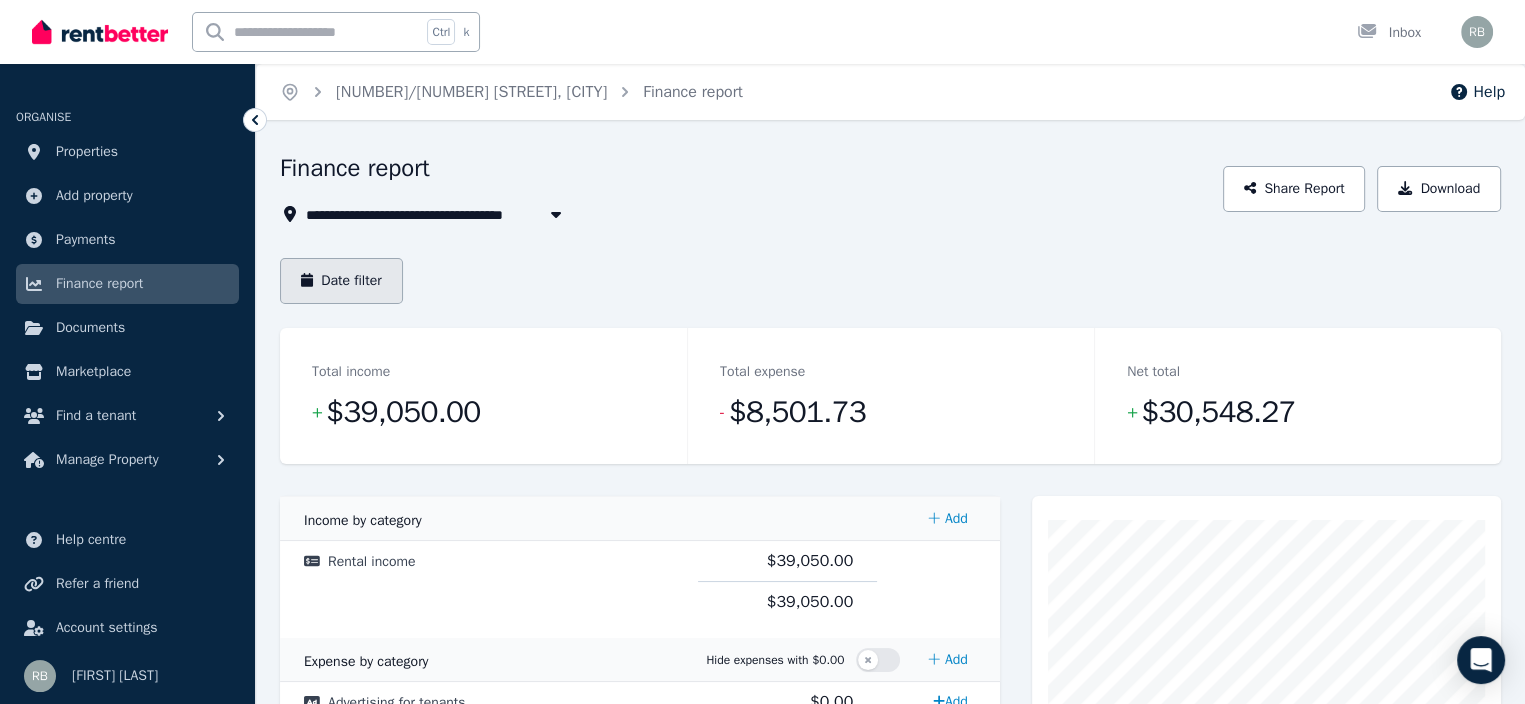 click on "Date filter" at bounding box center [341, 281] 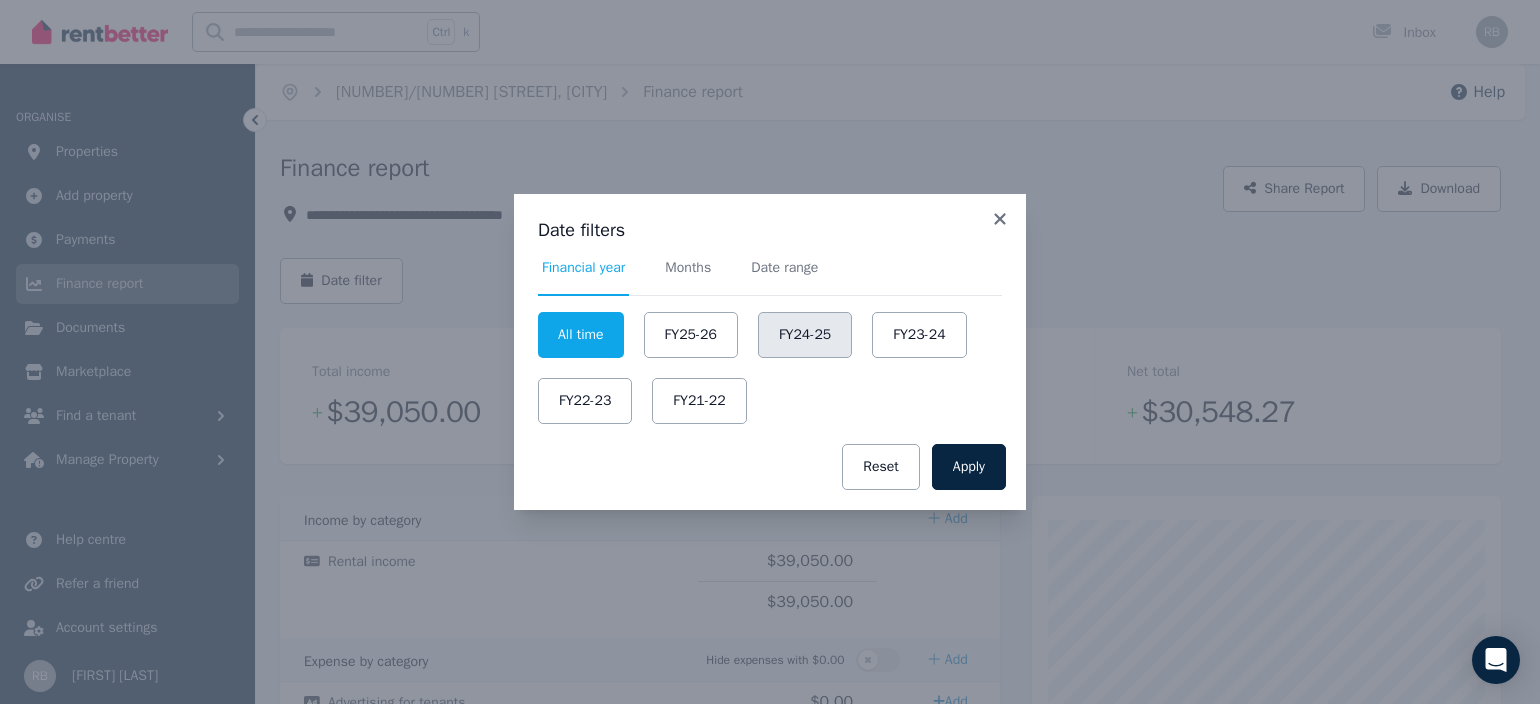 click on "FY24-25" at bounding box center (805, 335) 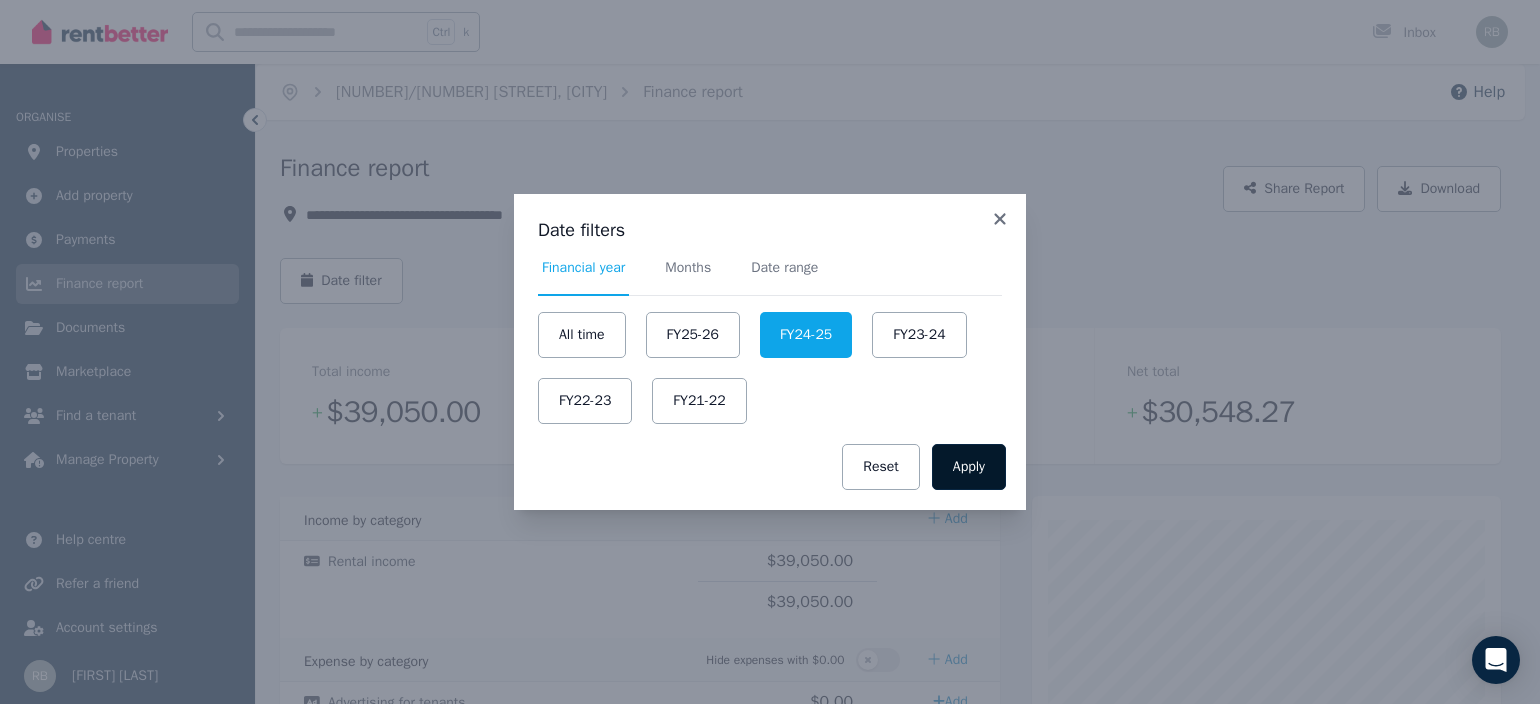 click on "Apply" at bounding box center (969, 467) 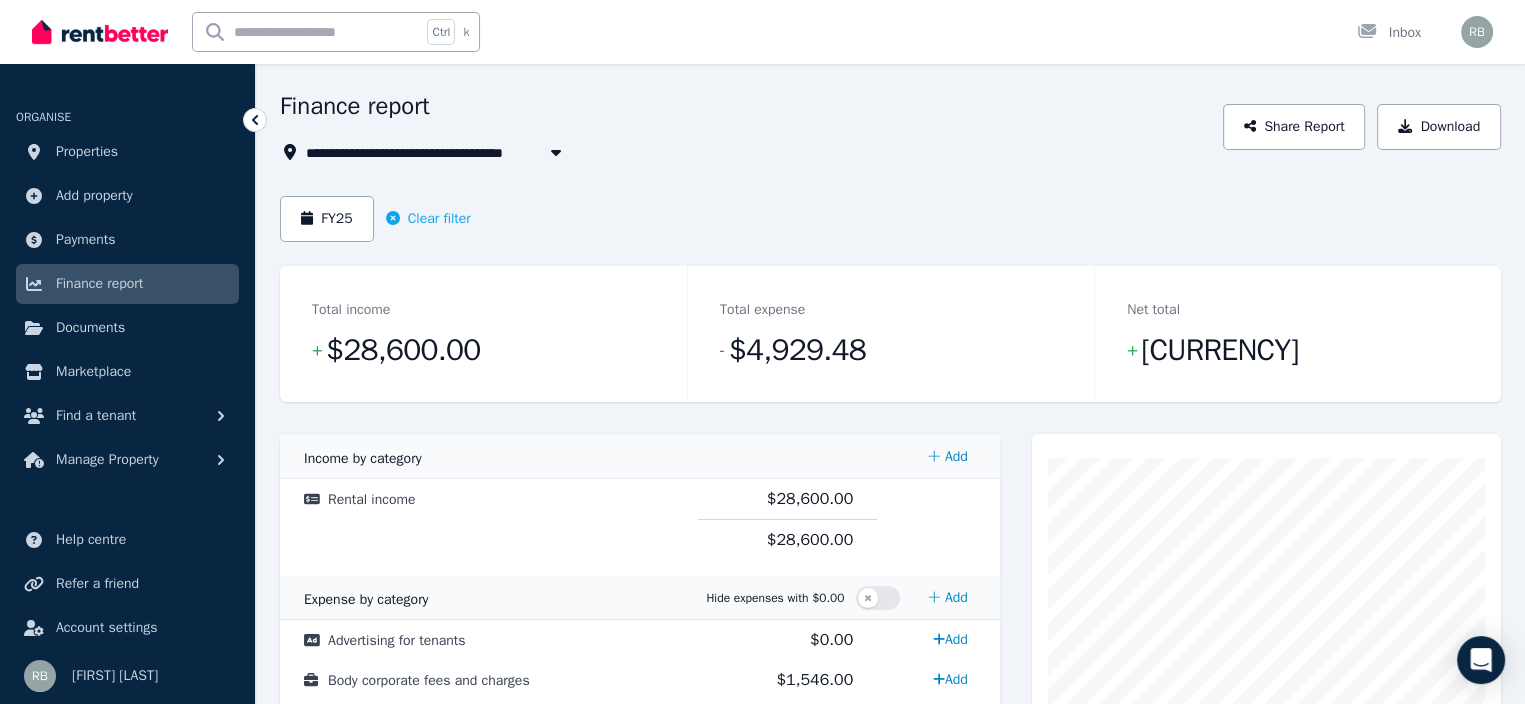 scroll, scrollTop: 0, scrollLeft: 0, axis: both 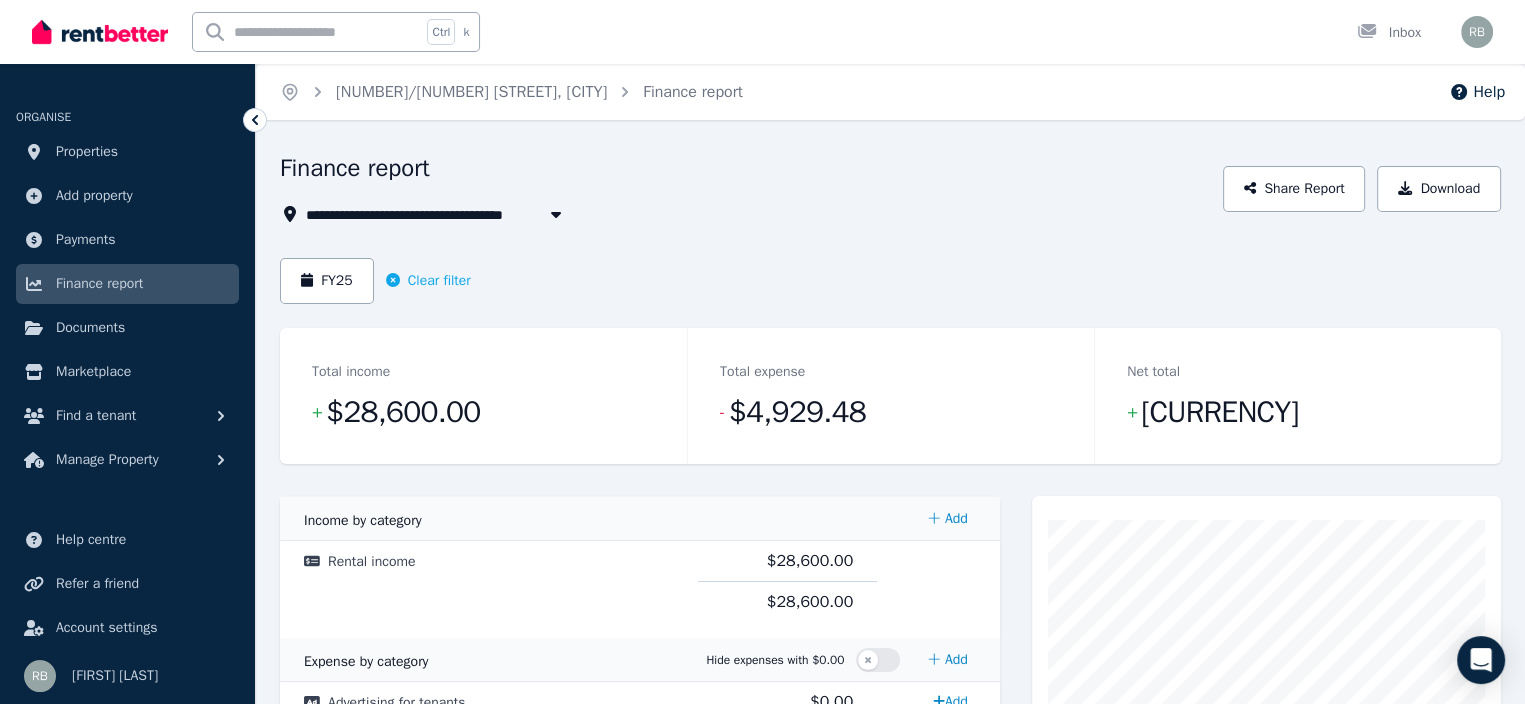 click 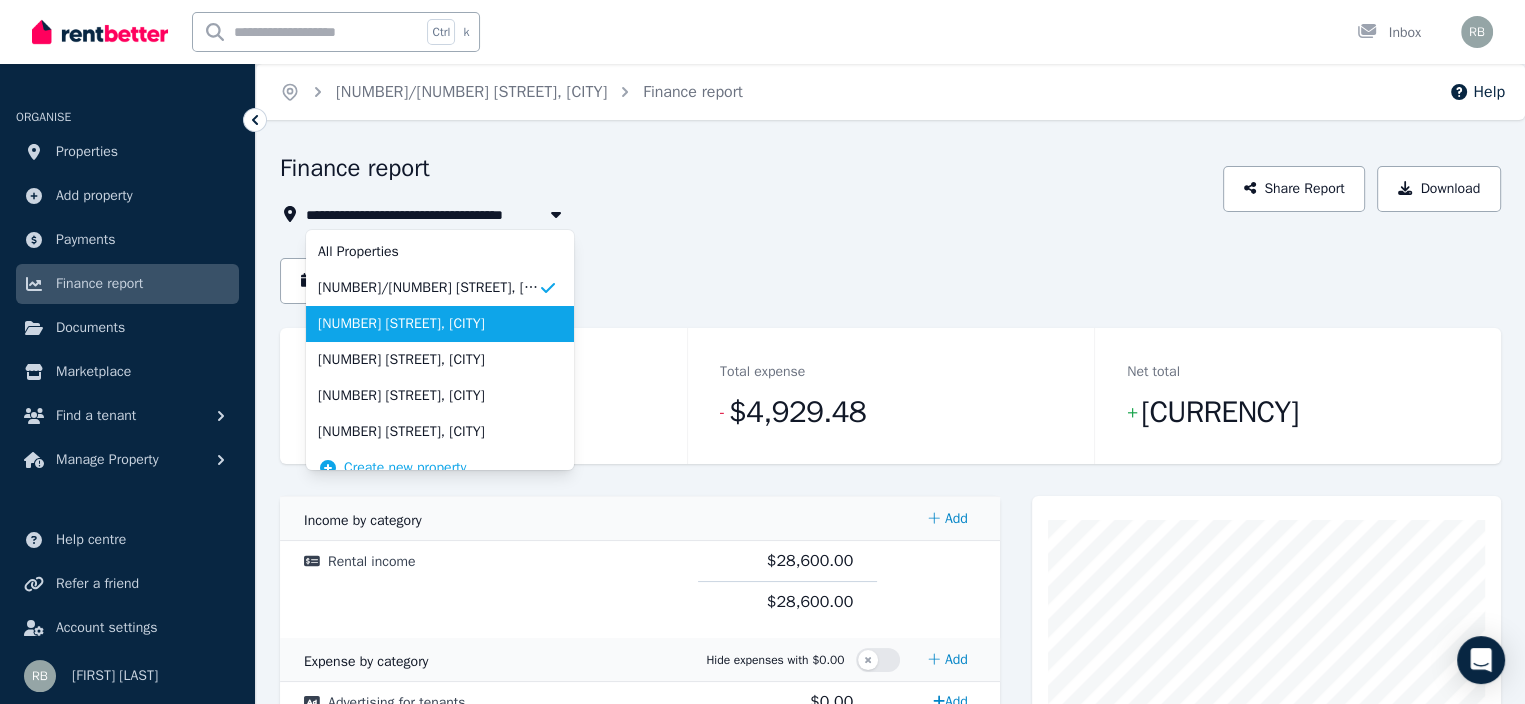 click on "[NUMBER] [STREET], [CITY]" at bounding box center [428, 324] 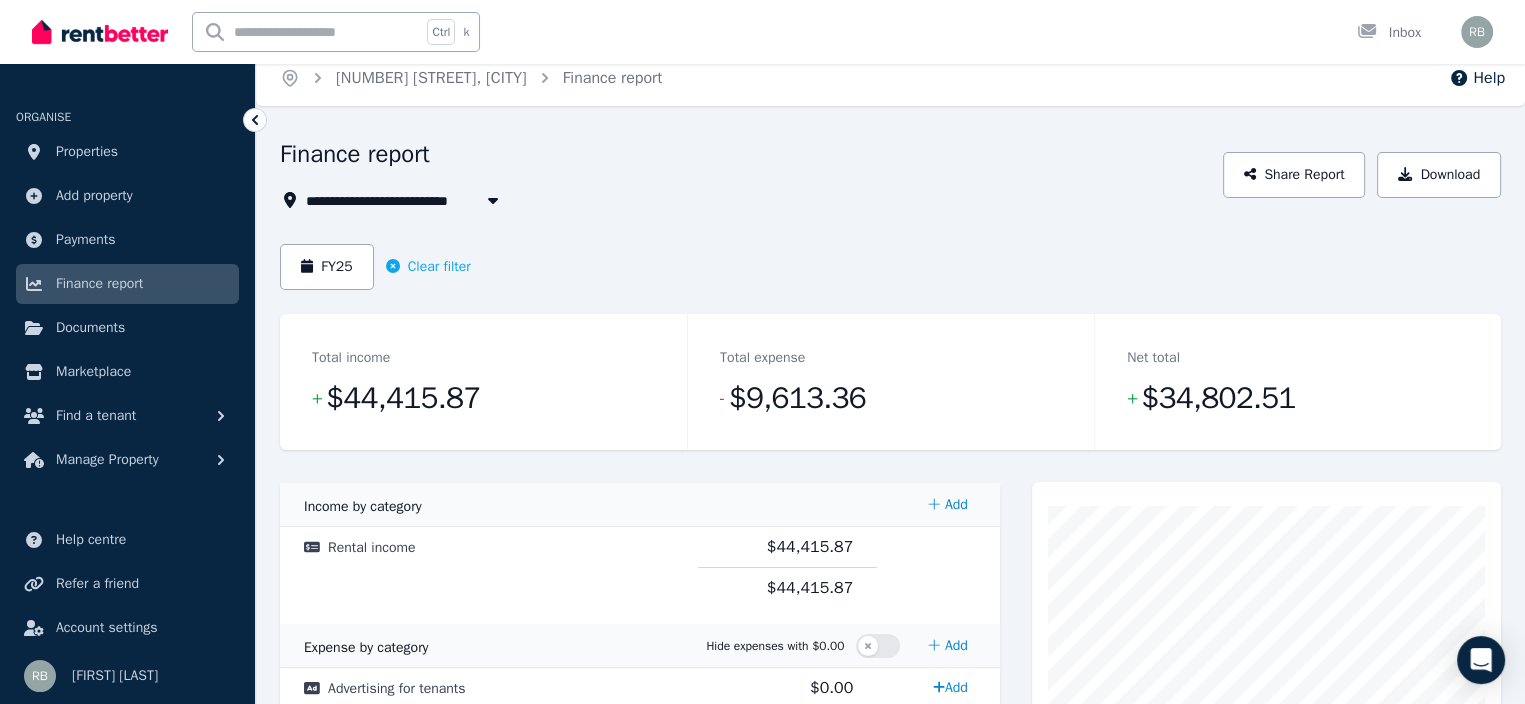 scroll, scrollTop: 0, scrollLeft: 0, axis: both 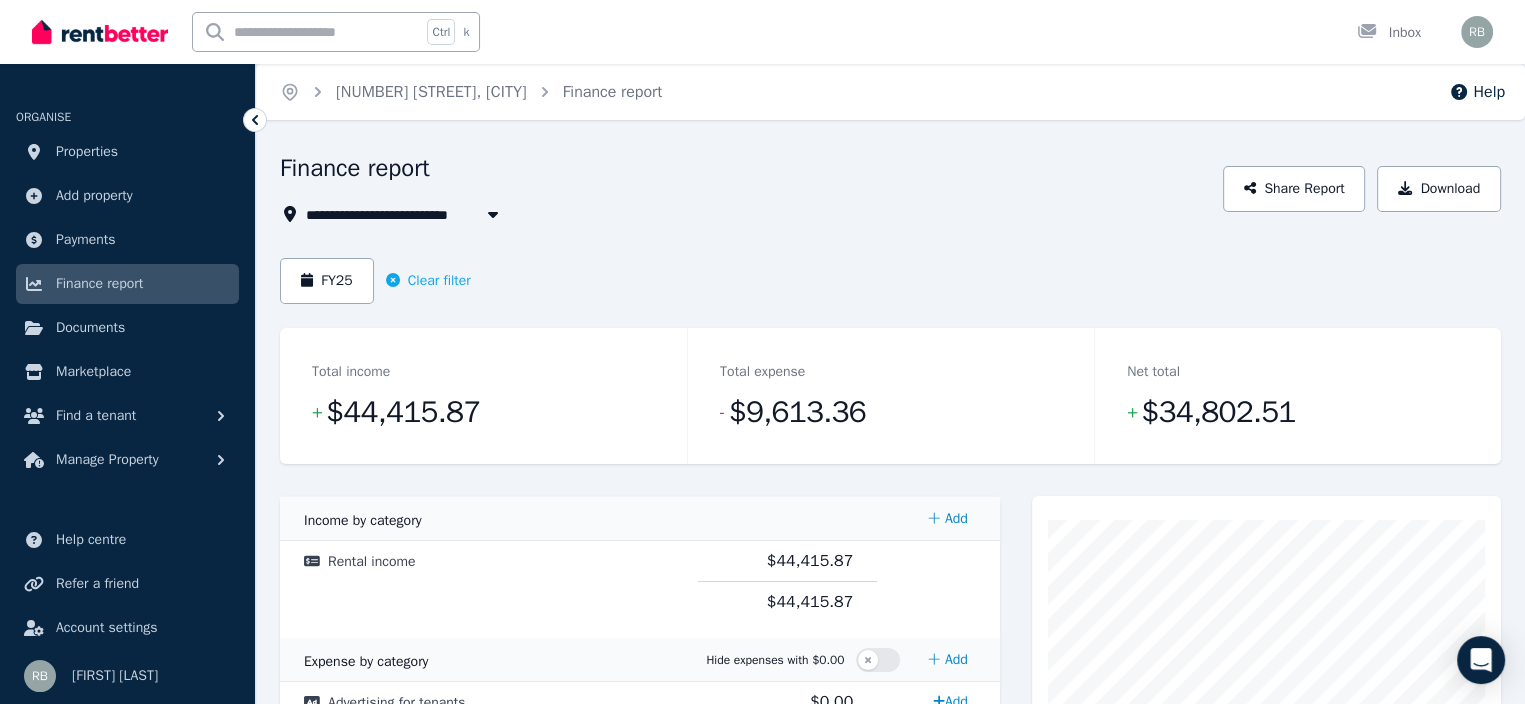 click 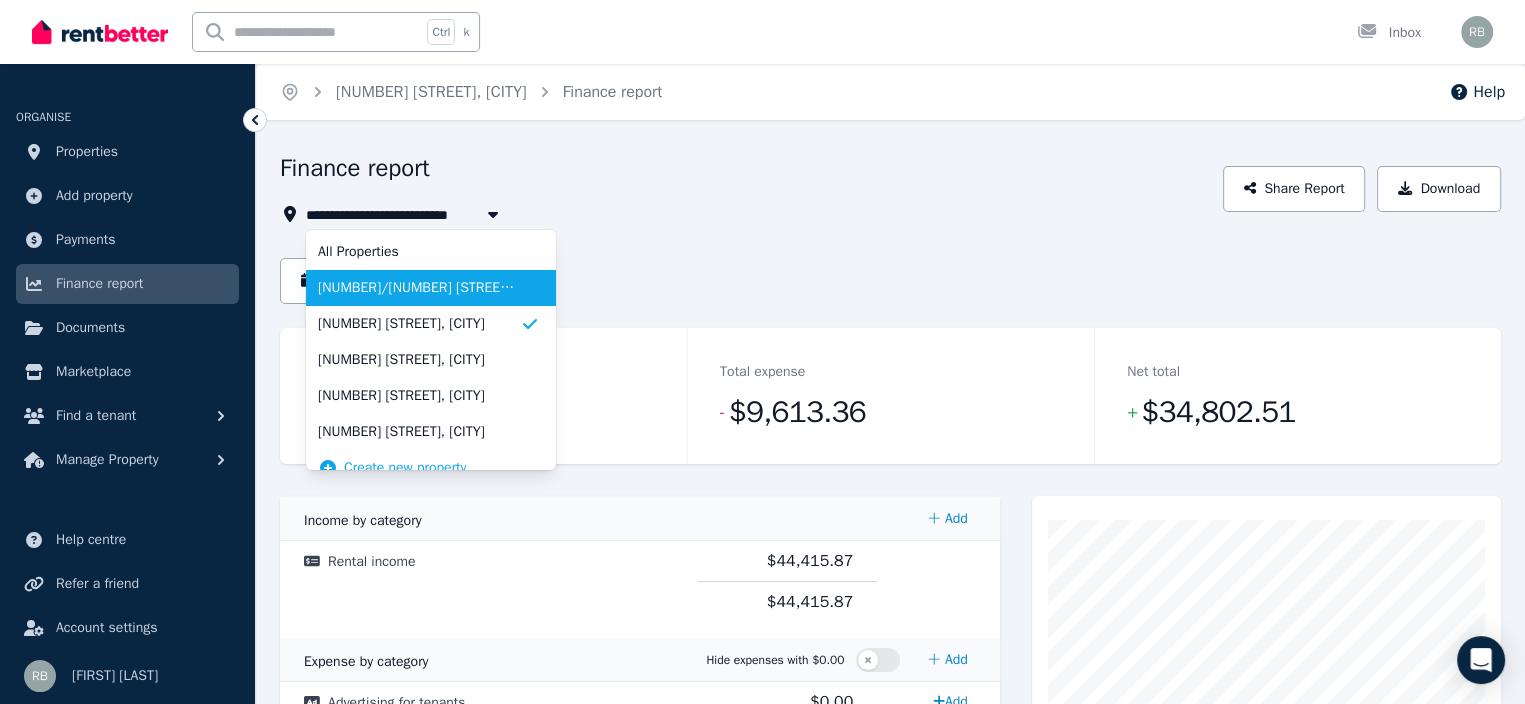 click on "[NUMBER]/[NUMBER] [STREET], [CITY]" at bounding box center [431, 288] 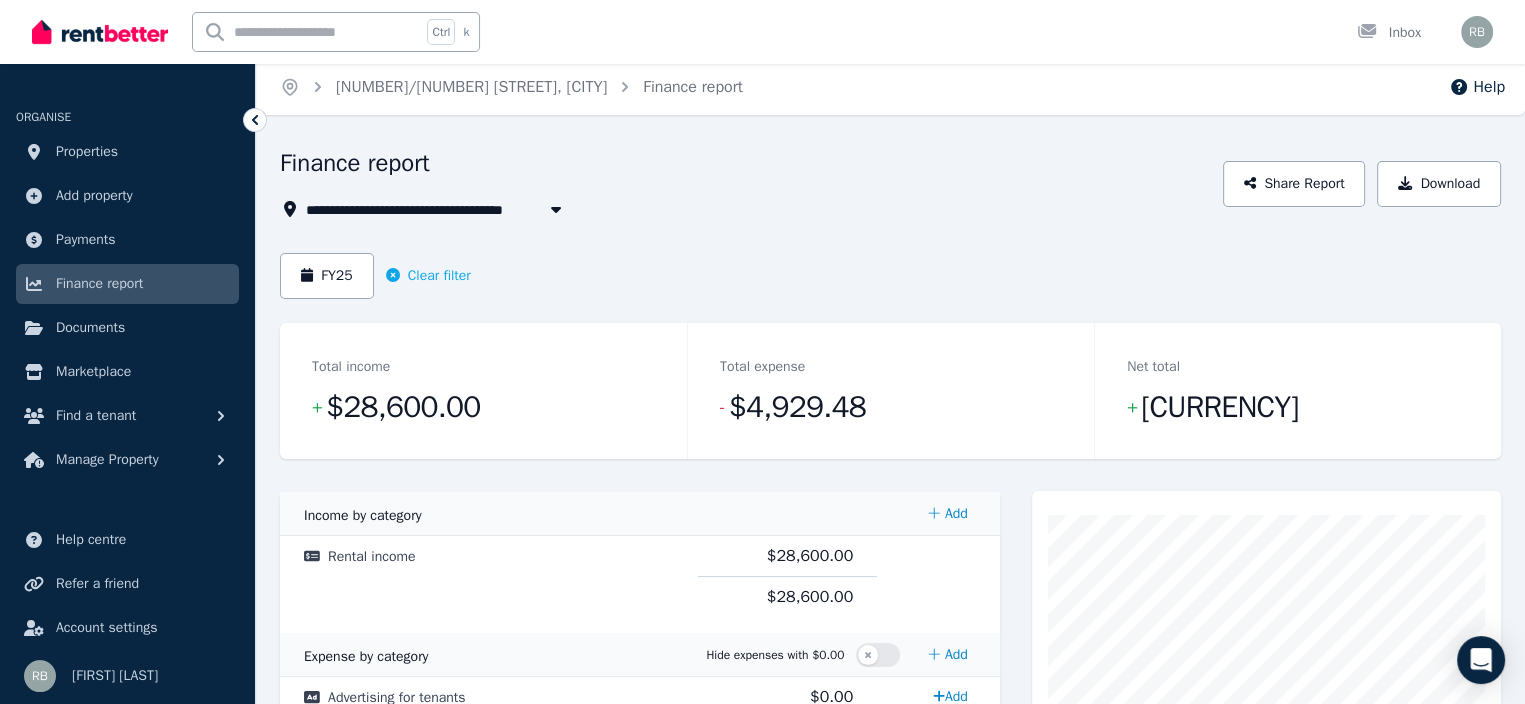 scroll, scrollTop: 0, scrollLeft: 0, axis: both 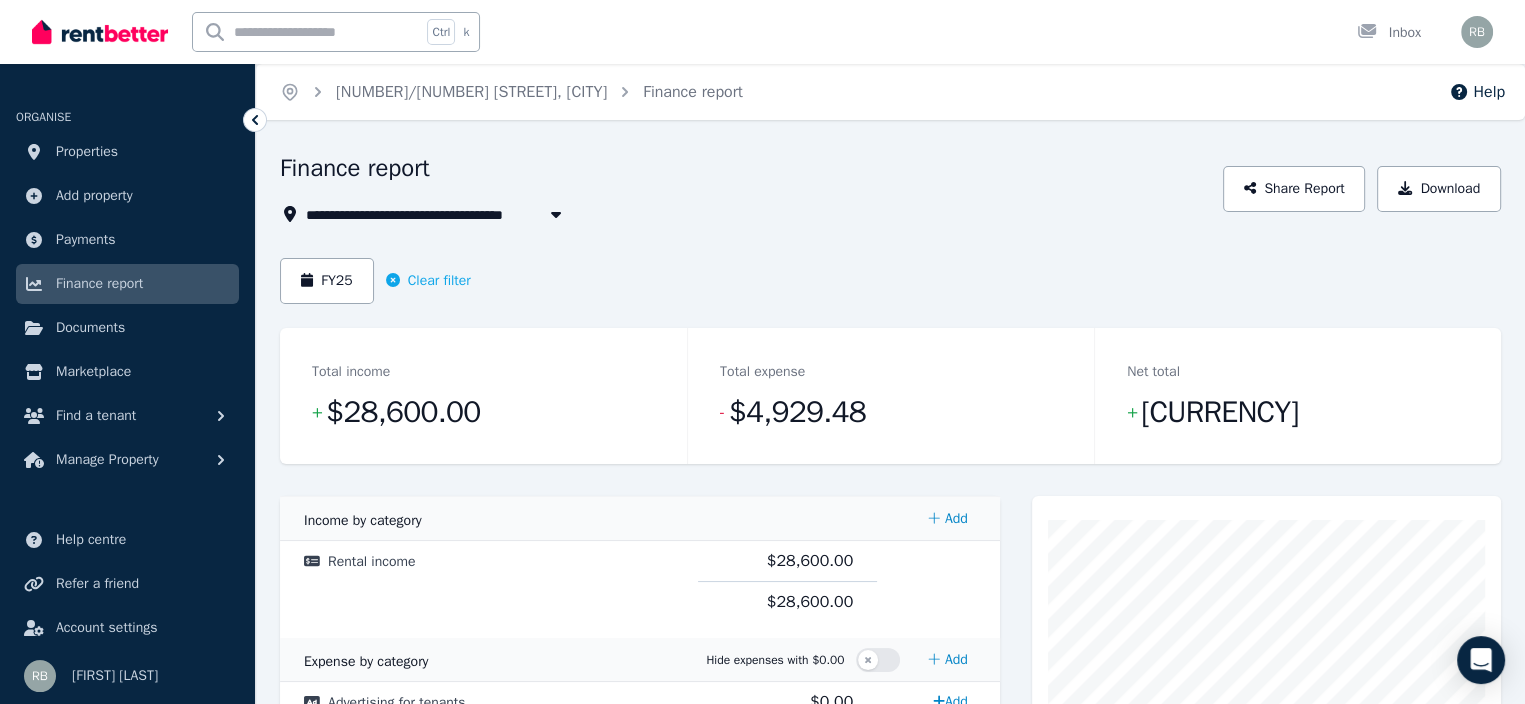 click 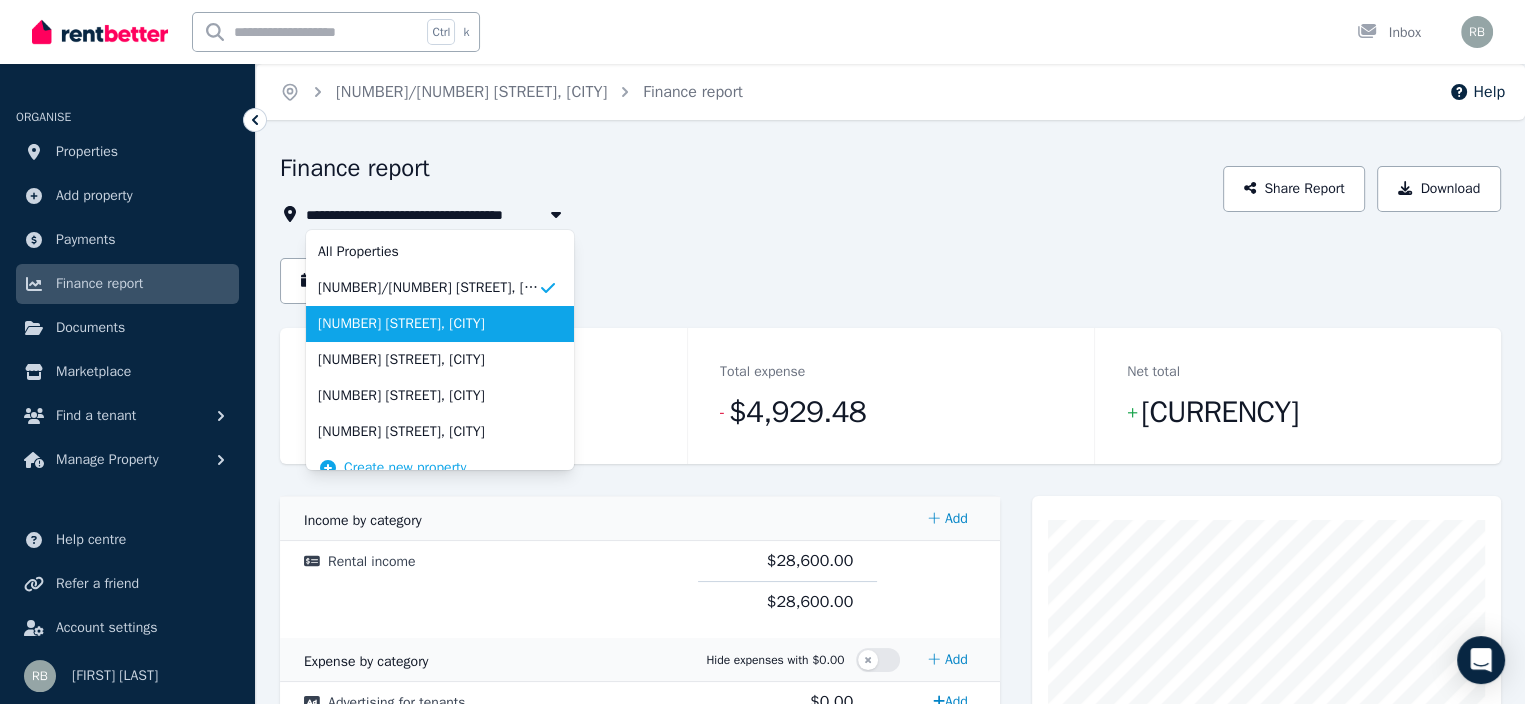click on "[NUMBER] [STREET], [CITY]" at bounding box center [440, 324] 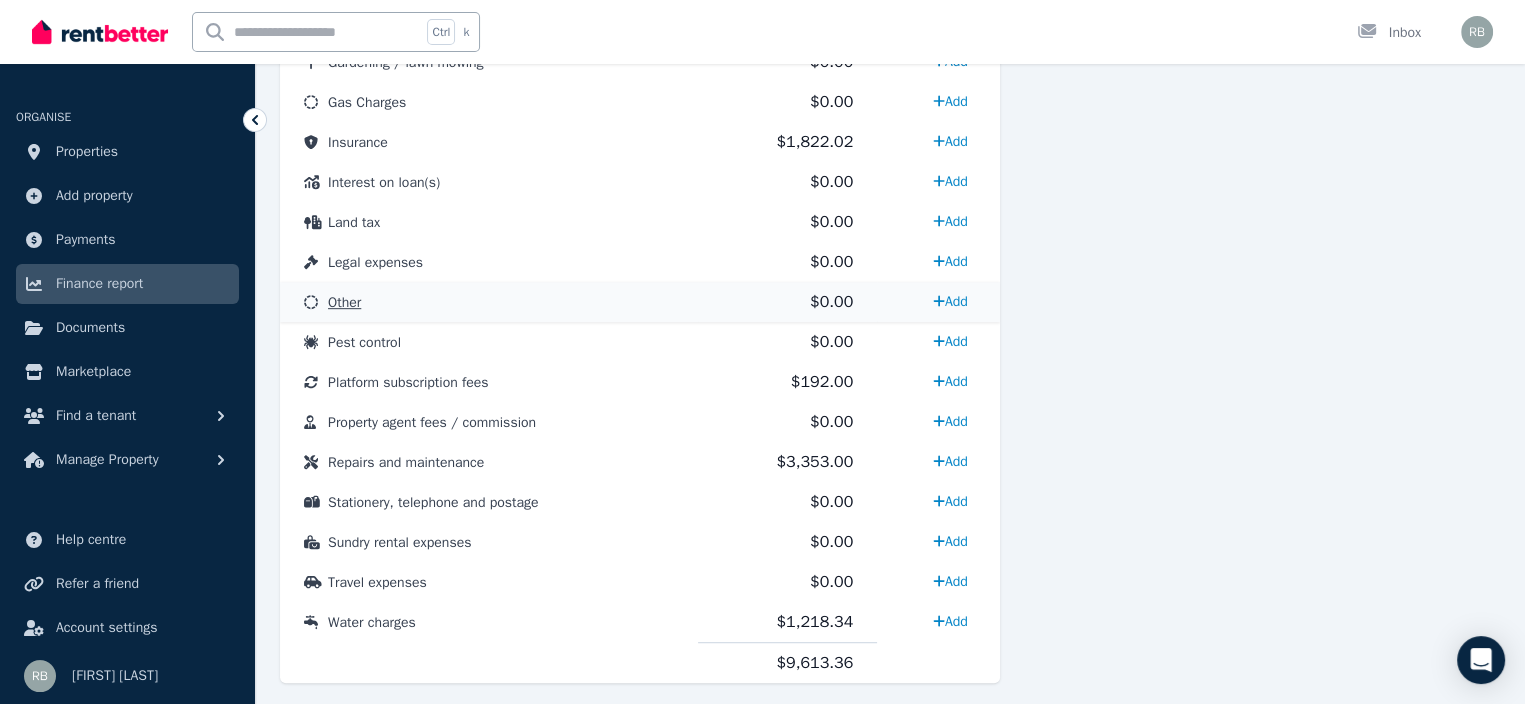 scroll, scrollTop: 1046, scrollLeft: 0, axis: vertical 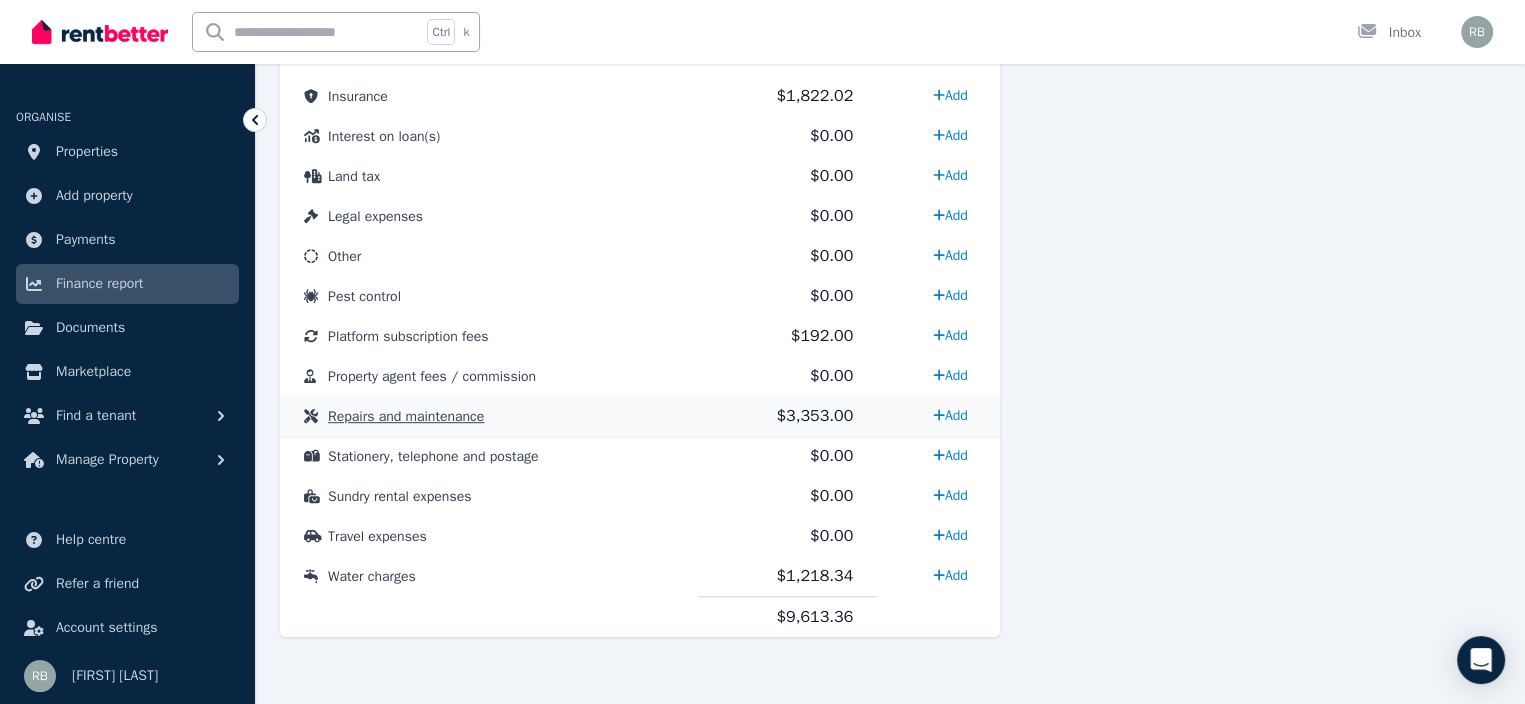 click on "Repairs and maintenance" at bounding box center (406, 416) 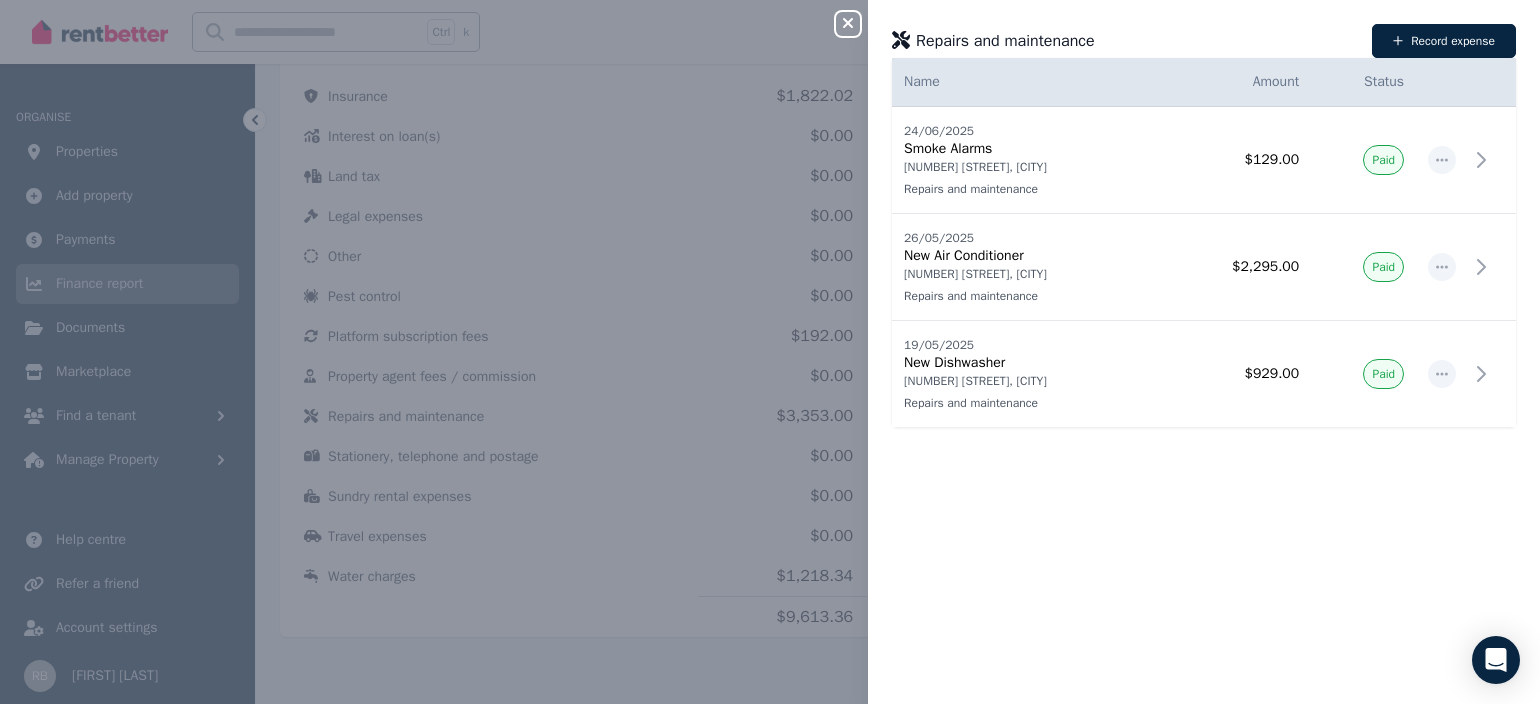 click 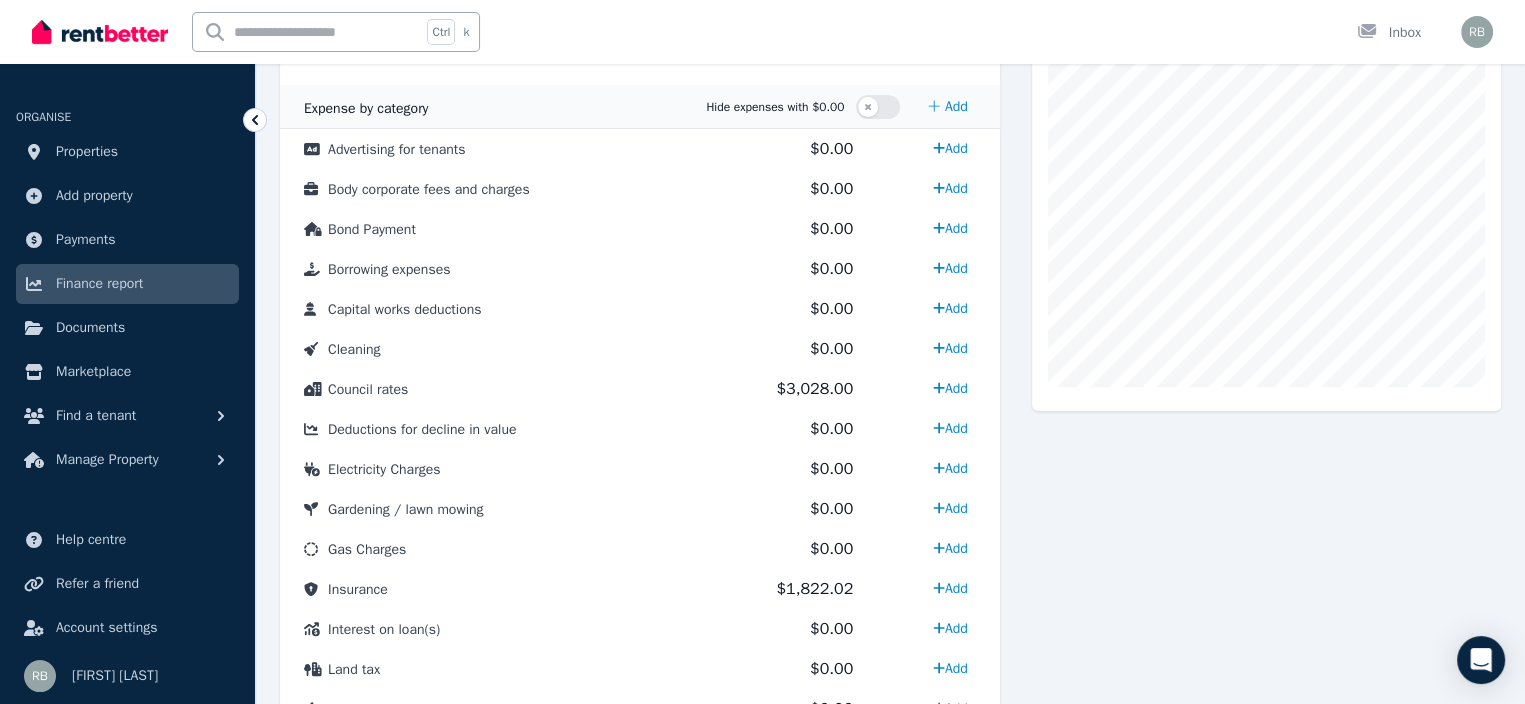 scroll, scrollTop: 546, scrollLeft: 0, axis: vertical 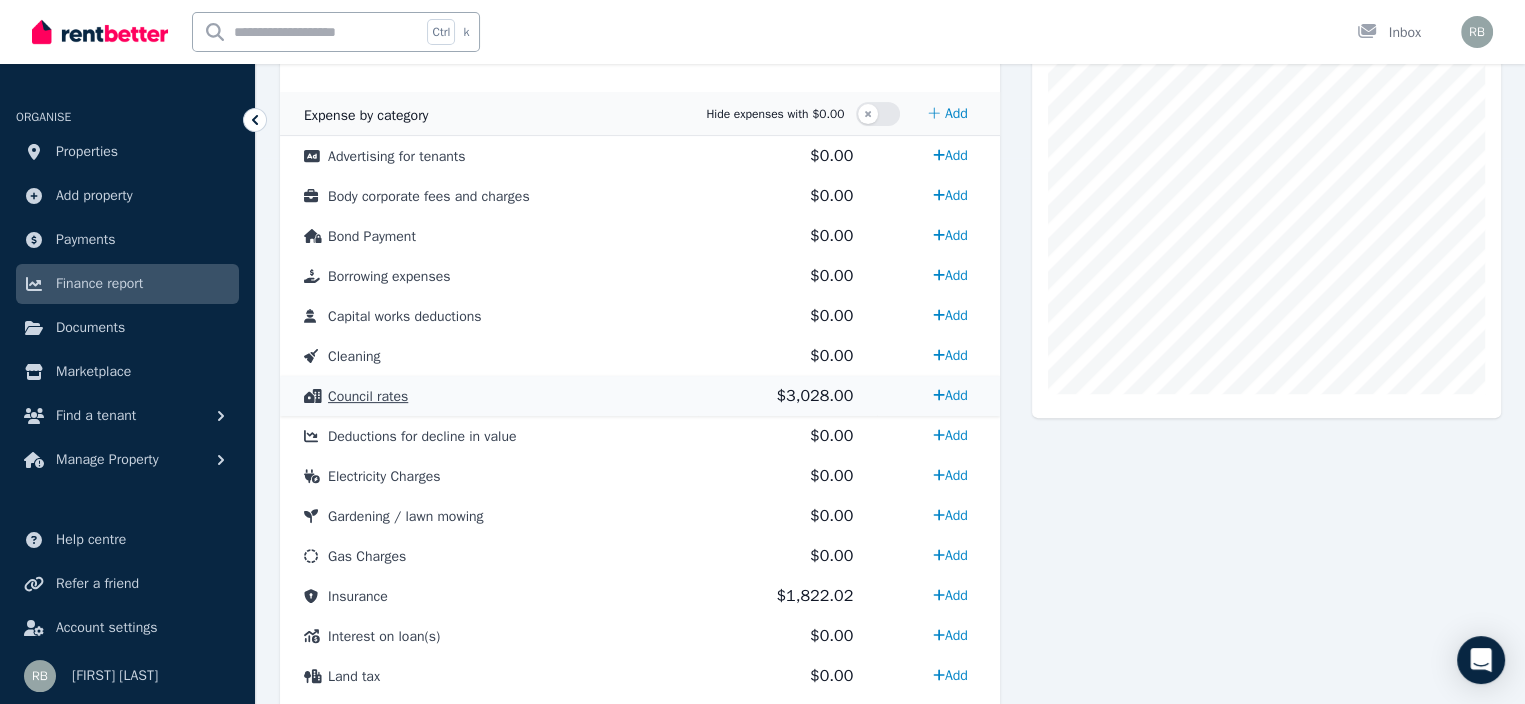 click on "$3,028.00" at bounding box center [814, 396] 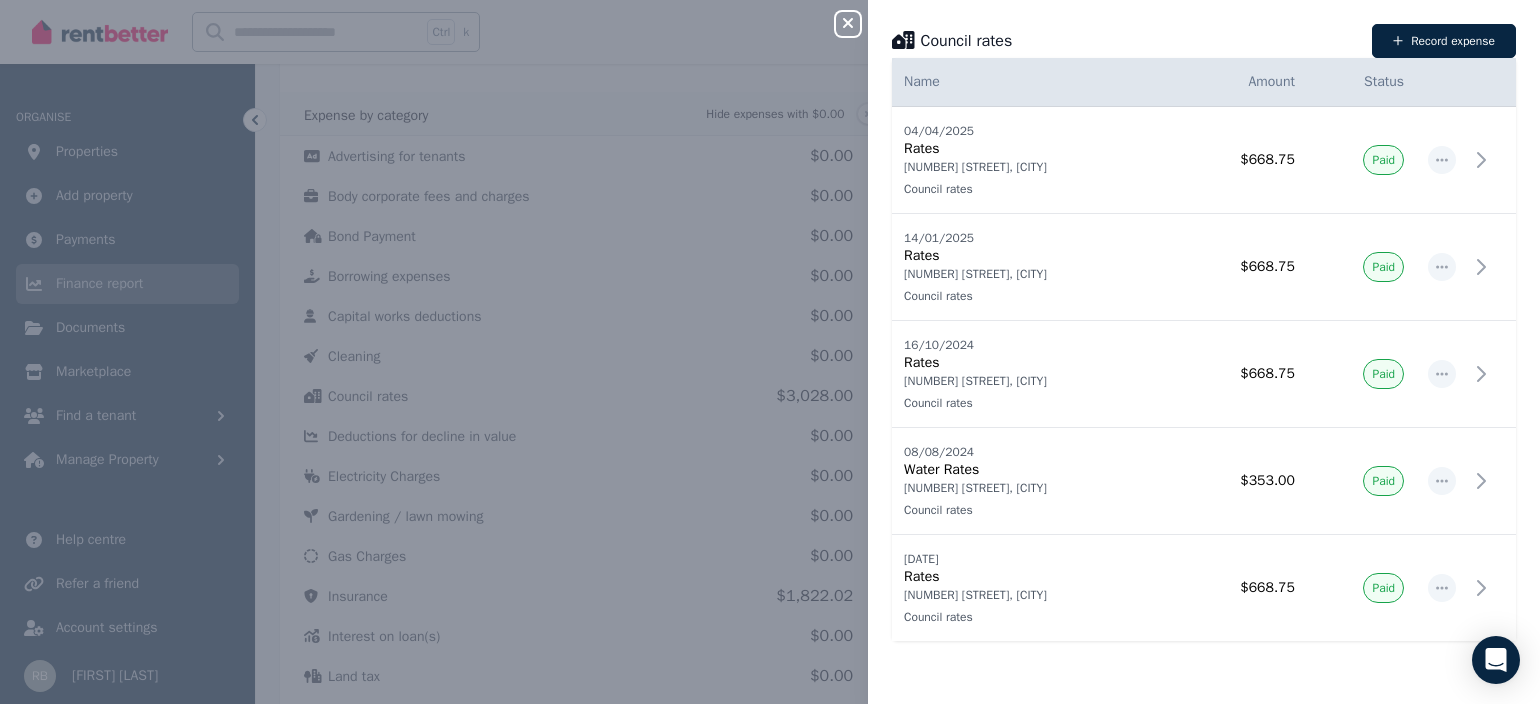 click 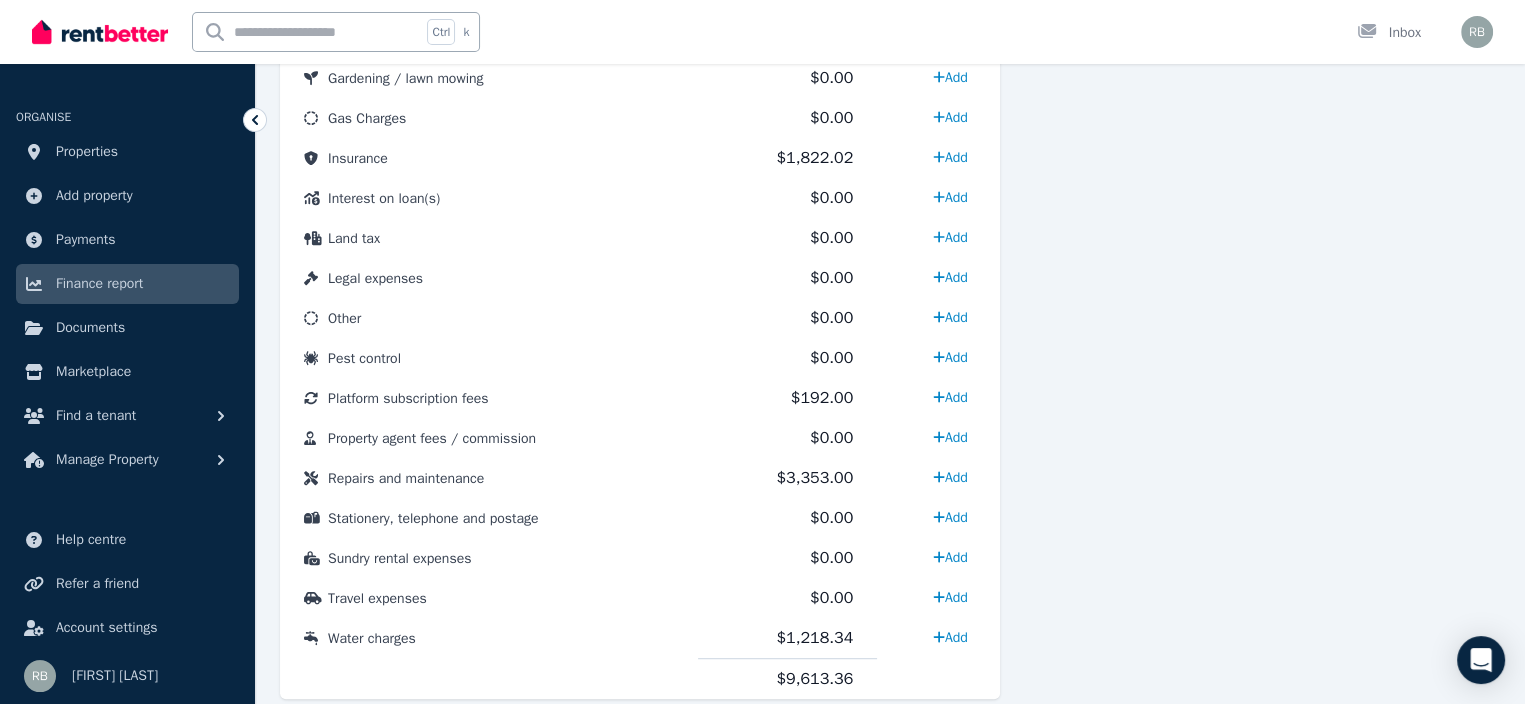 scroll, scrollTop: 1046, scrollLeft: 0, axis: vertical 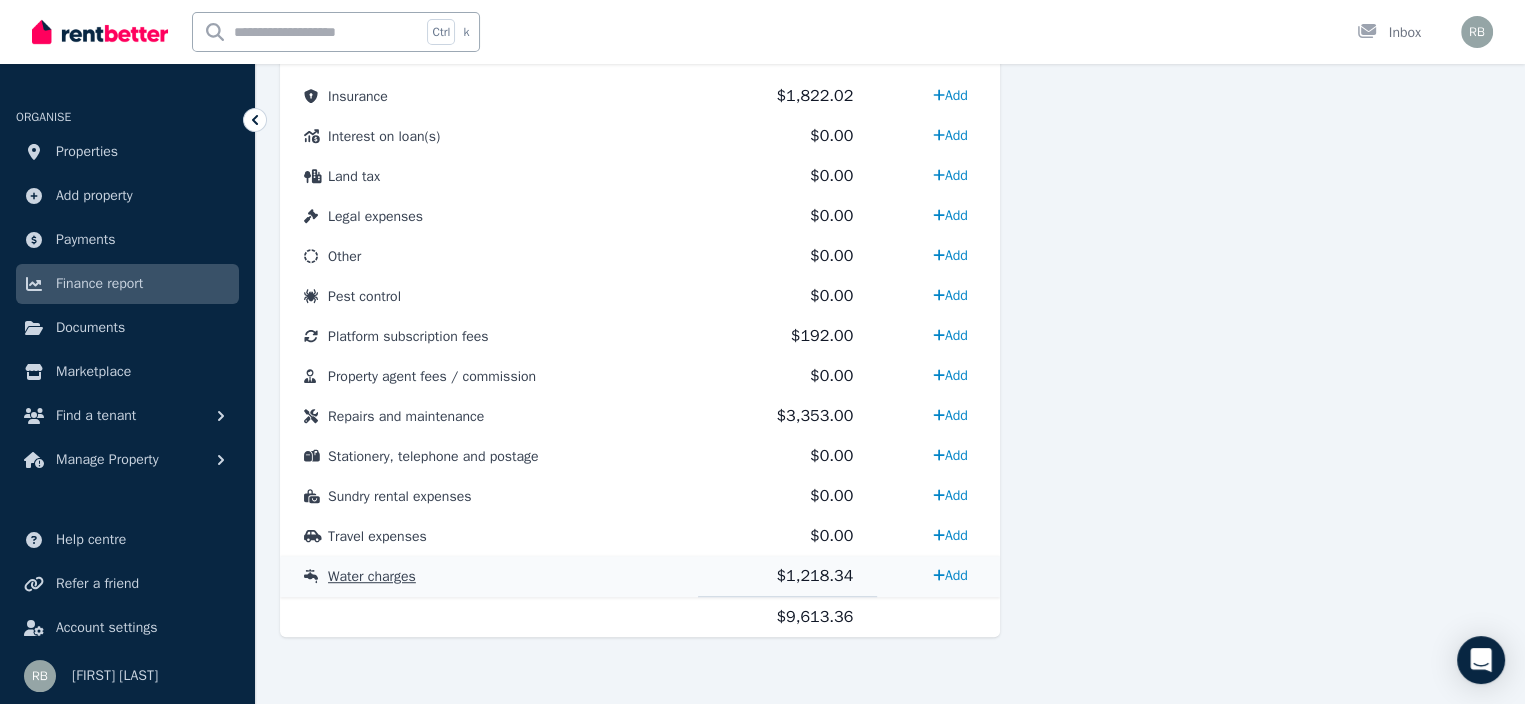 click on "$1,218.34" at bounding box center [814, 576] 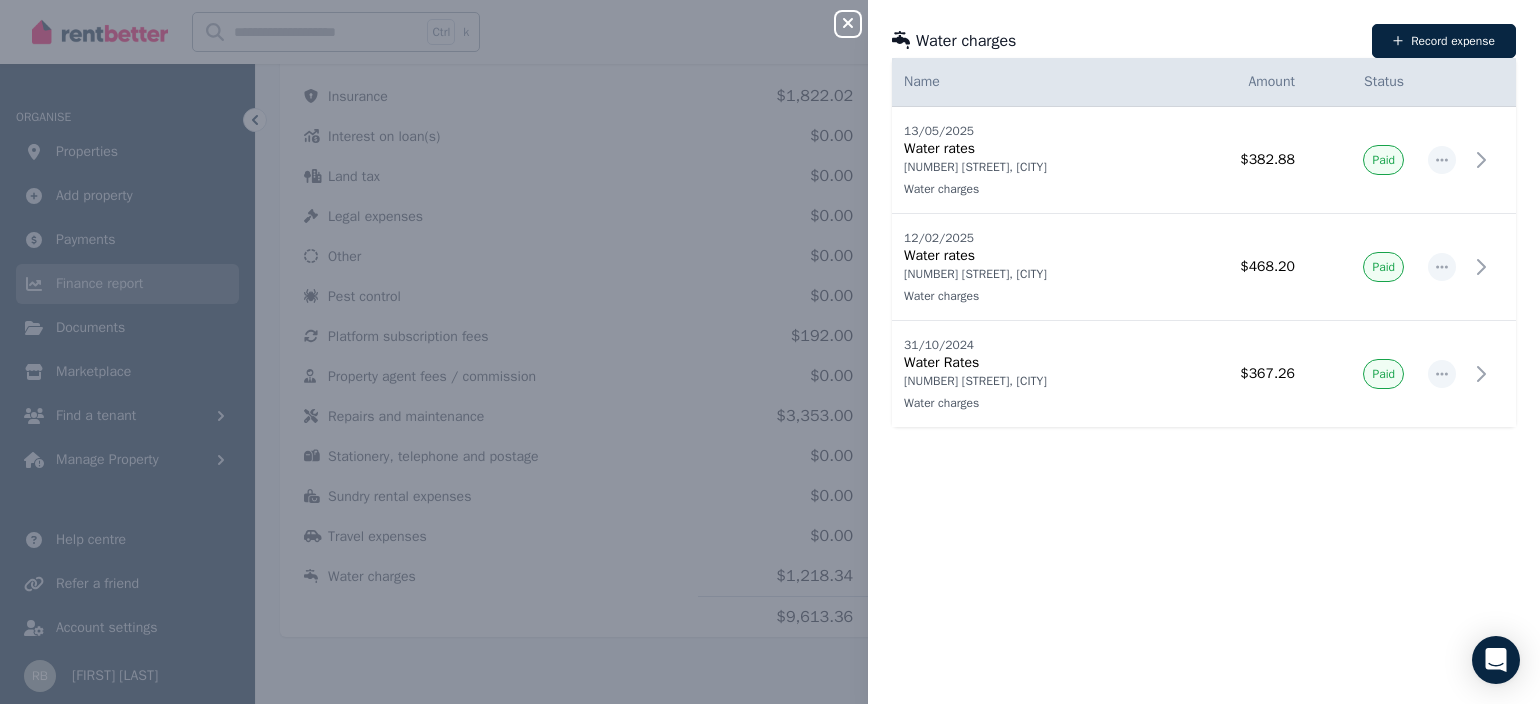 click 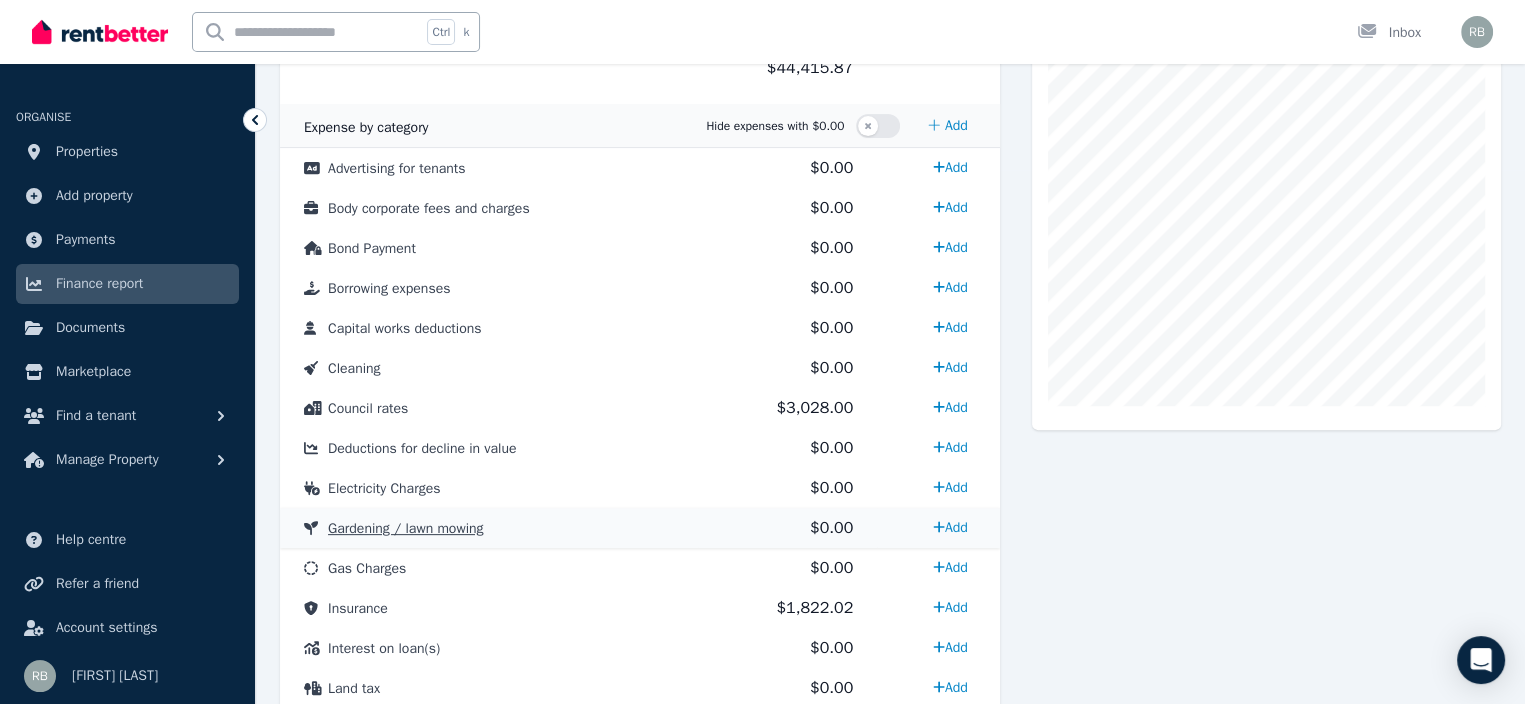 scroll, scrollTop: 446, scrollLeft: 0, axis: vertical 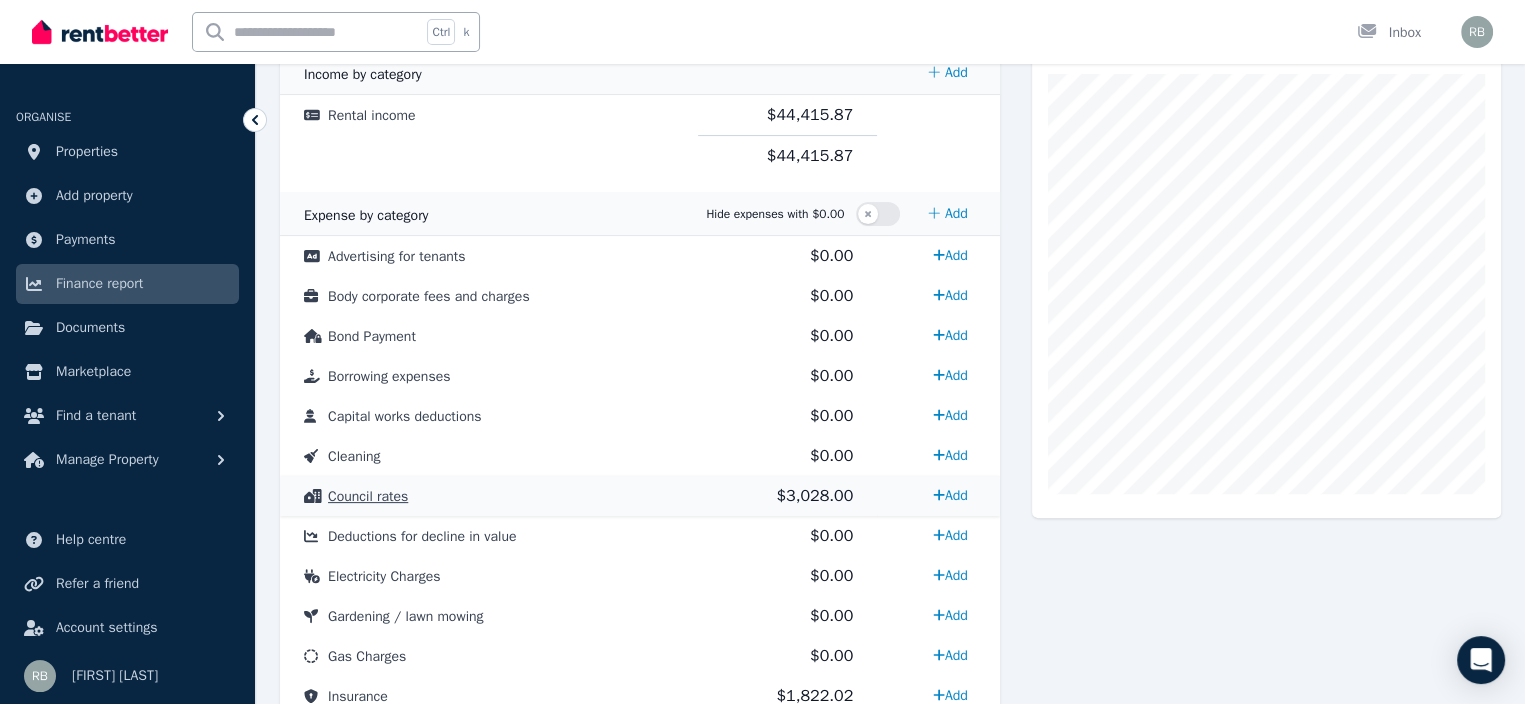 click on "$3,028.00" at bounding box center (814, 496) 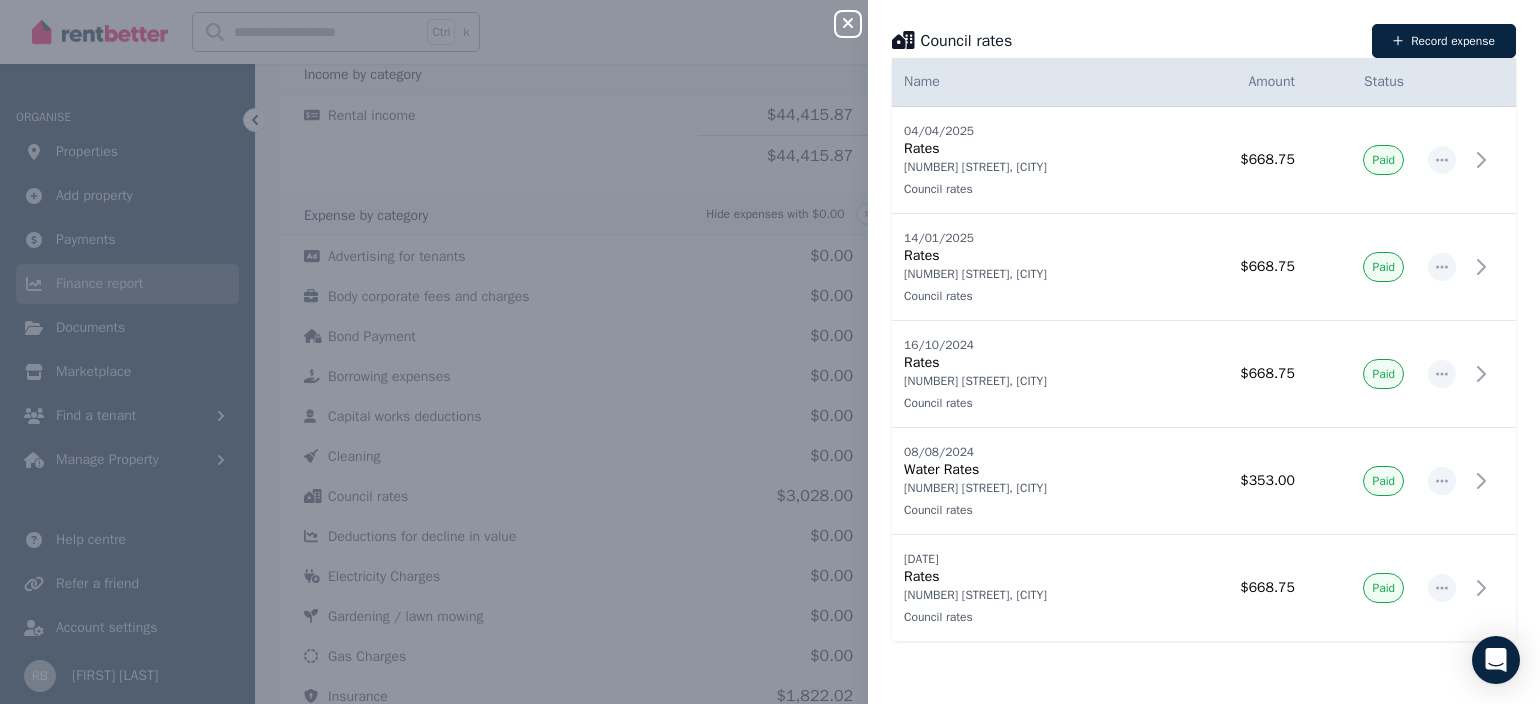 click 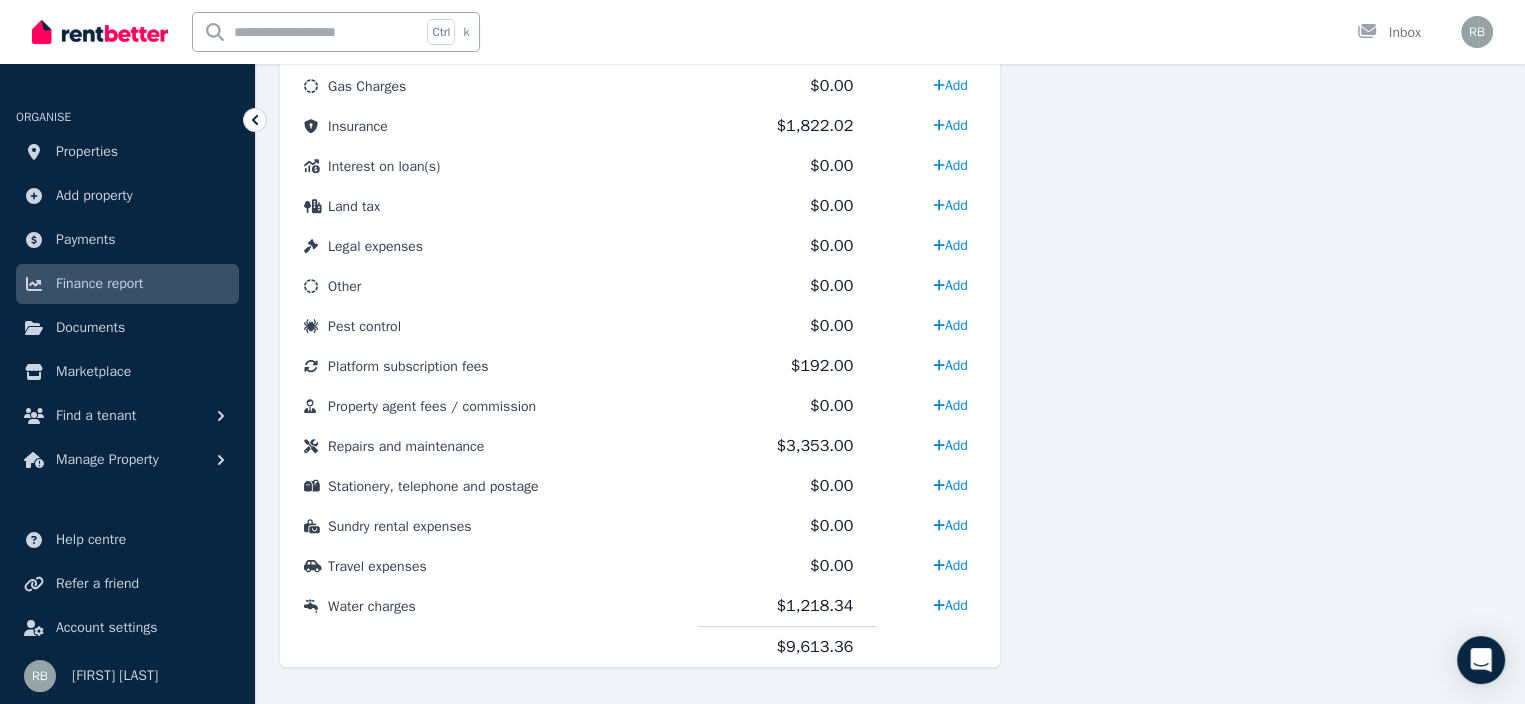 scroll, scrollTop: 1046, scrollLeft: 0, axis: vertical 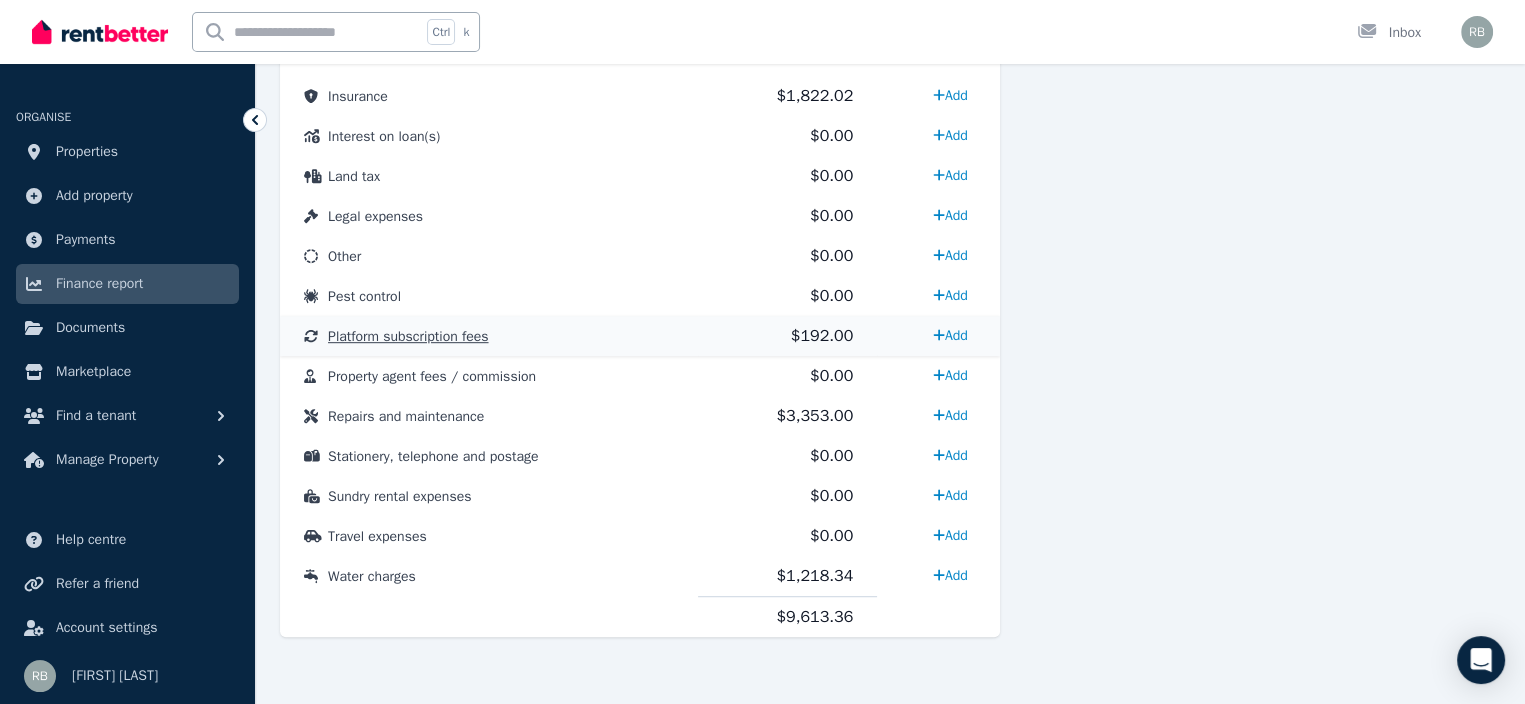 click on "Platform subscription fees" at bounding box center [408, 336] 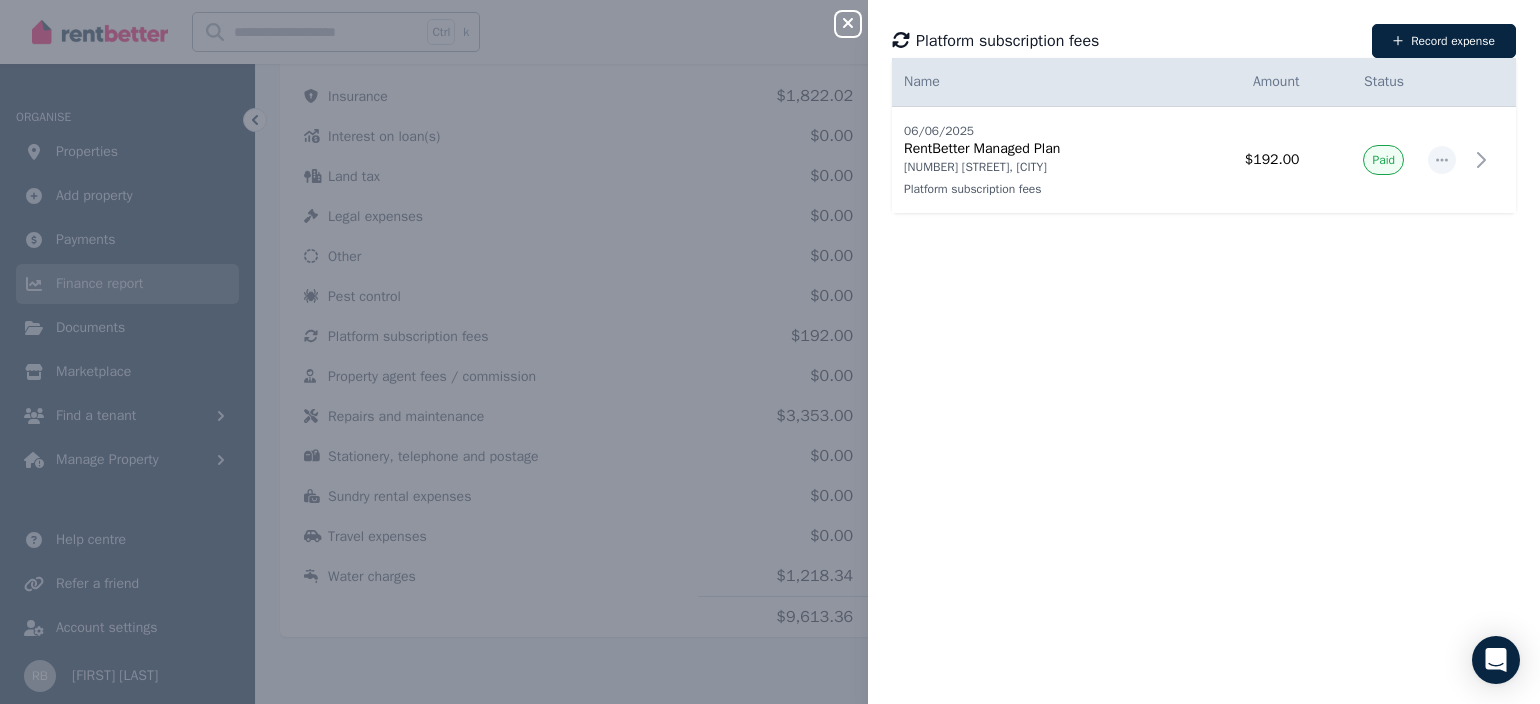 click 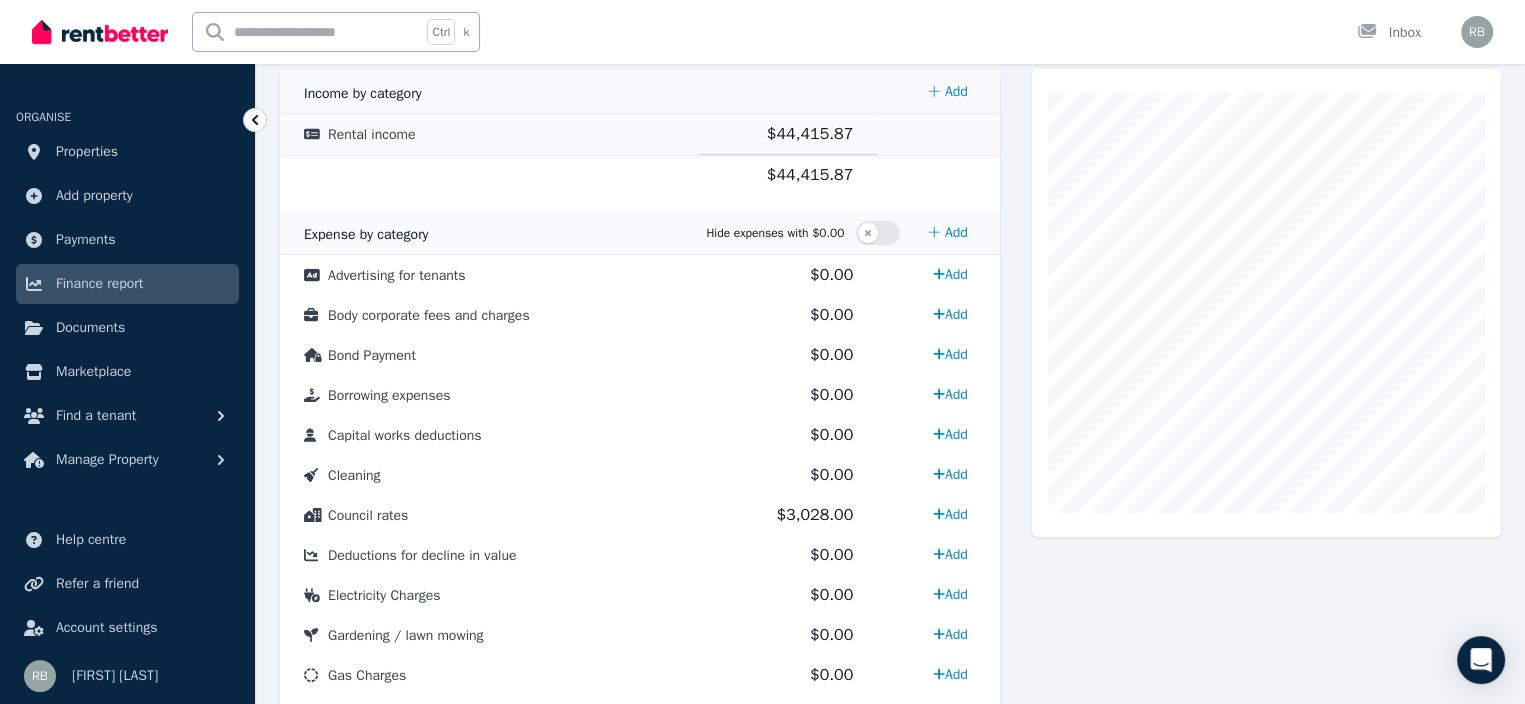 scroll, scrollTop: 0, scrollLeft: 0, axis: both 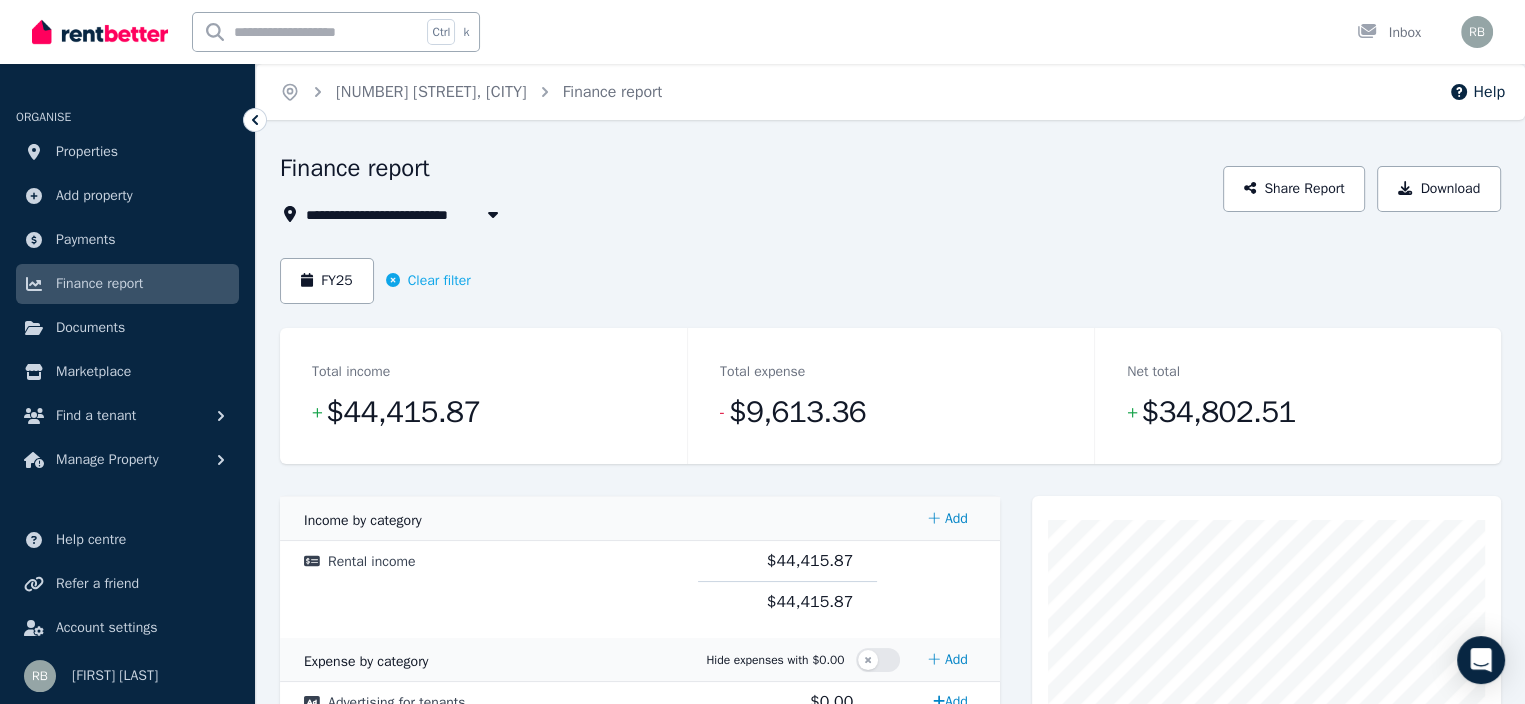 click 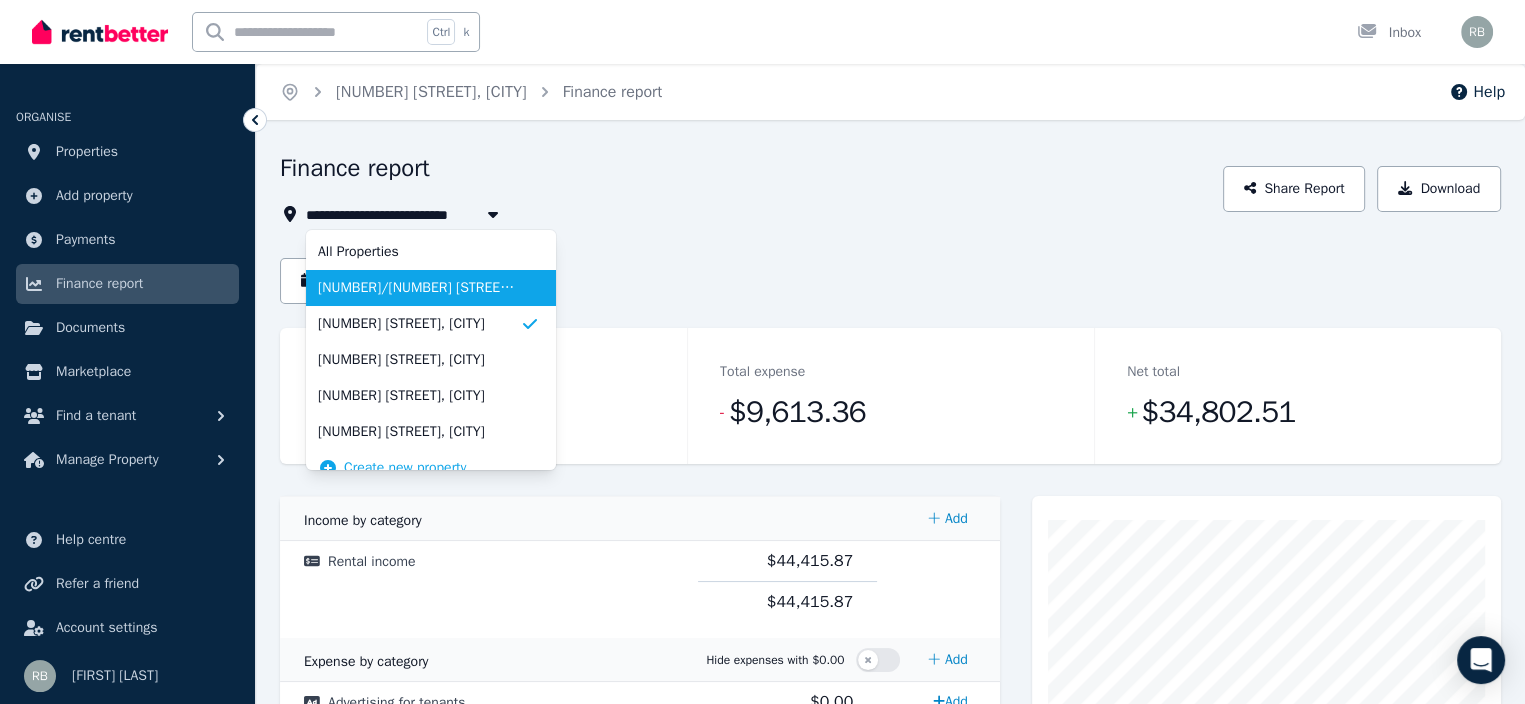 click on "[NUMBER]/[NUMBER] [STREET], [CITY]" at bounding box center [419, 288] 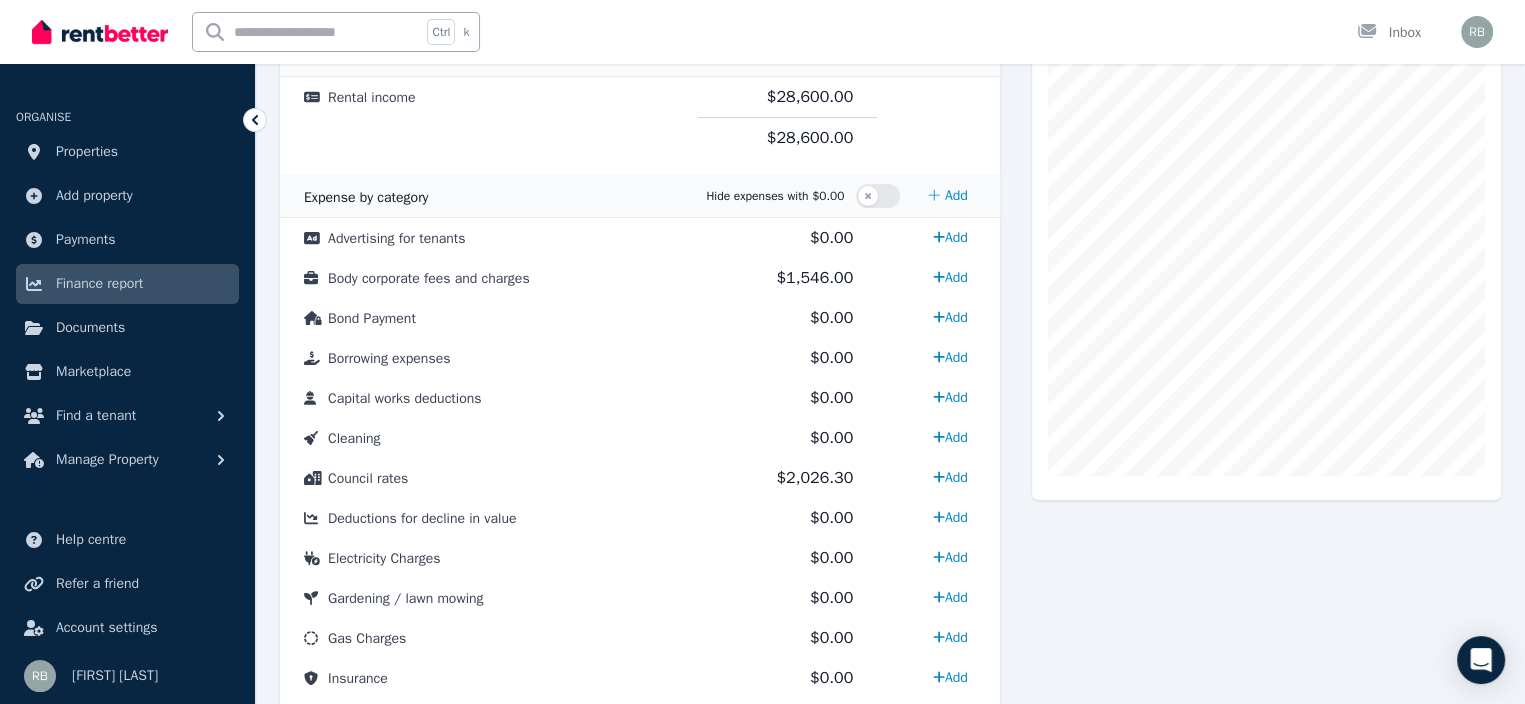 scroll, scrollTop: 500, scrollLeft: 0, axis: vertical 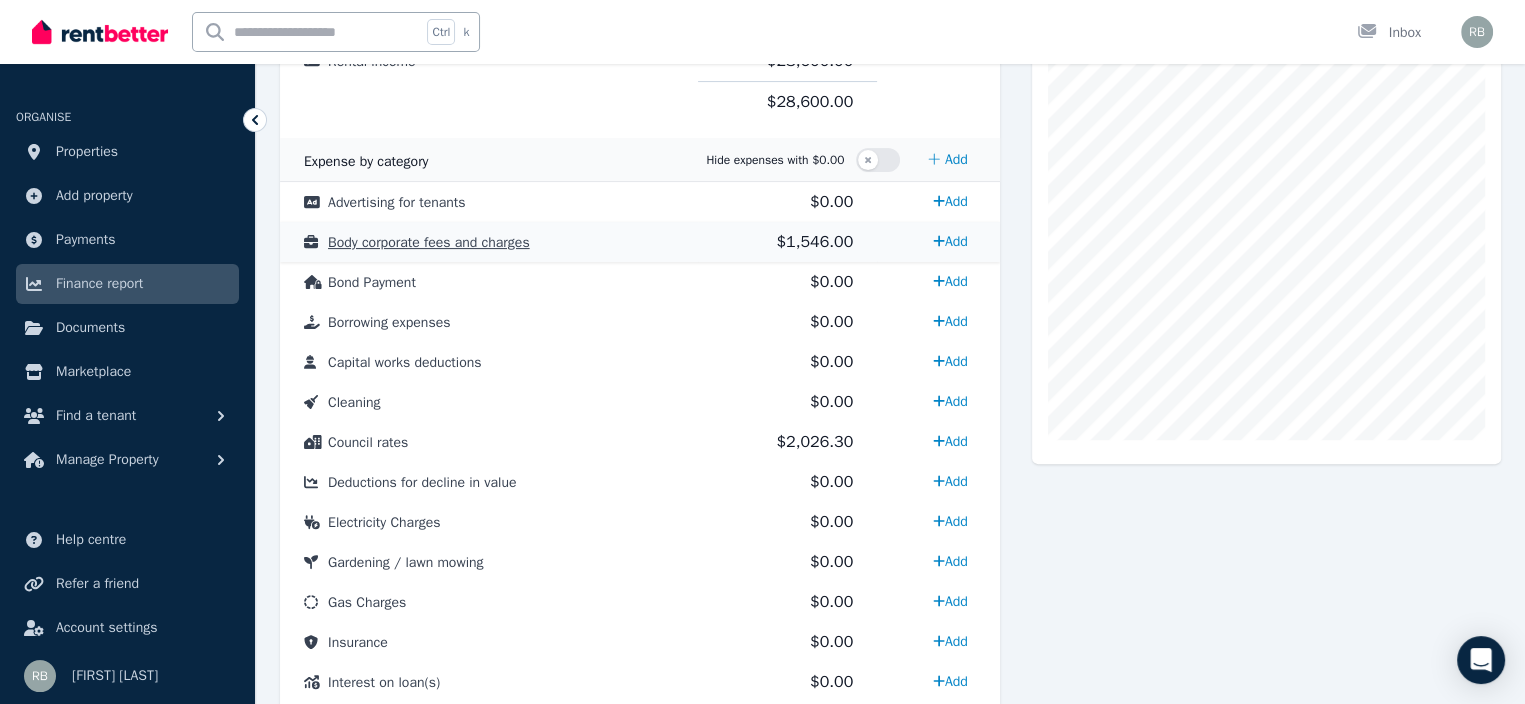 click on "Body corporate fees and charges" at bounding box center (429, 242) 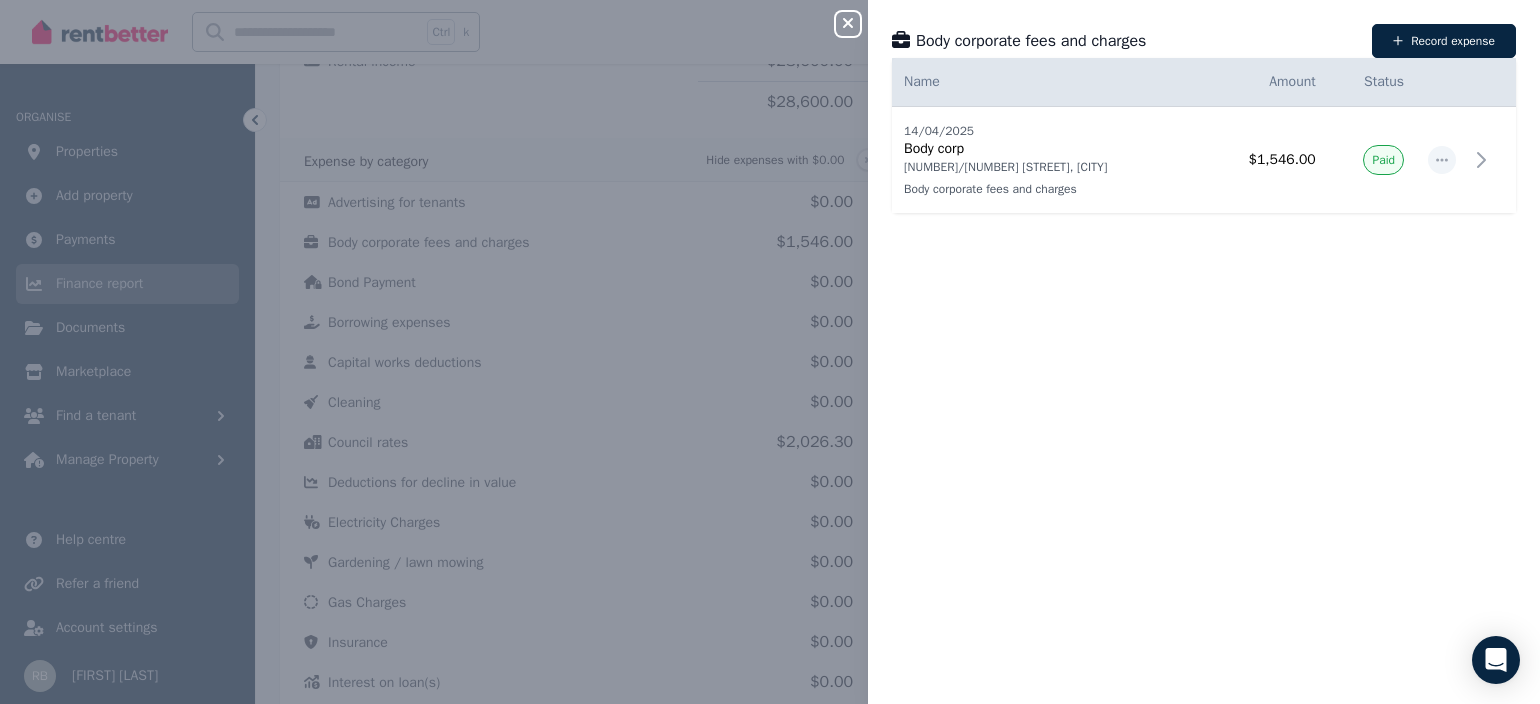 click 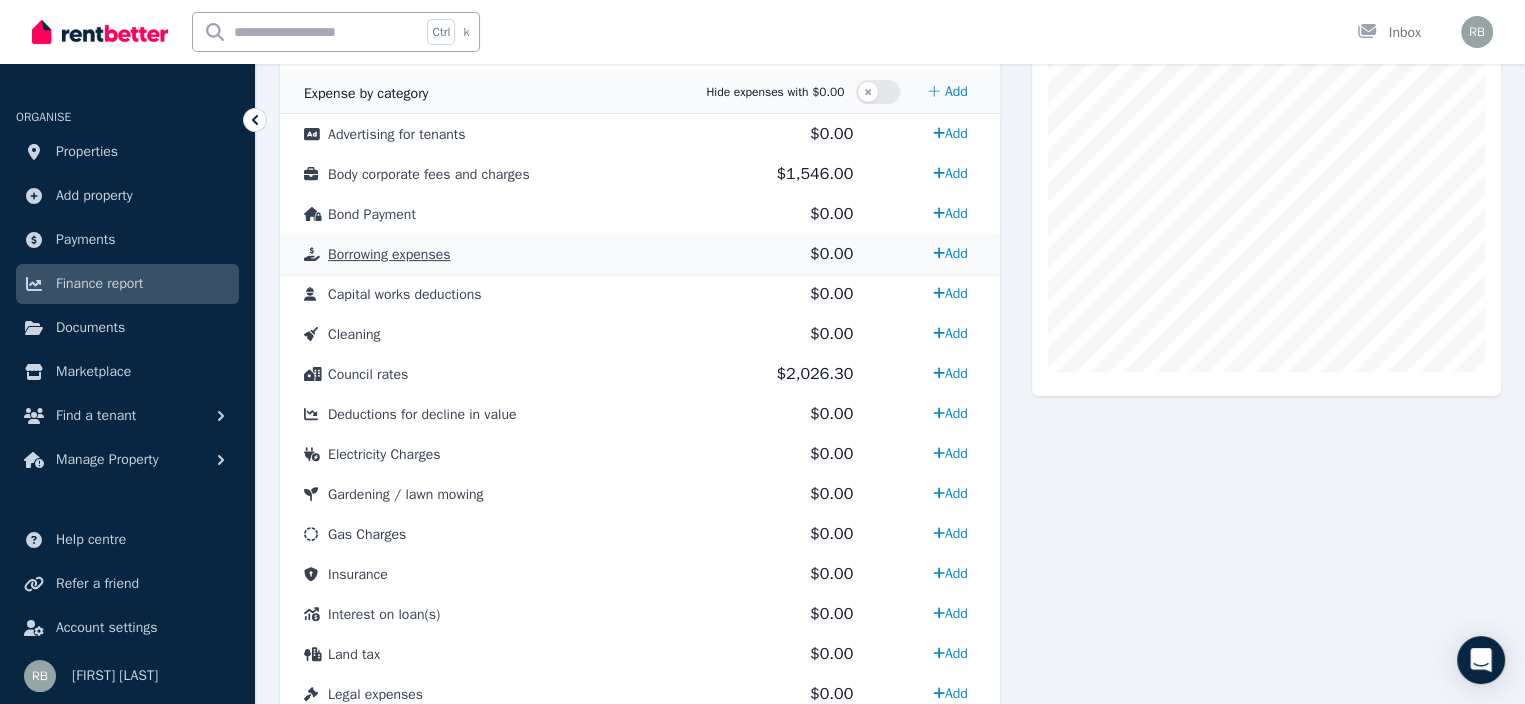 scroll, scrollTop: 600, scrollLeft: 0, axis: vertical 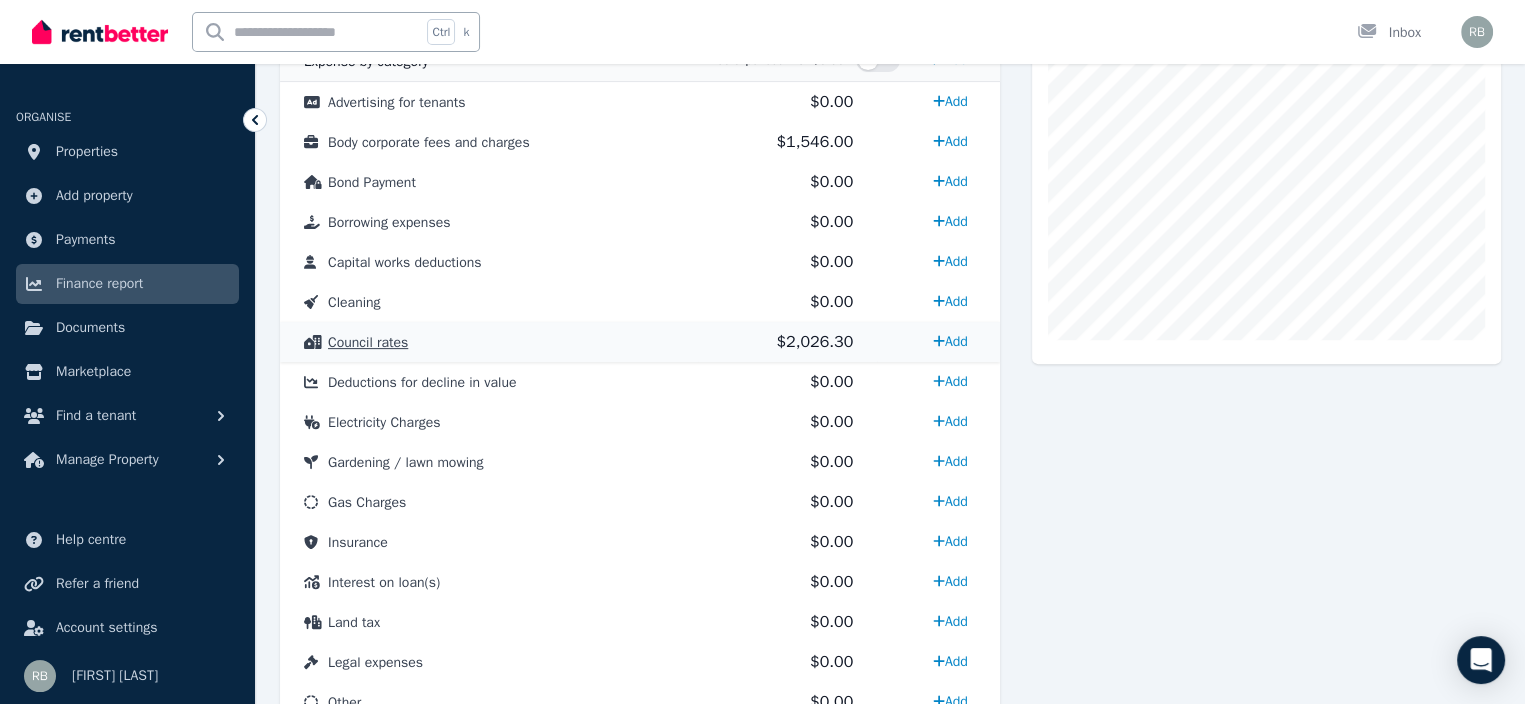 click on "Council rates" at bounding box center [489, 342] 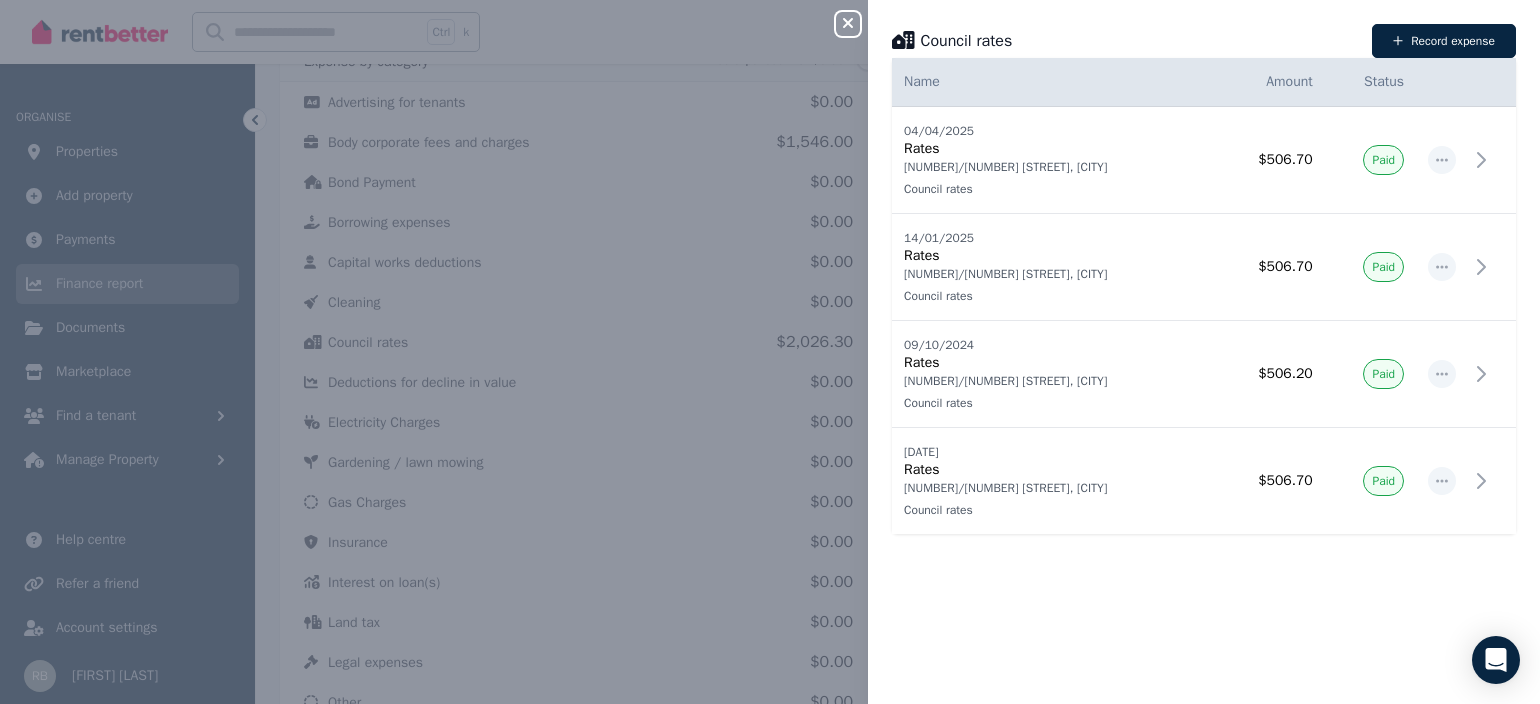 click 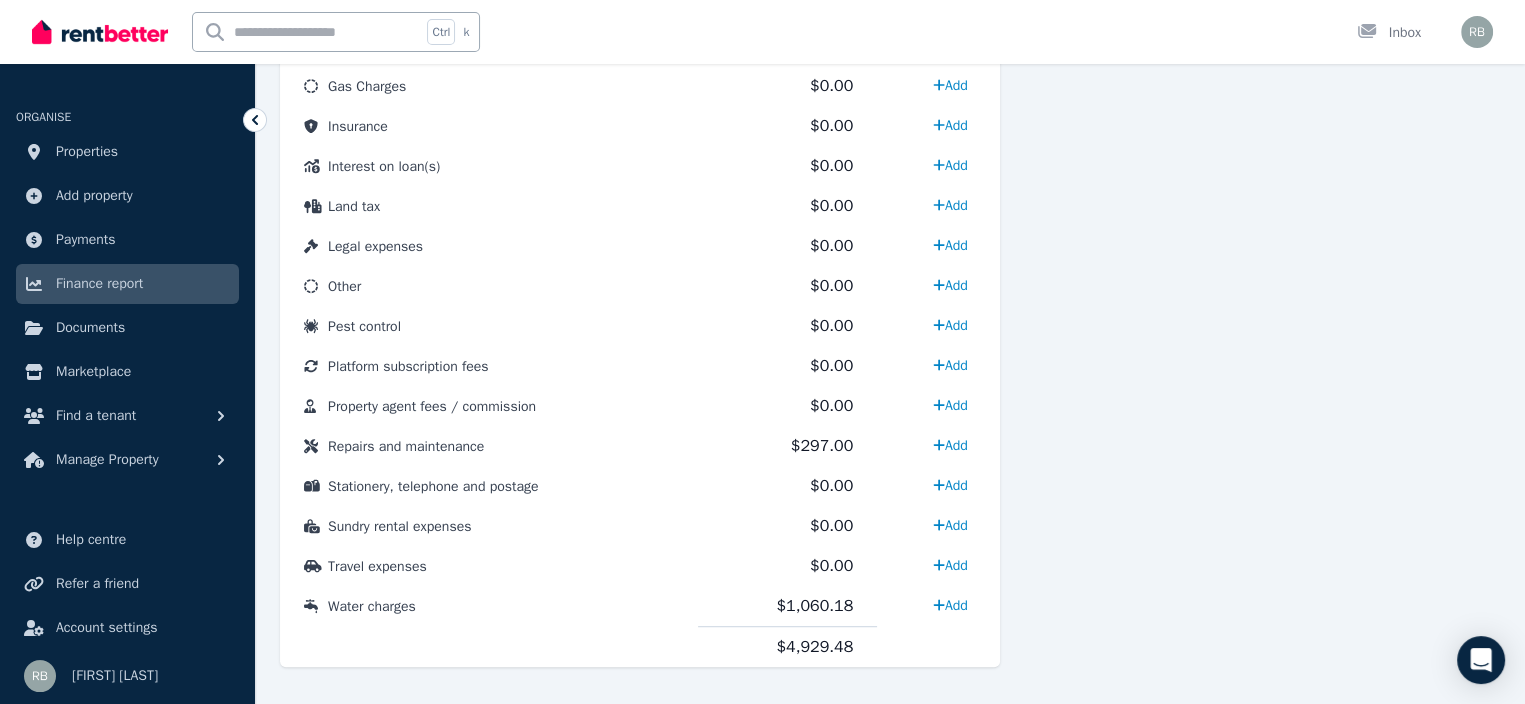 scroll, scrollTop: 1046, scrollLeft: 0, axis: vertical 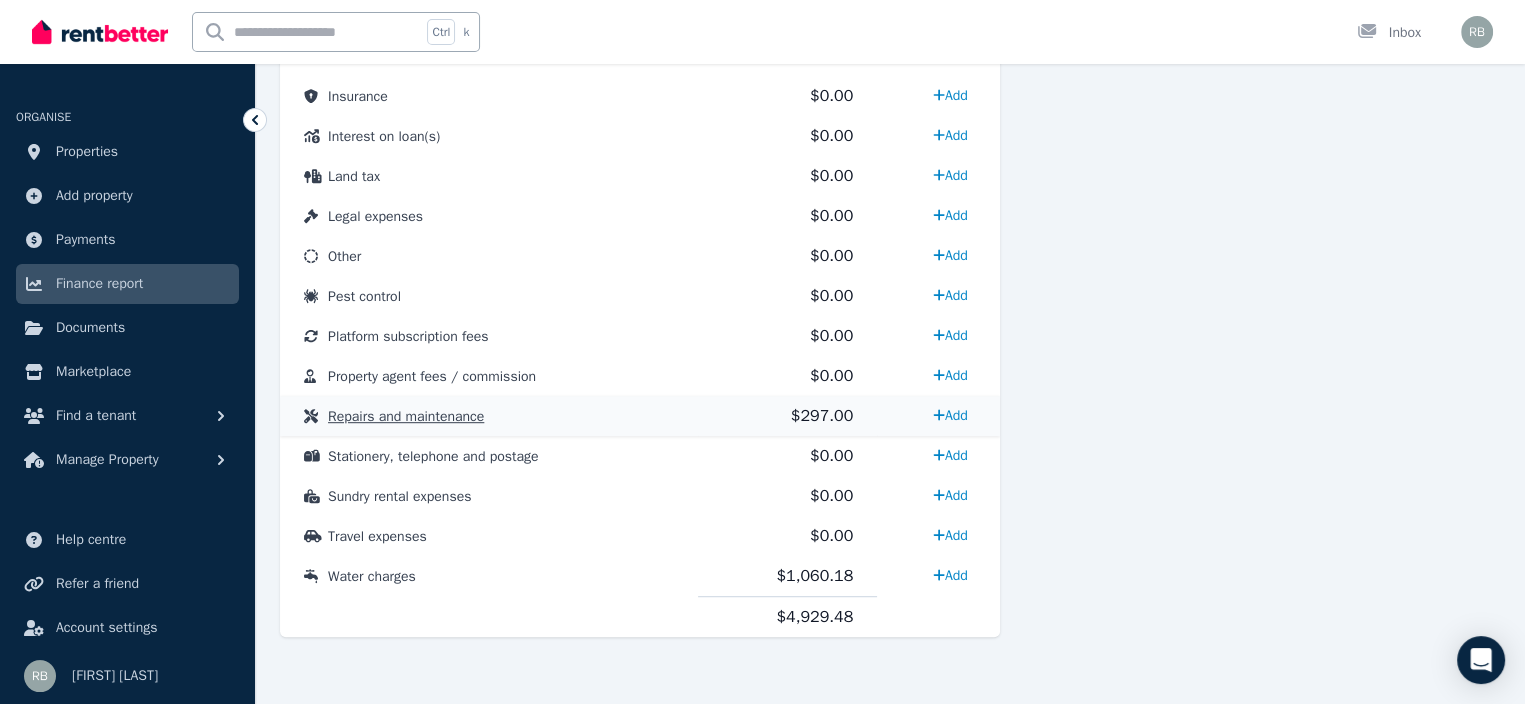 click on "Repairs and maintenance" at bounding box center [406, 416] 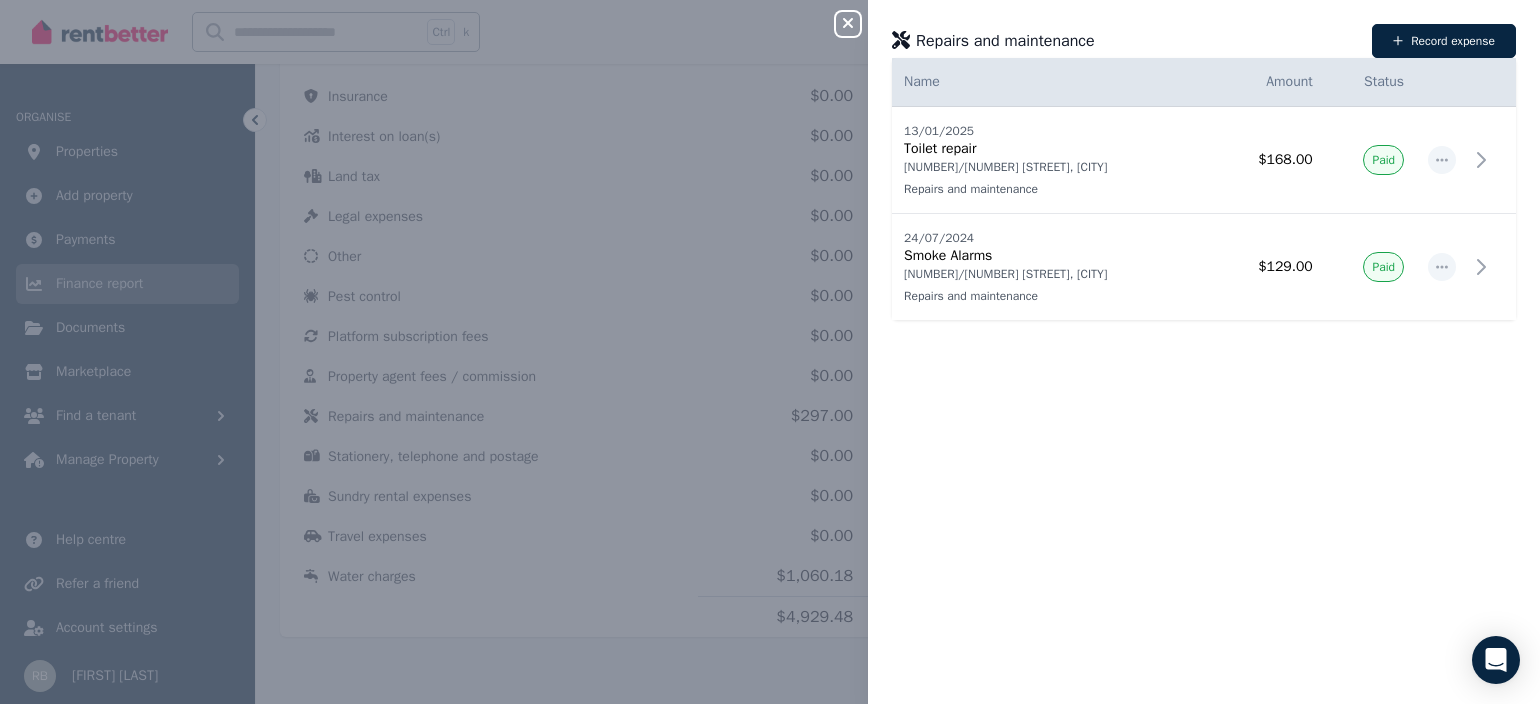 click 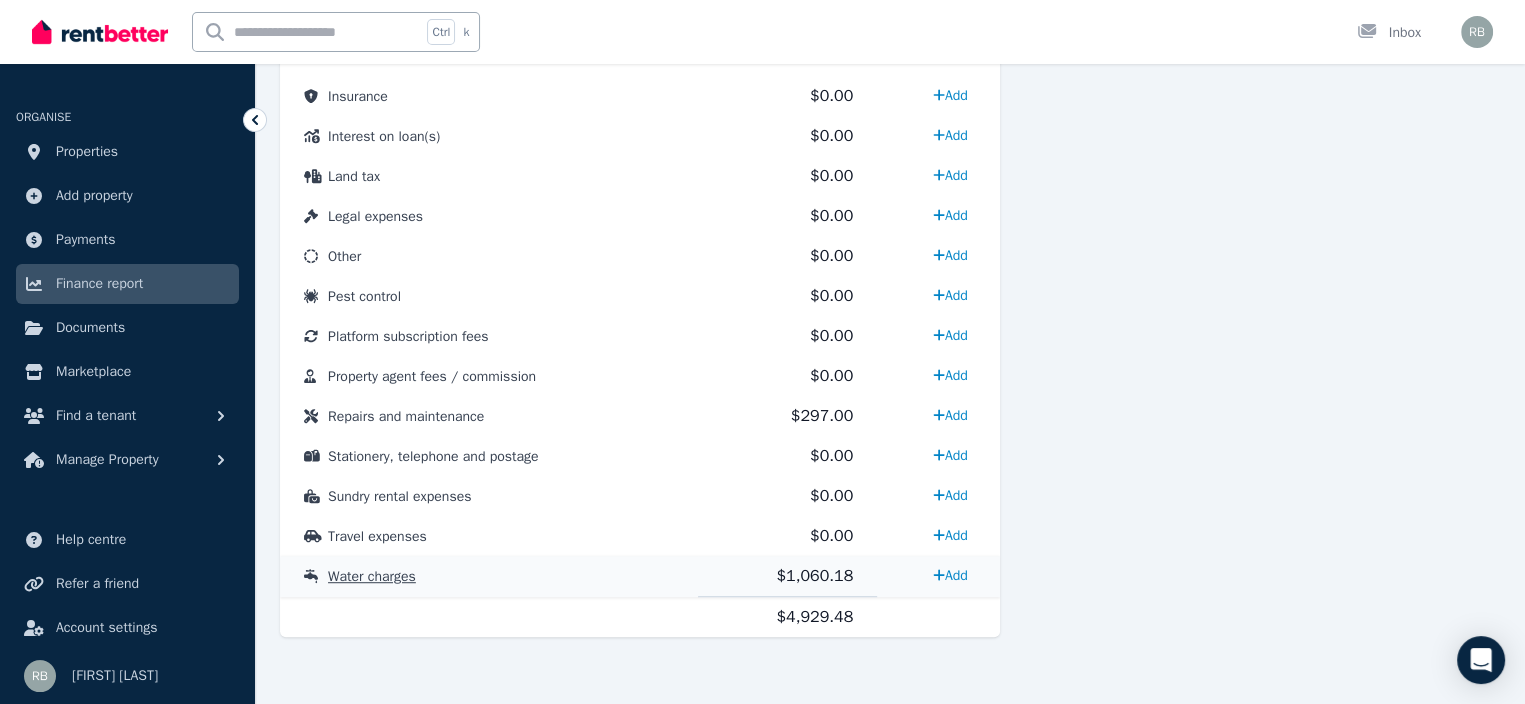 click on "Water charges" at bounding box center [372, 576] 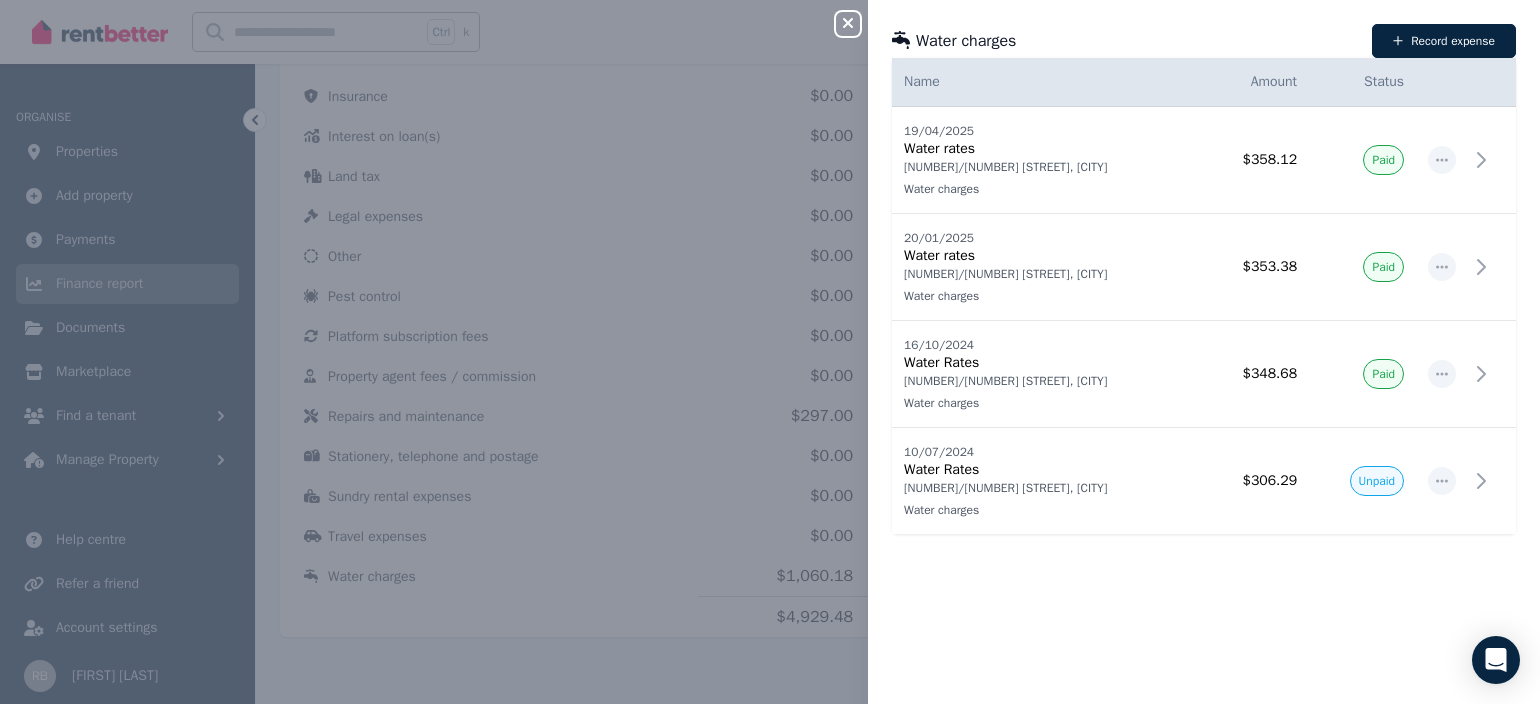 click 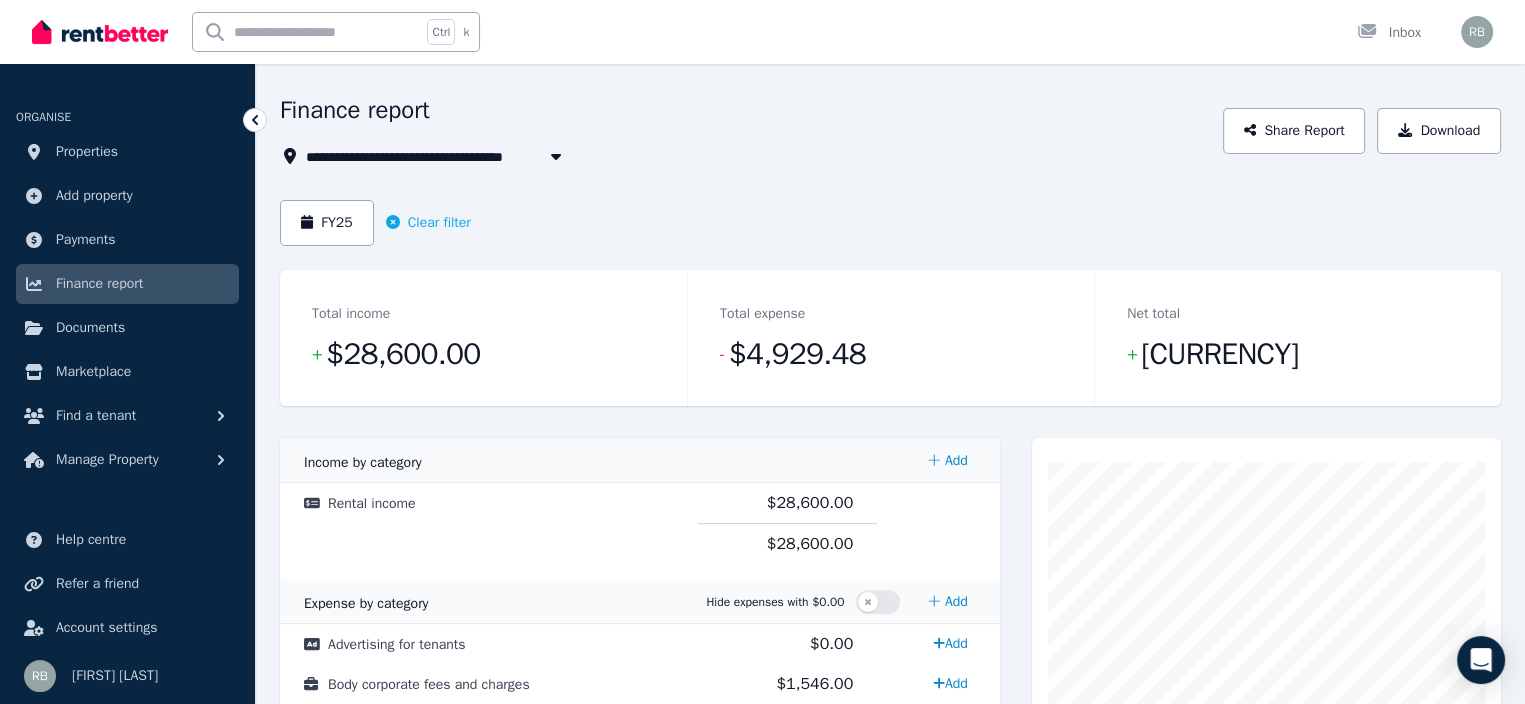 scroll, scrollTop: 46, scrollLeft: 0, axis: vertical 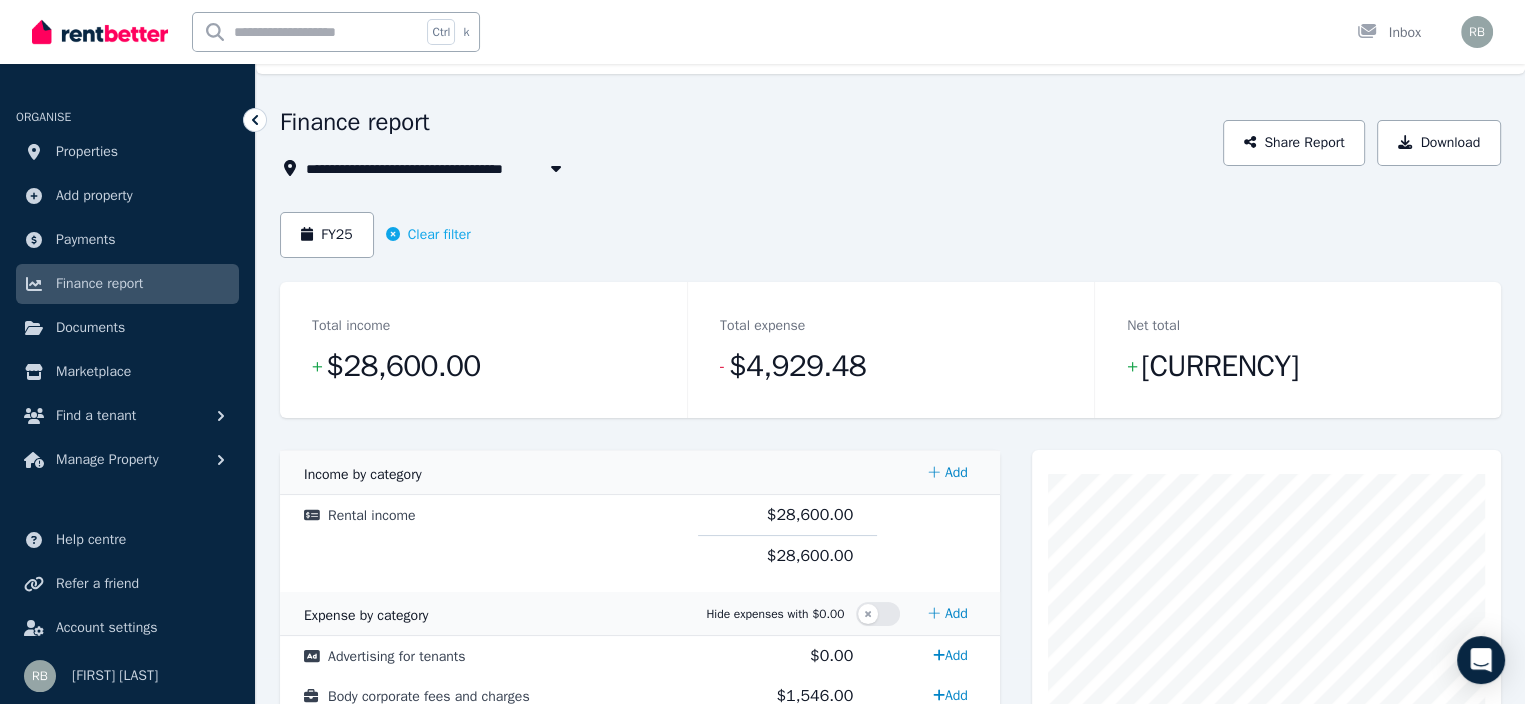 click 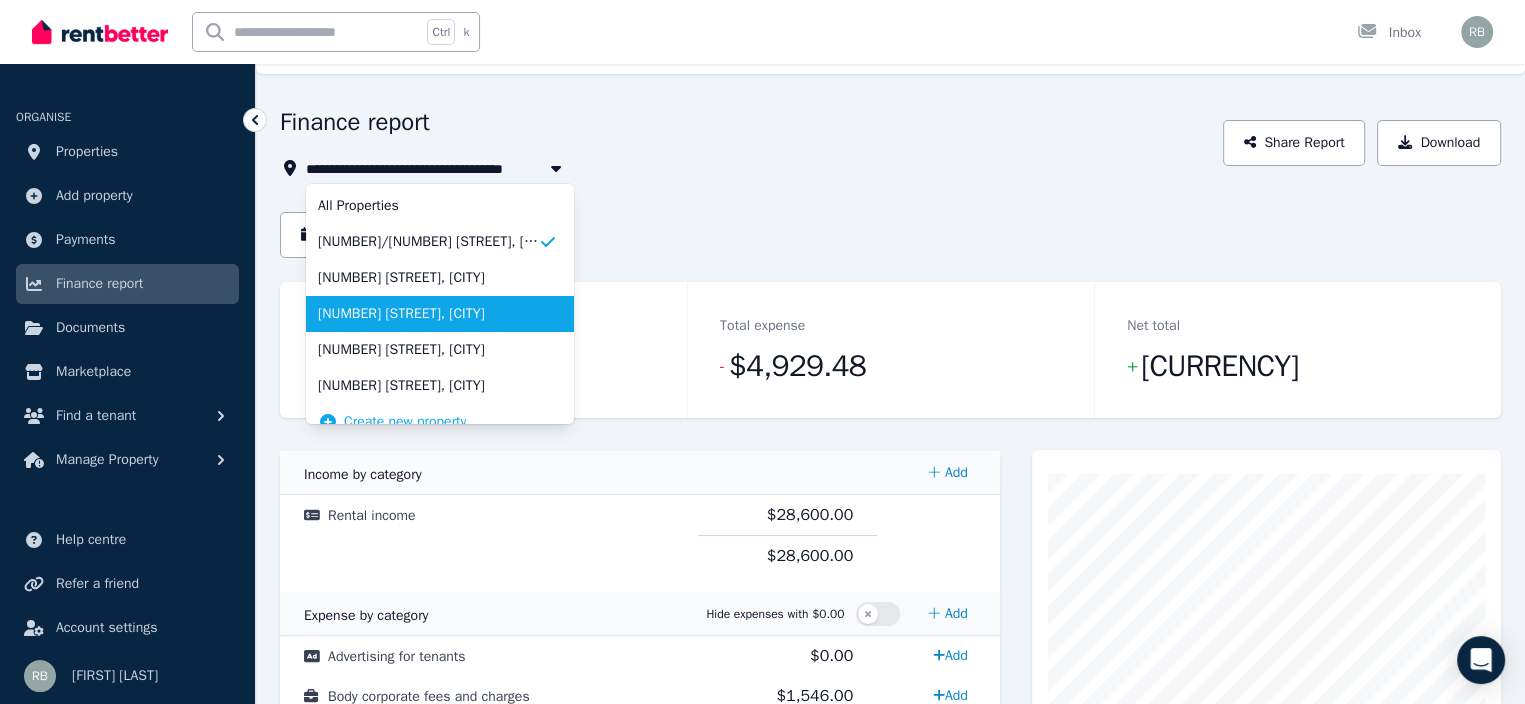click on "[NUMBER] [STREET], [CITY]" at bounding box center [428, 314] 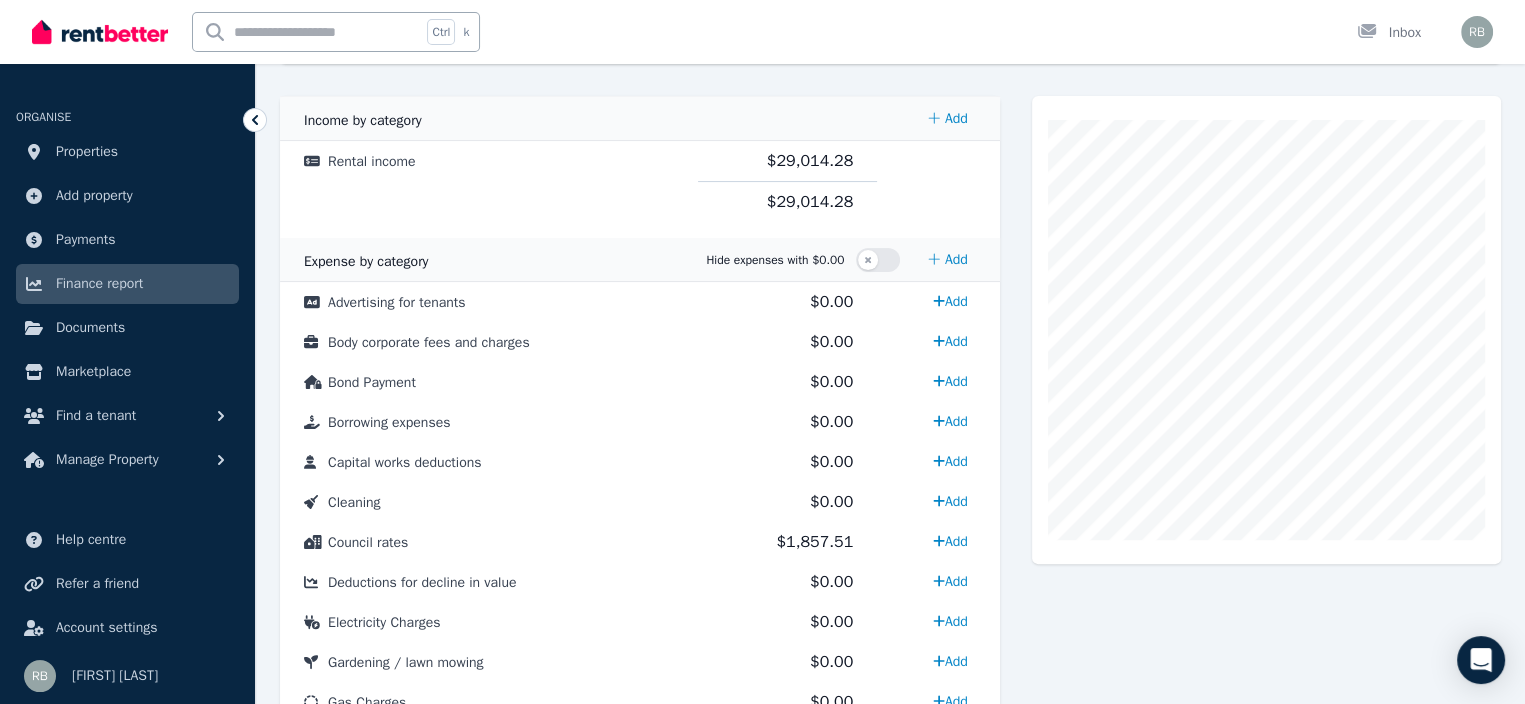 scroll, scrollTop: 500, scrollLeft: 0, axis: vertical 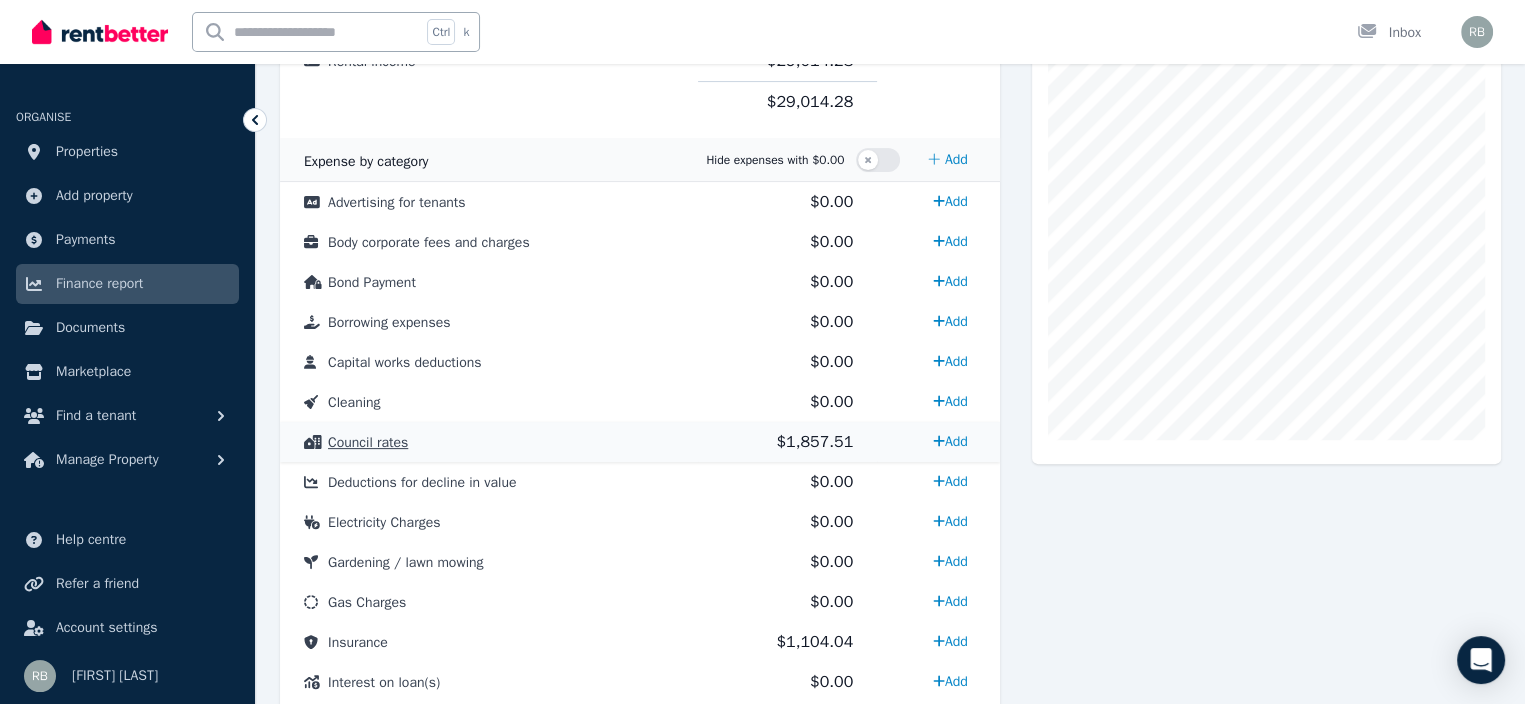 click on "Council rates" at bounding box center [368, 442] 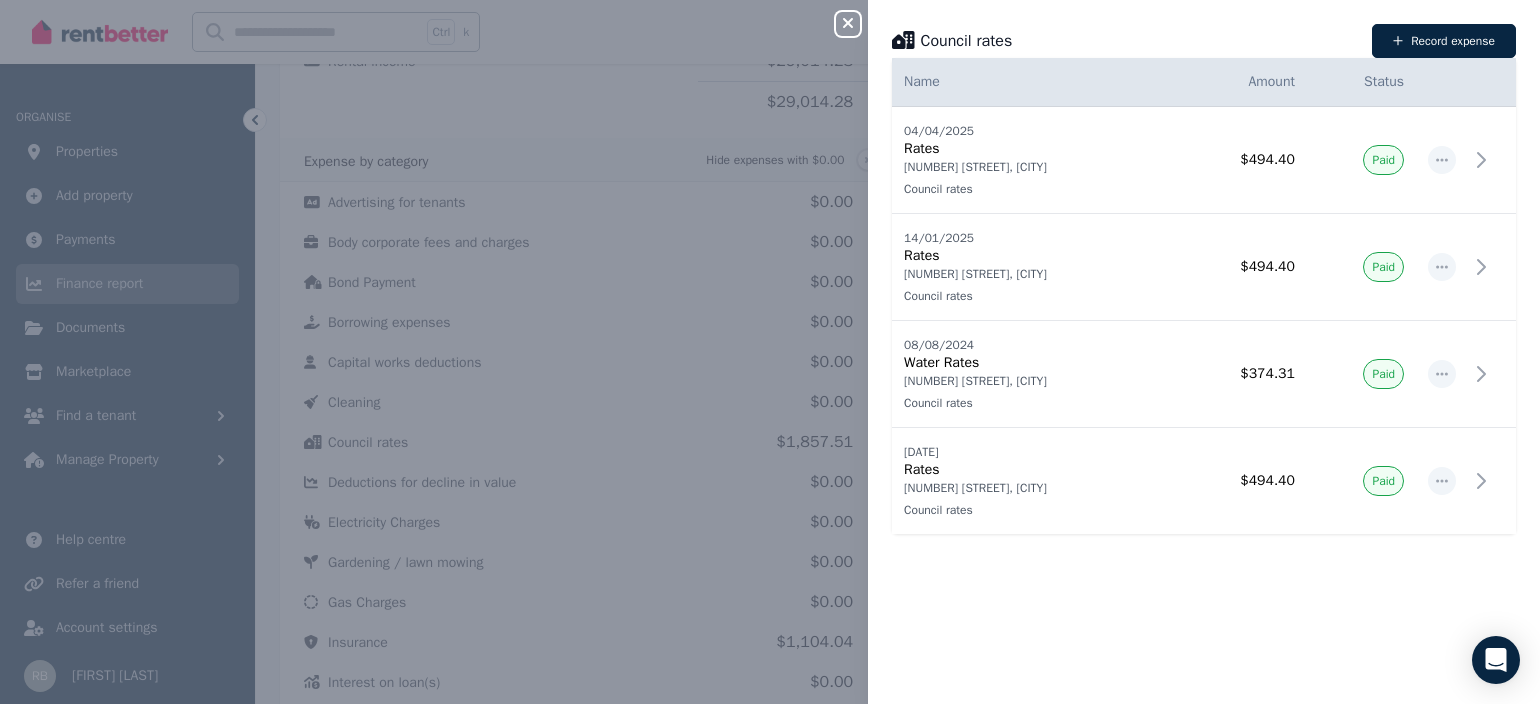 click 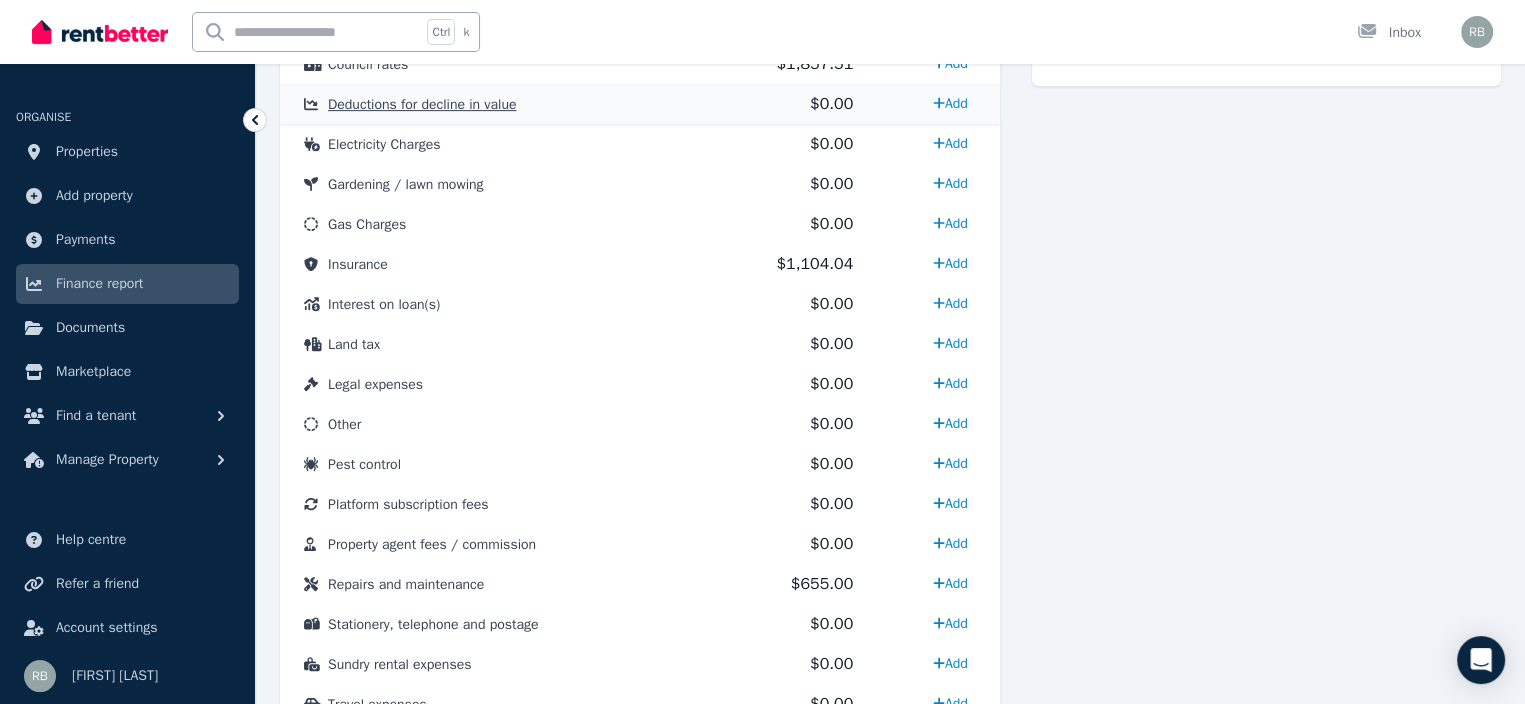 scroll, scrollTop: 1000, scrollLeft: 0, axis: vertical 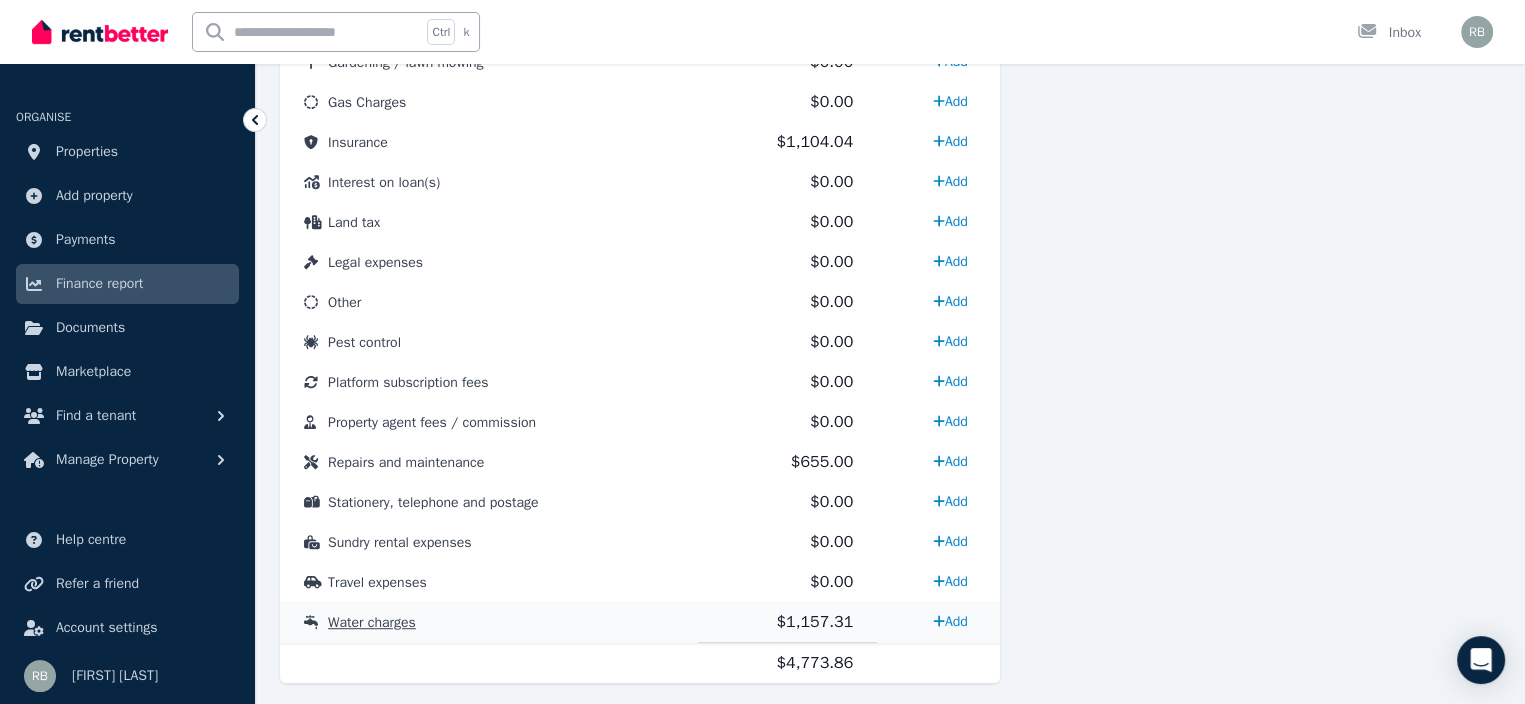 click on "Water charges" at bounding box center (372, 622) 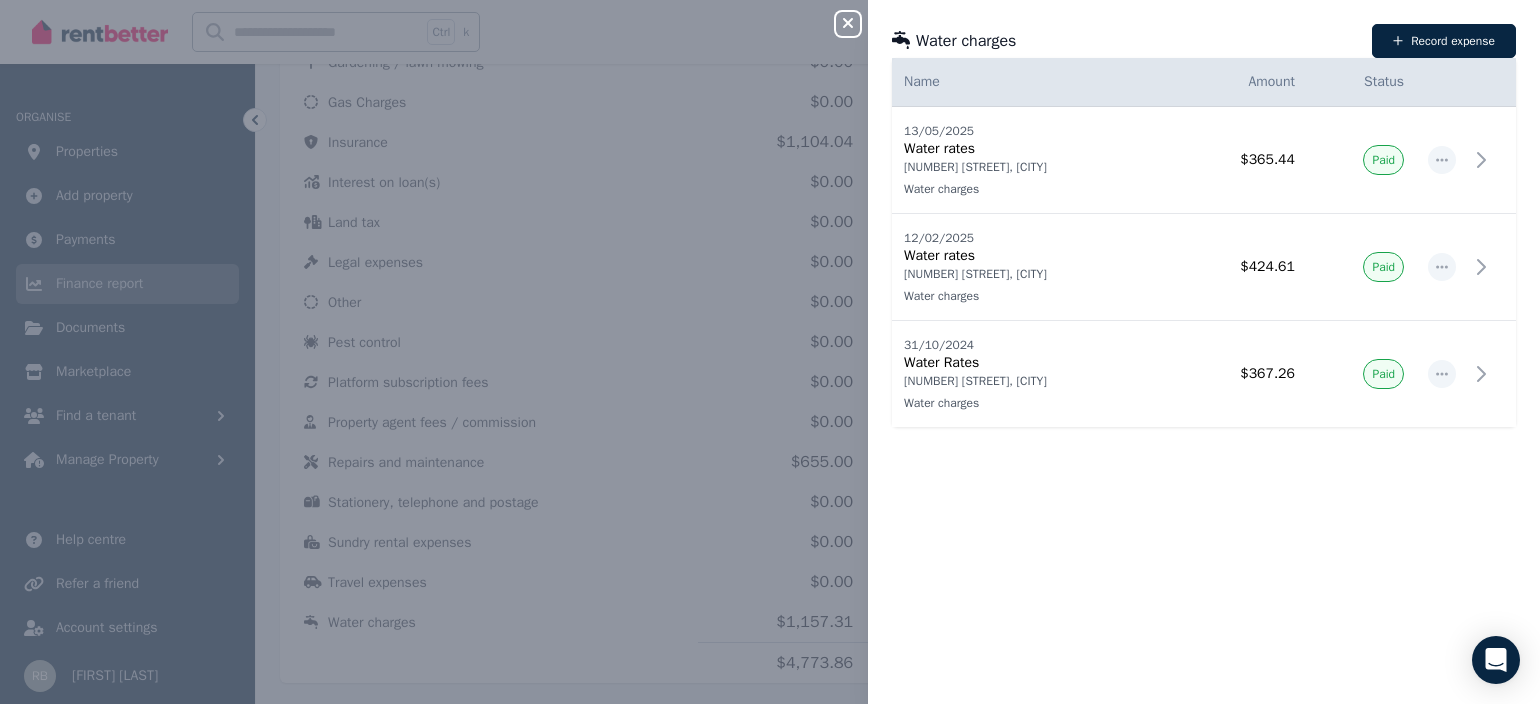 click on "Close panel" at bounding box center (848, 24) 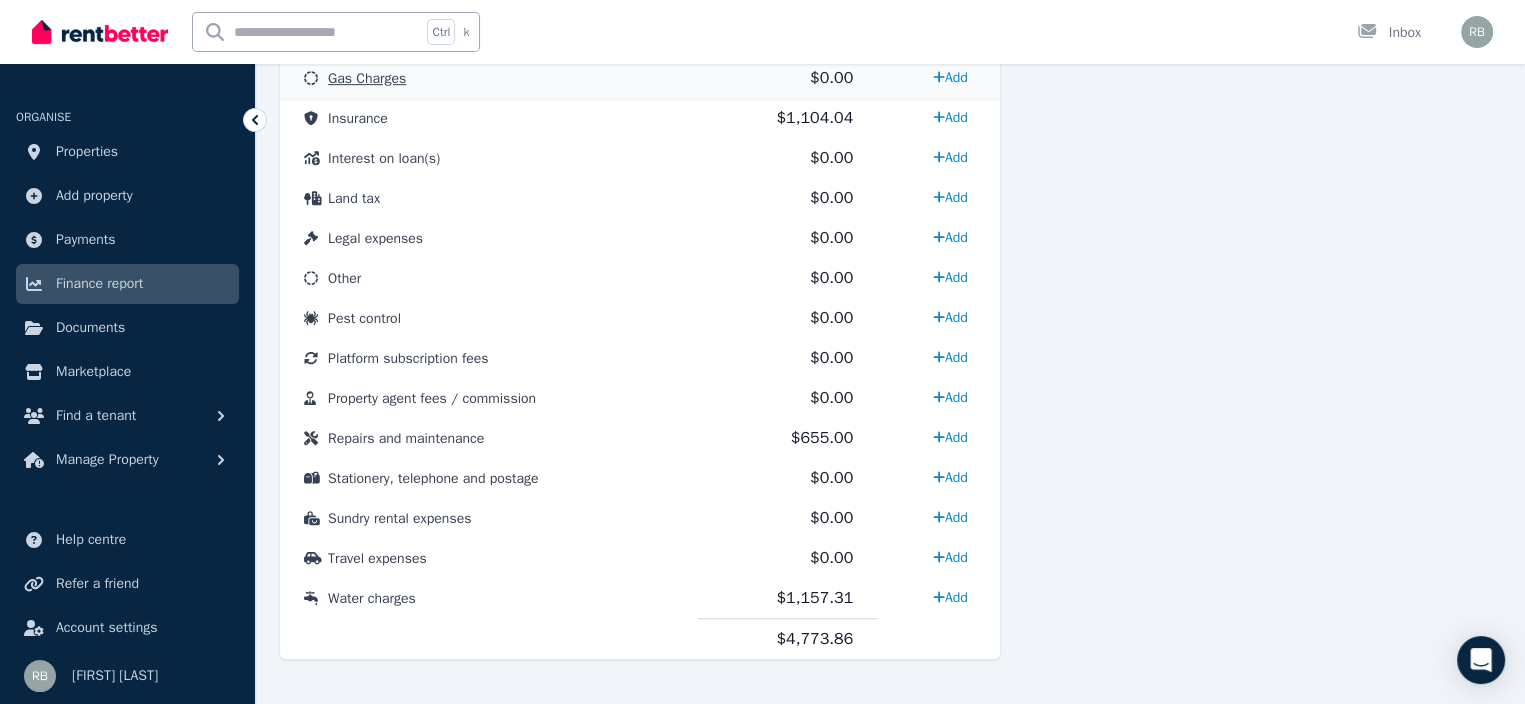 scroll, scrollTop: 1046, scrollLeft: 0, axis: vertical 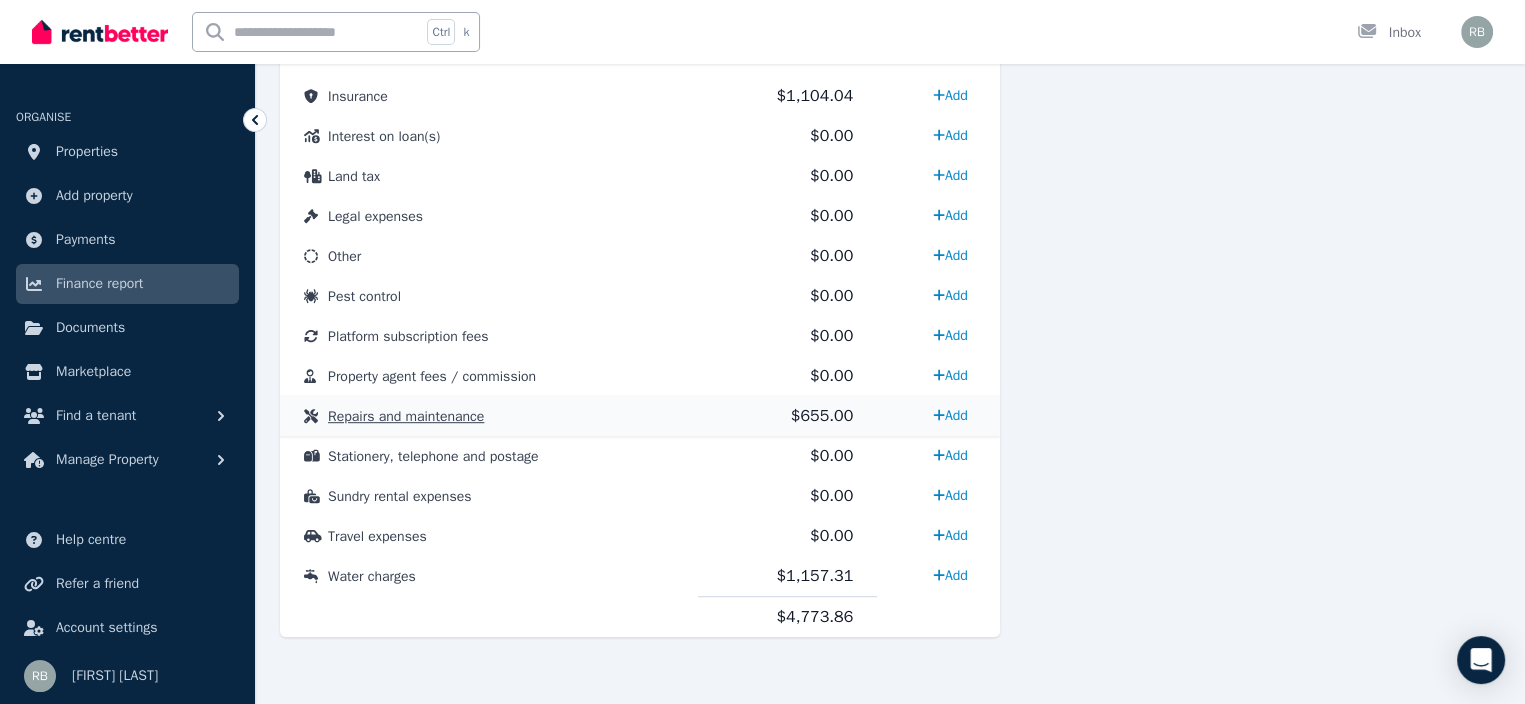 click on "Repairs and maintenance" at bounding box center [406, 416] 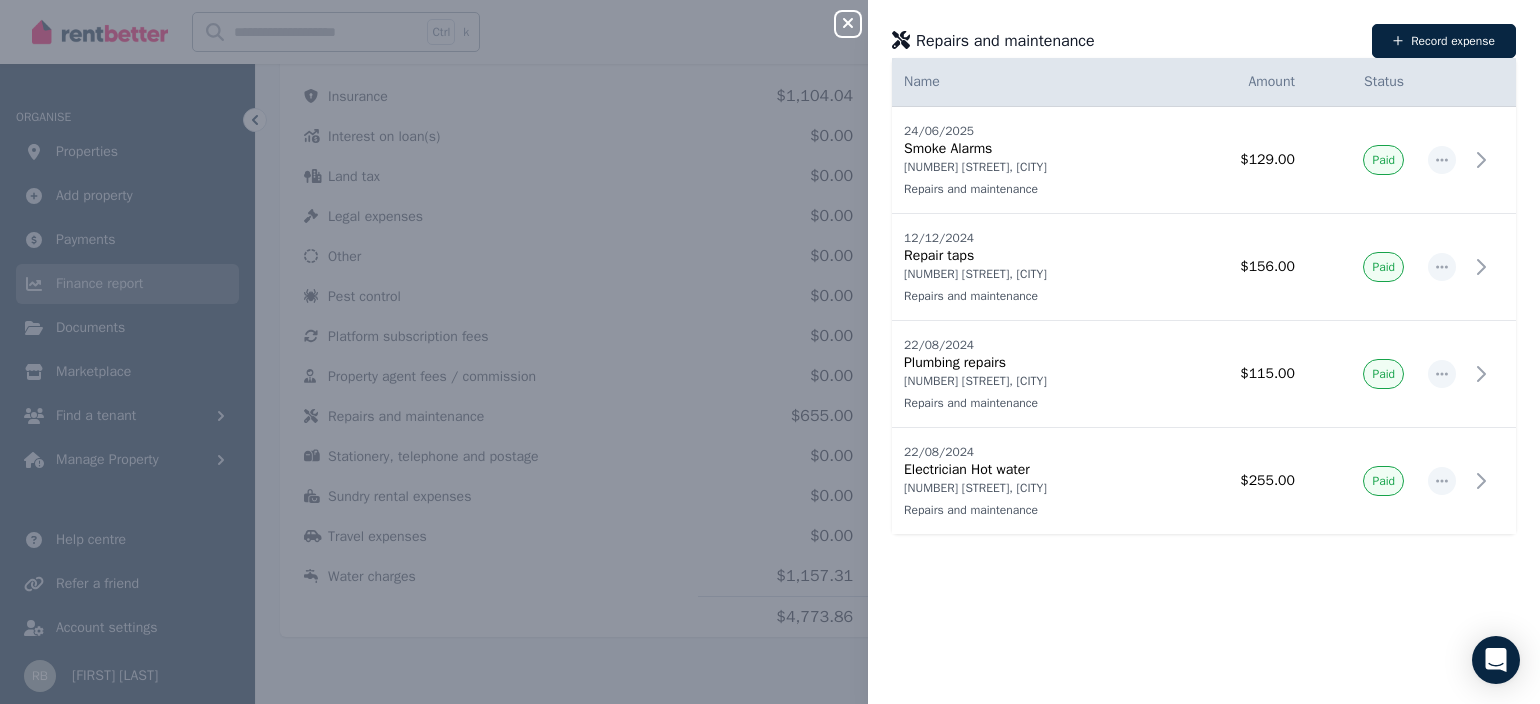 click 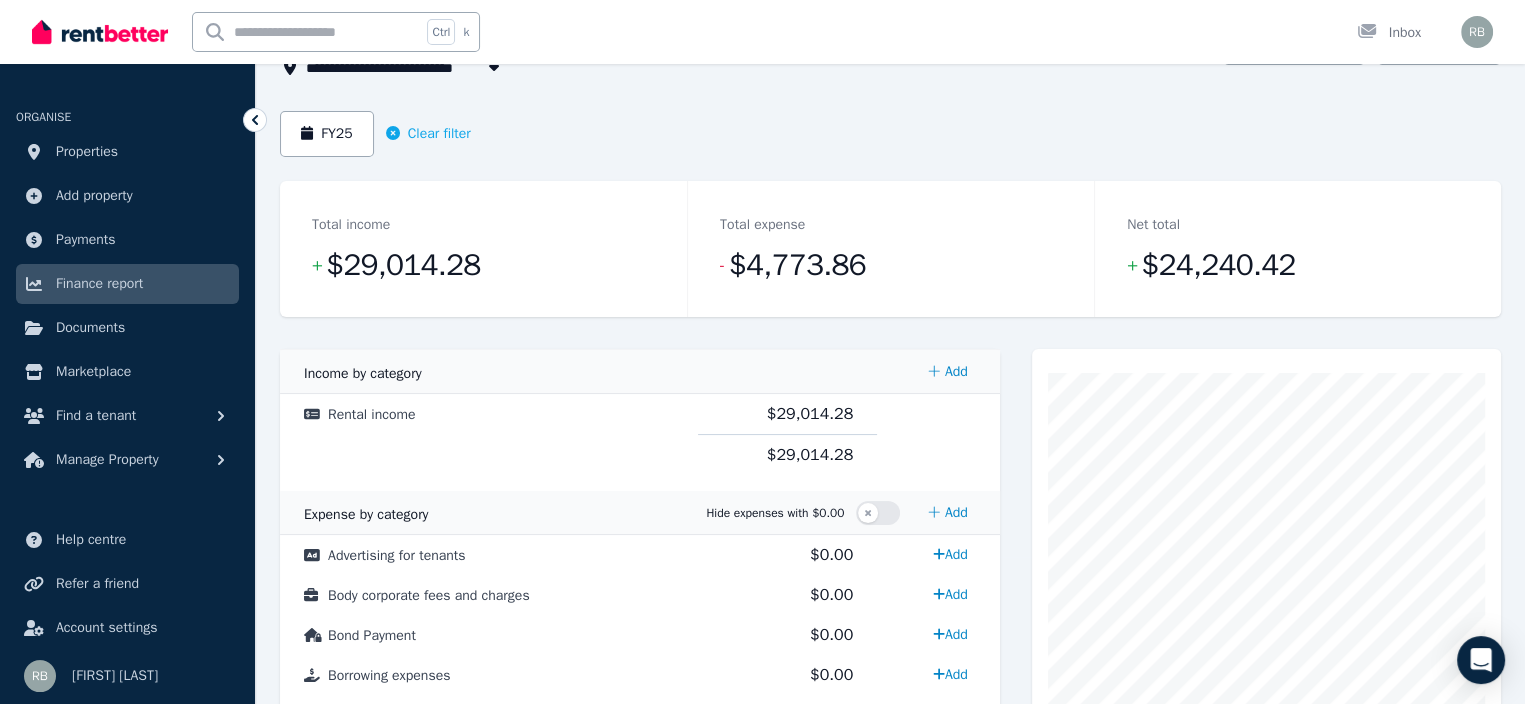 scroll, scrollTop: 0, scrollLeft: 0, axis: both 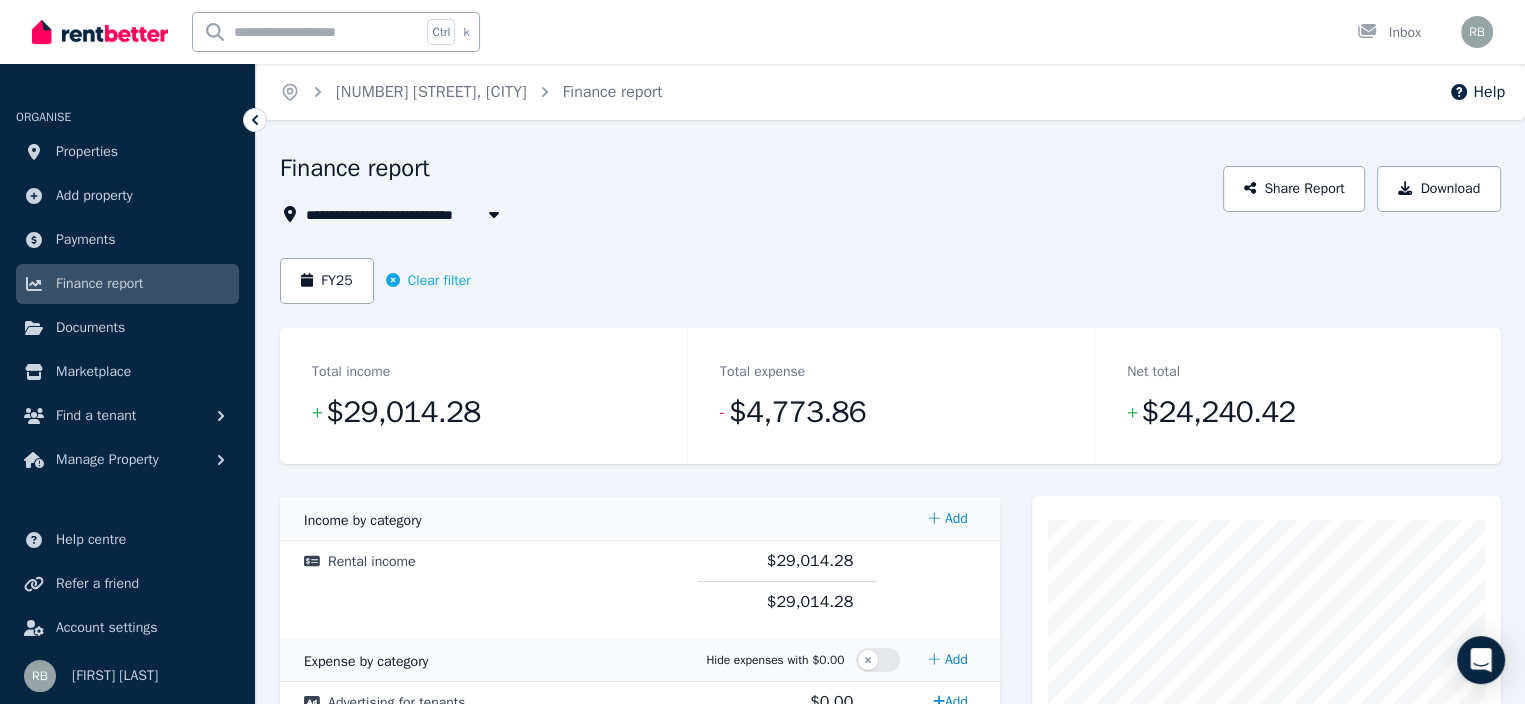 click 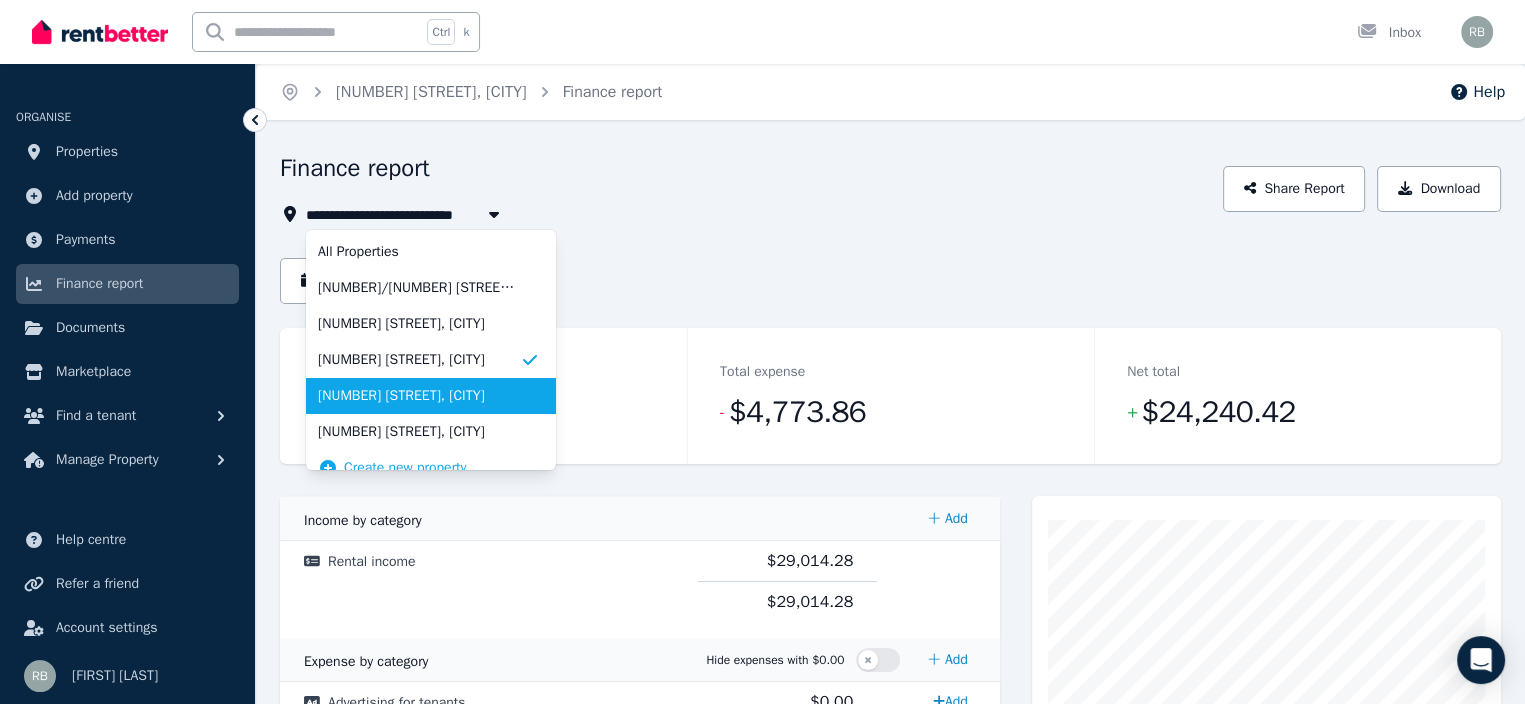 click on "[NUMBER] [STREET], [CITY]" at bounding box center [419, 396] 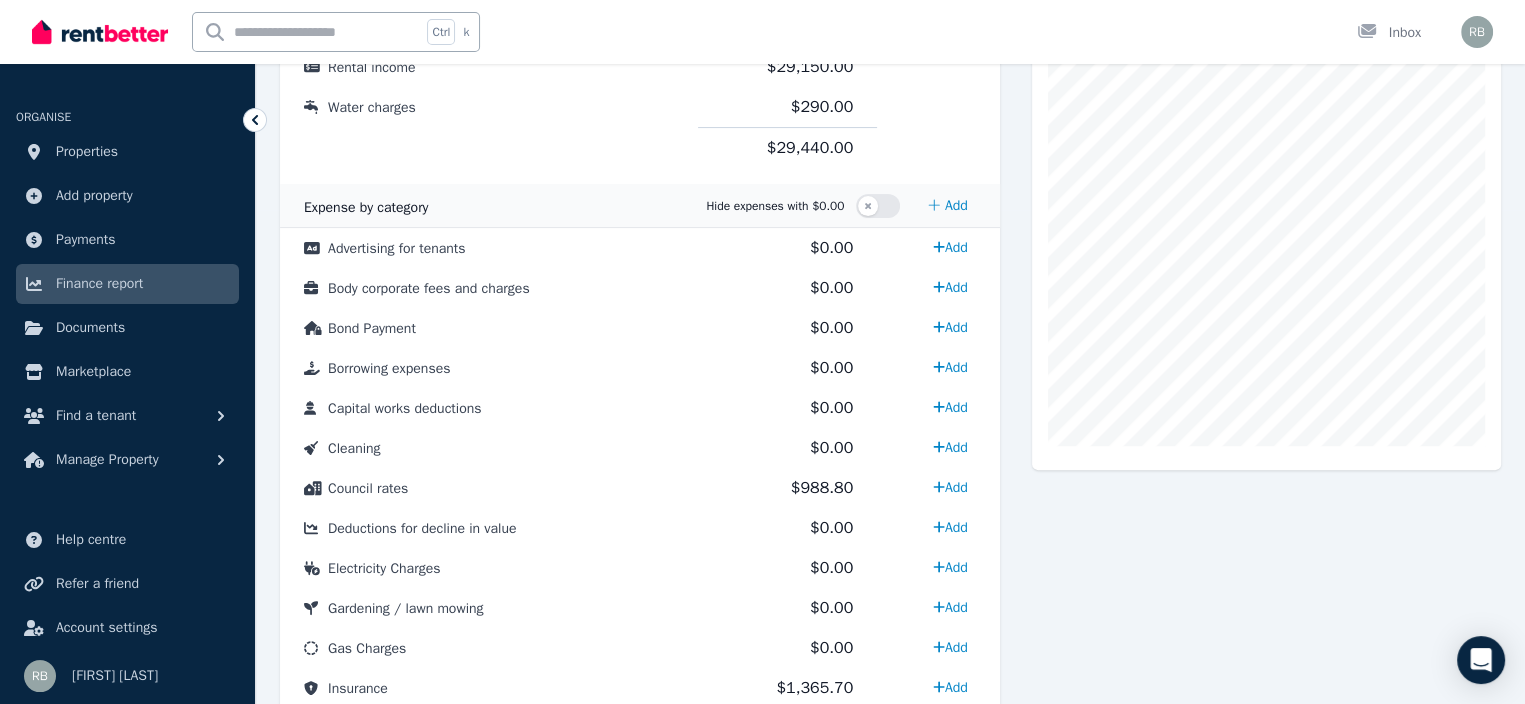 scroll, scrollTop: 500, scrollLeft: 0, axis: vertical 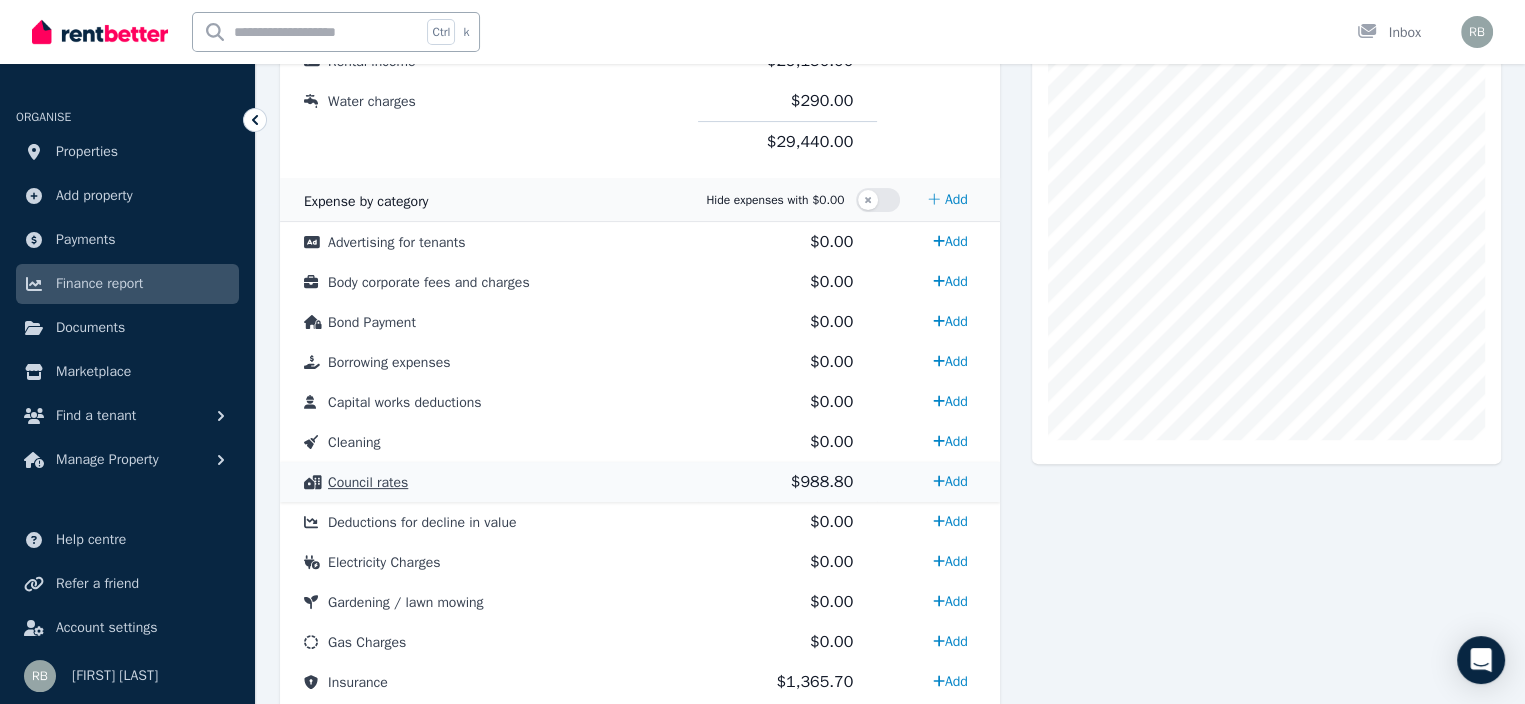 click on "Council rates" at bounding box center [368, 482] 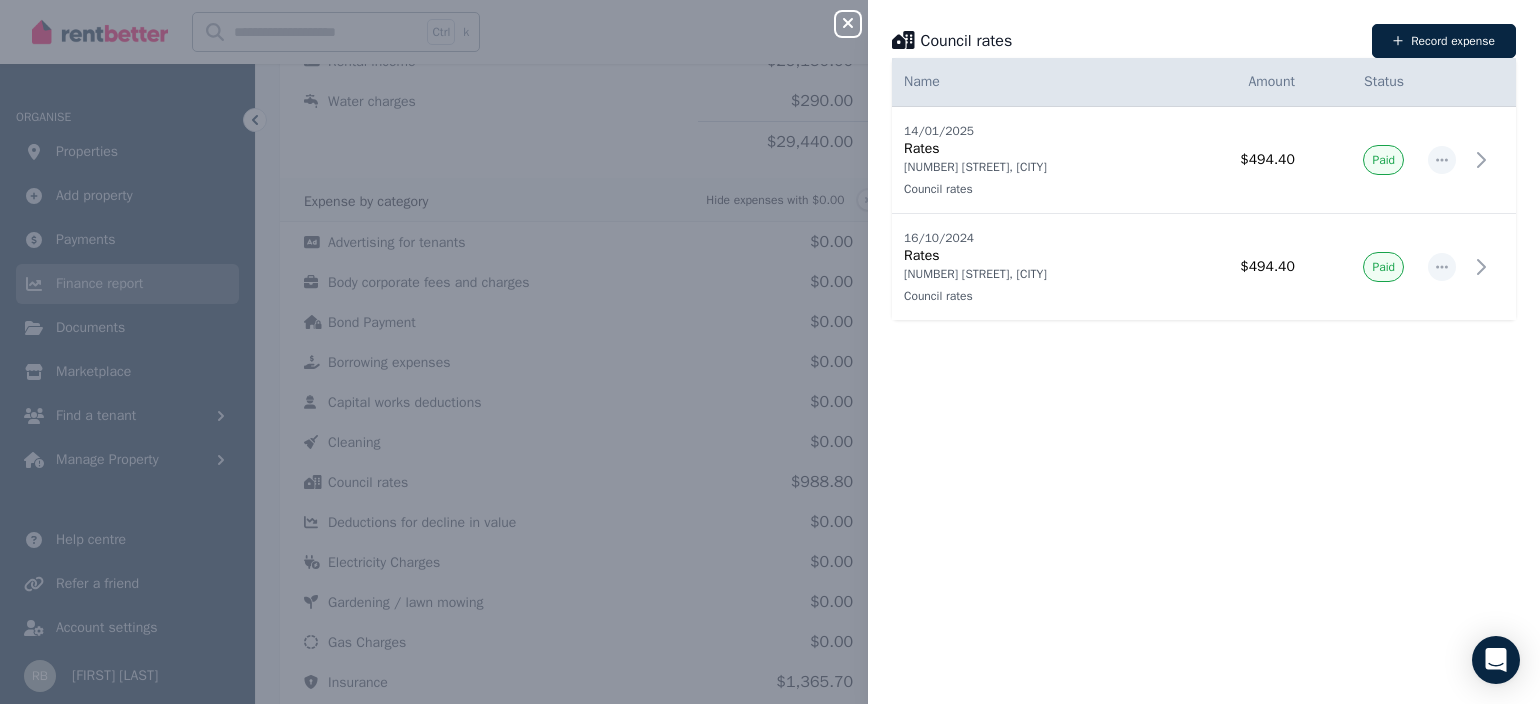 click 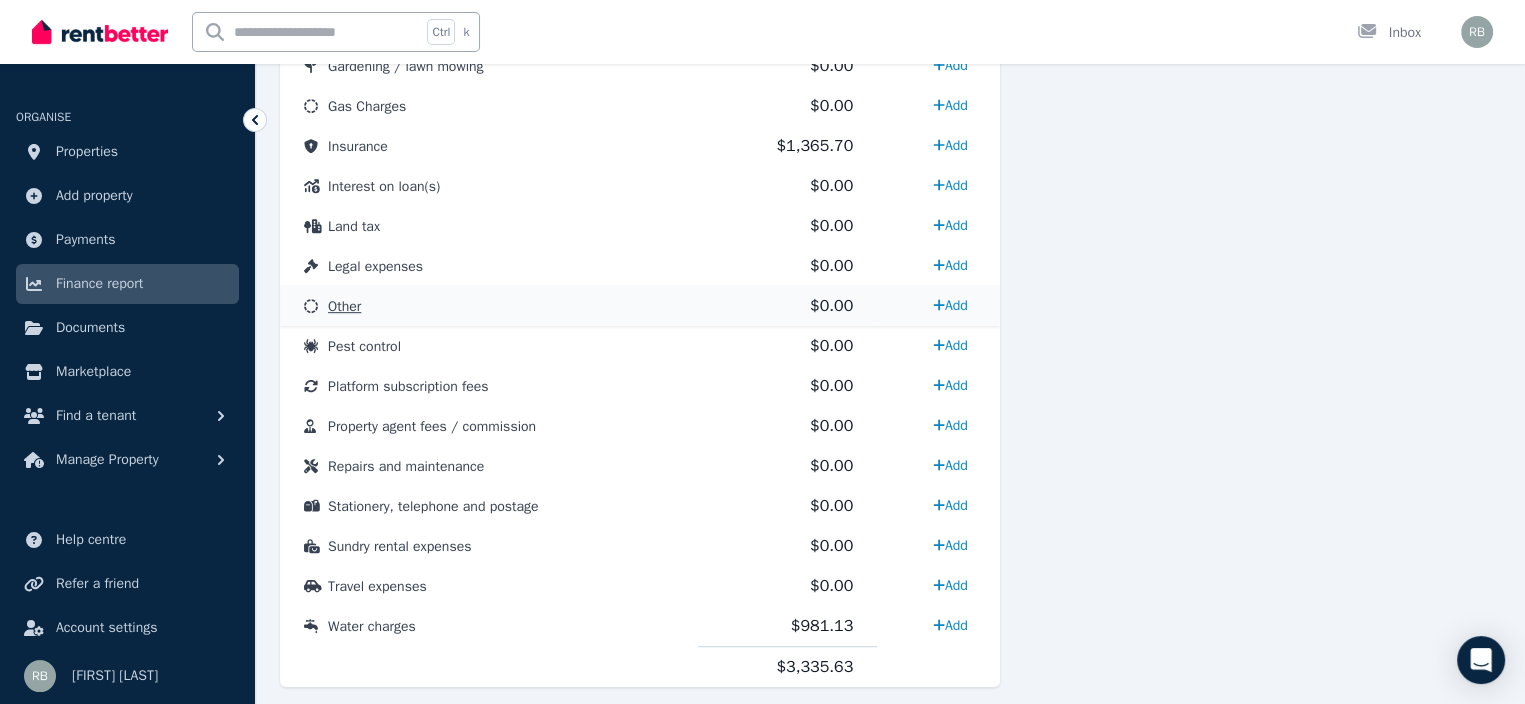 scroll, scrollTop: 1086, scrollLeft: 0, axis: vertical 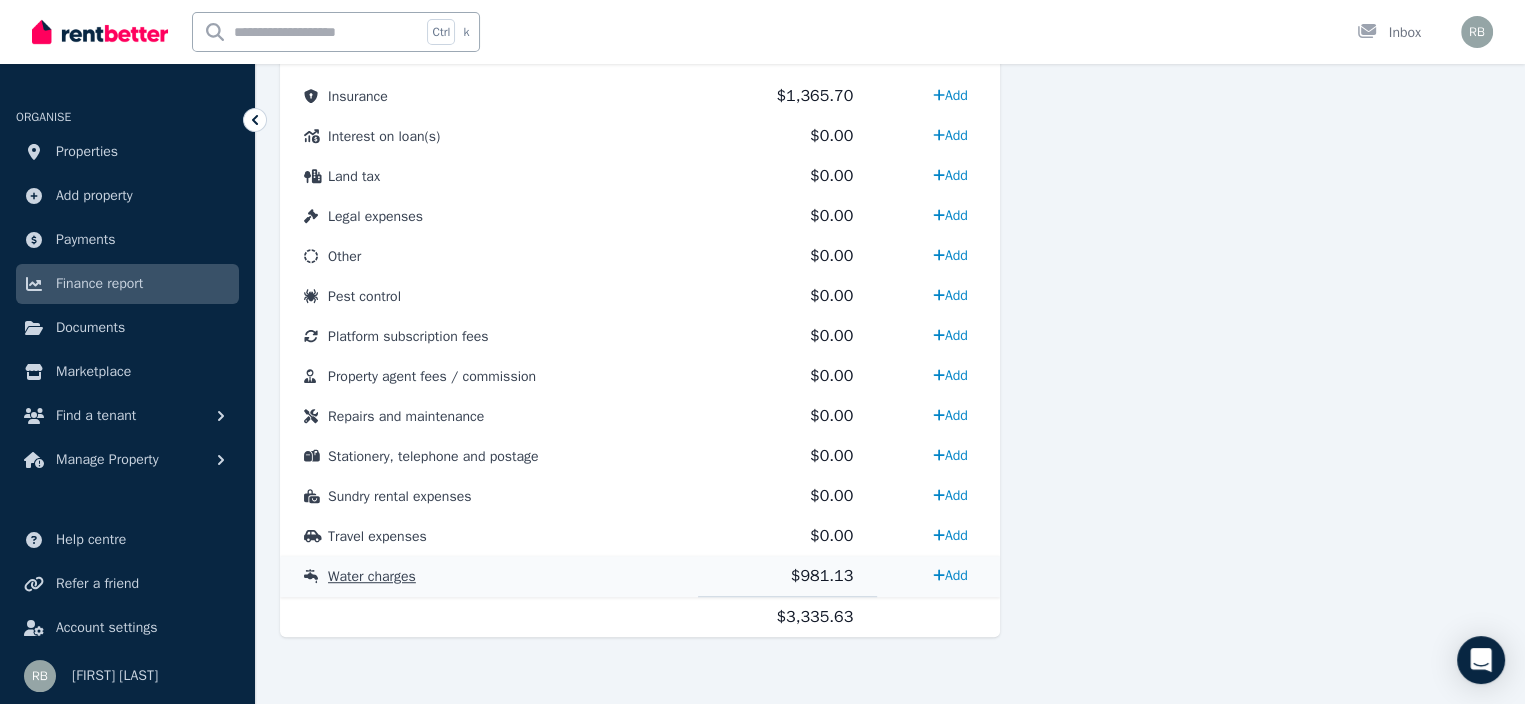 click on "Water charges" at bounding box center (372, 576) 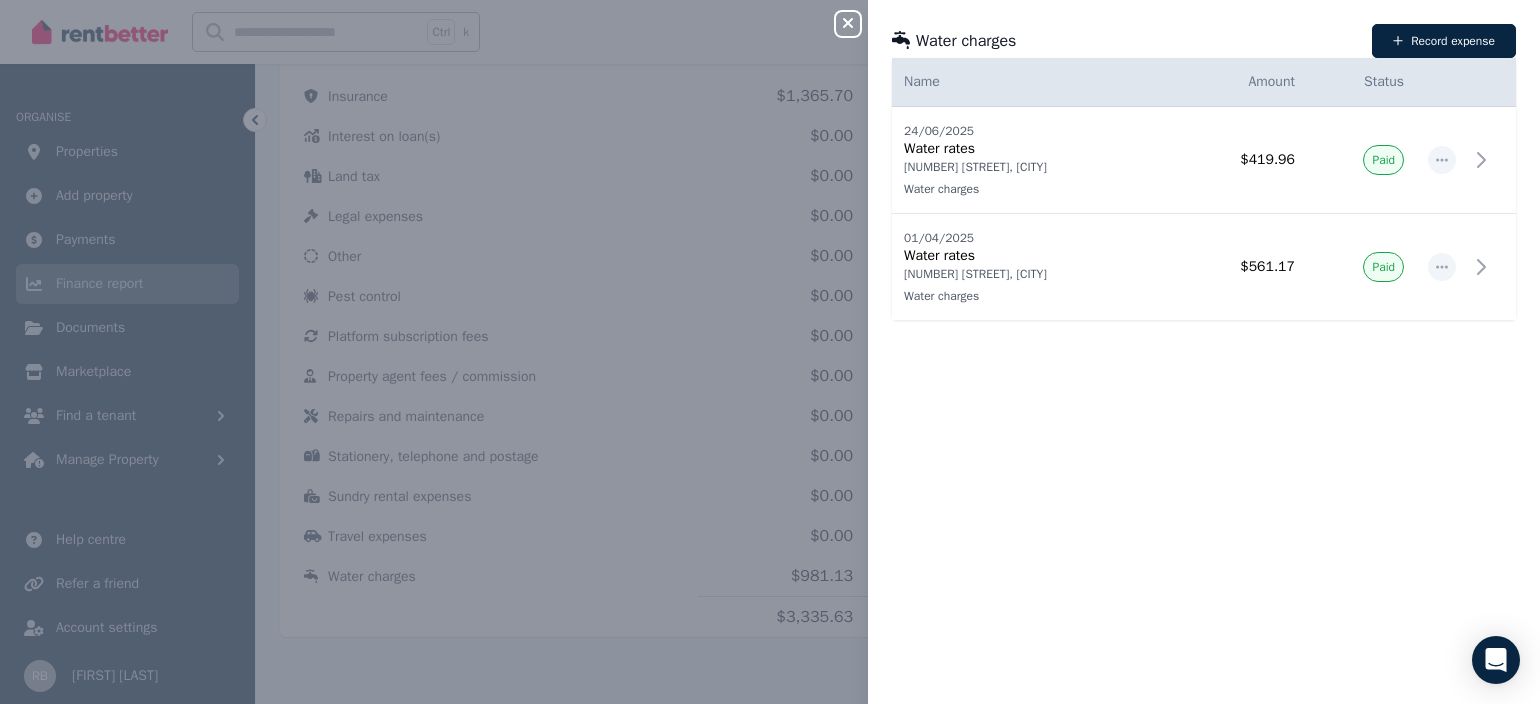 click 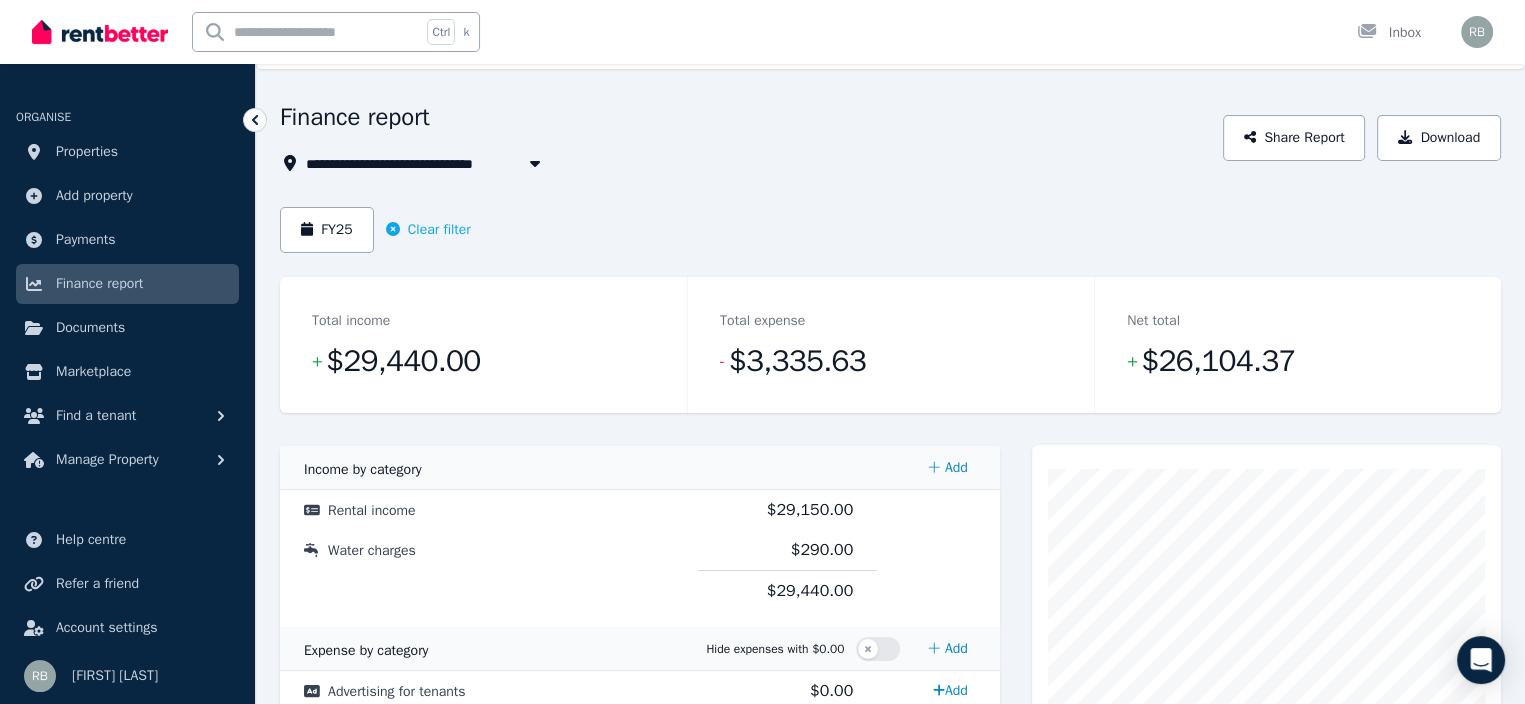 scroll, scrollTop: 0, scrollLeft: 0, axis: both 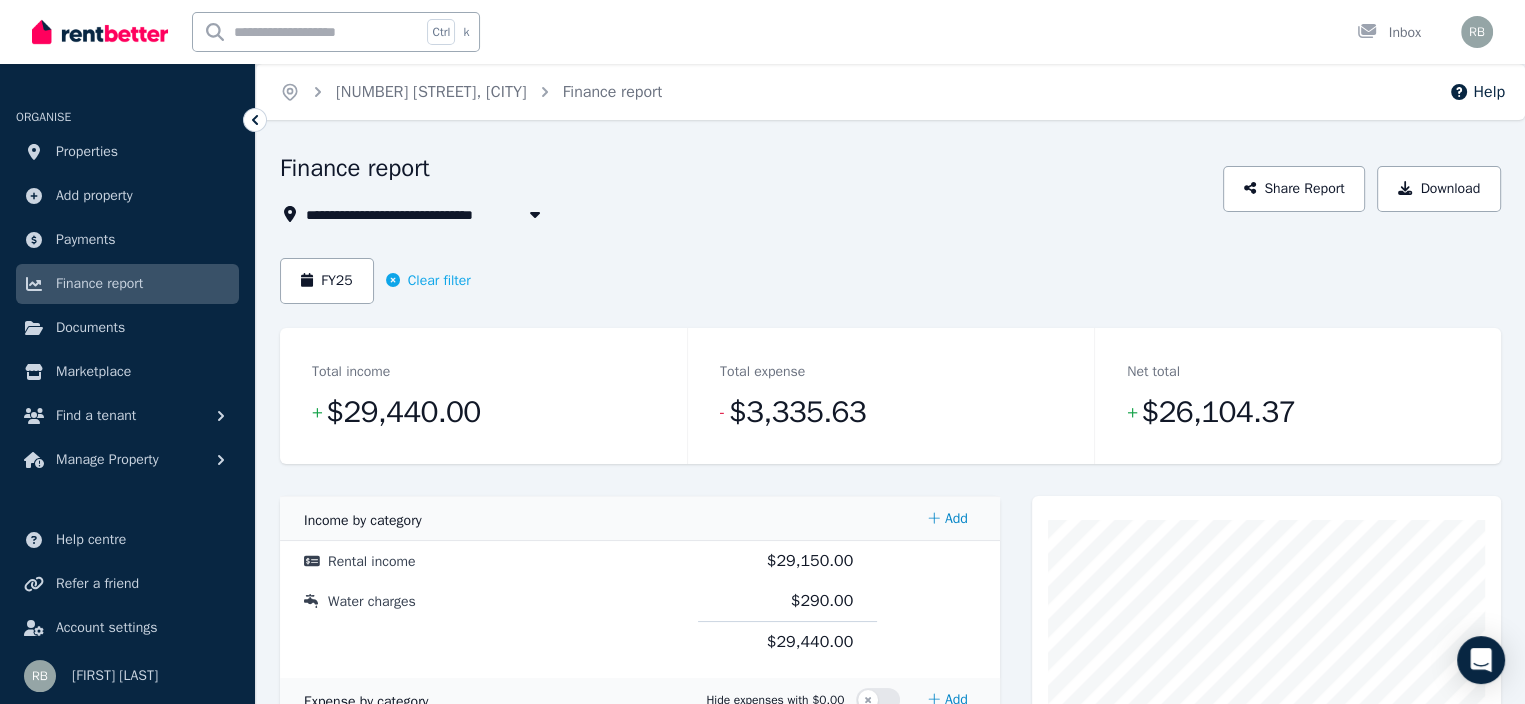 click 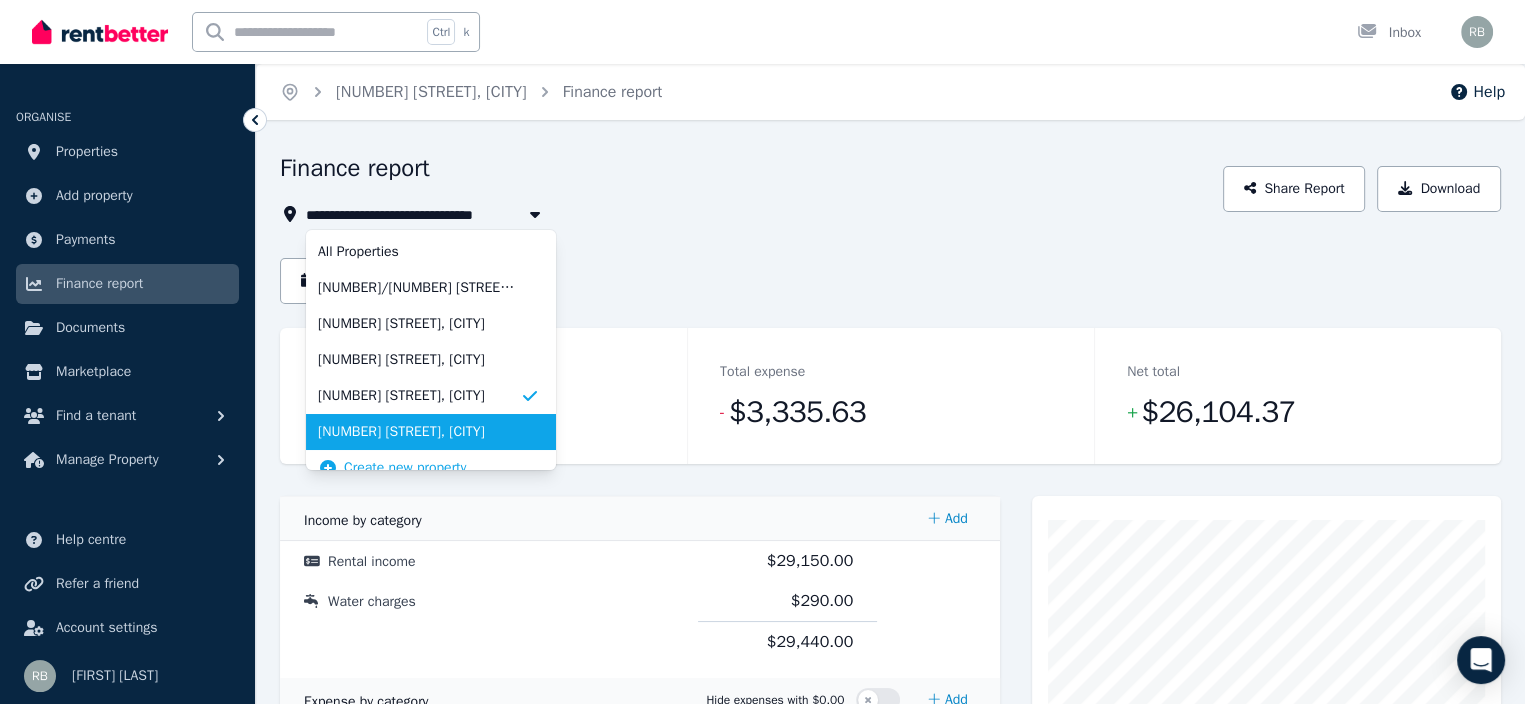click on "[NUMBER] [STREET], [CITY]" at bounding box center (431, 432) 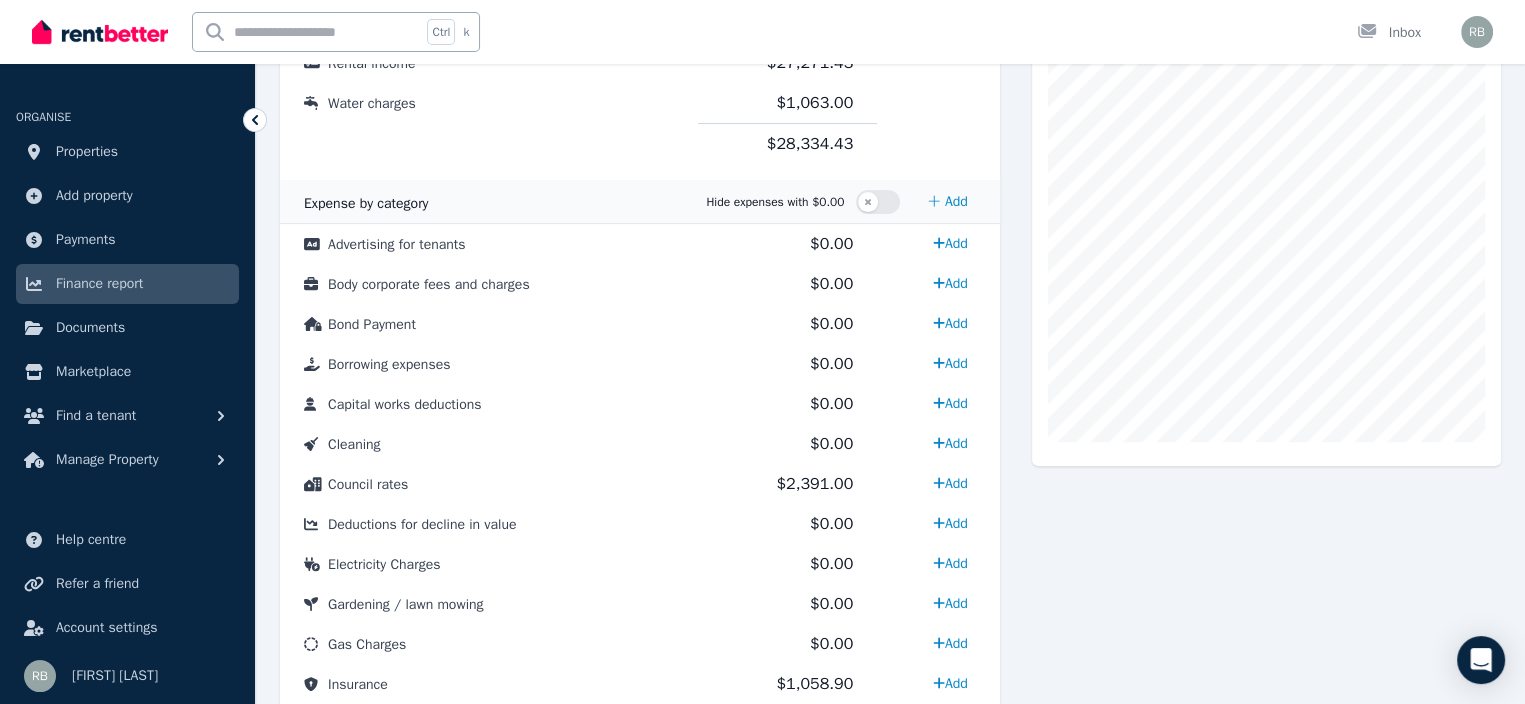 scroll, scrollTop: 500, scrollLeft: 0, axis: vertical 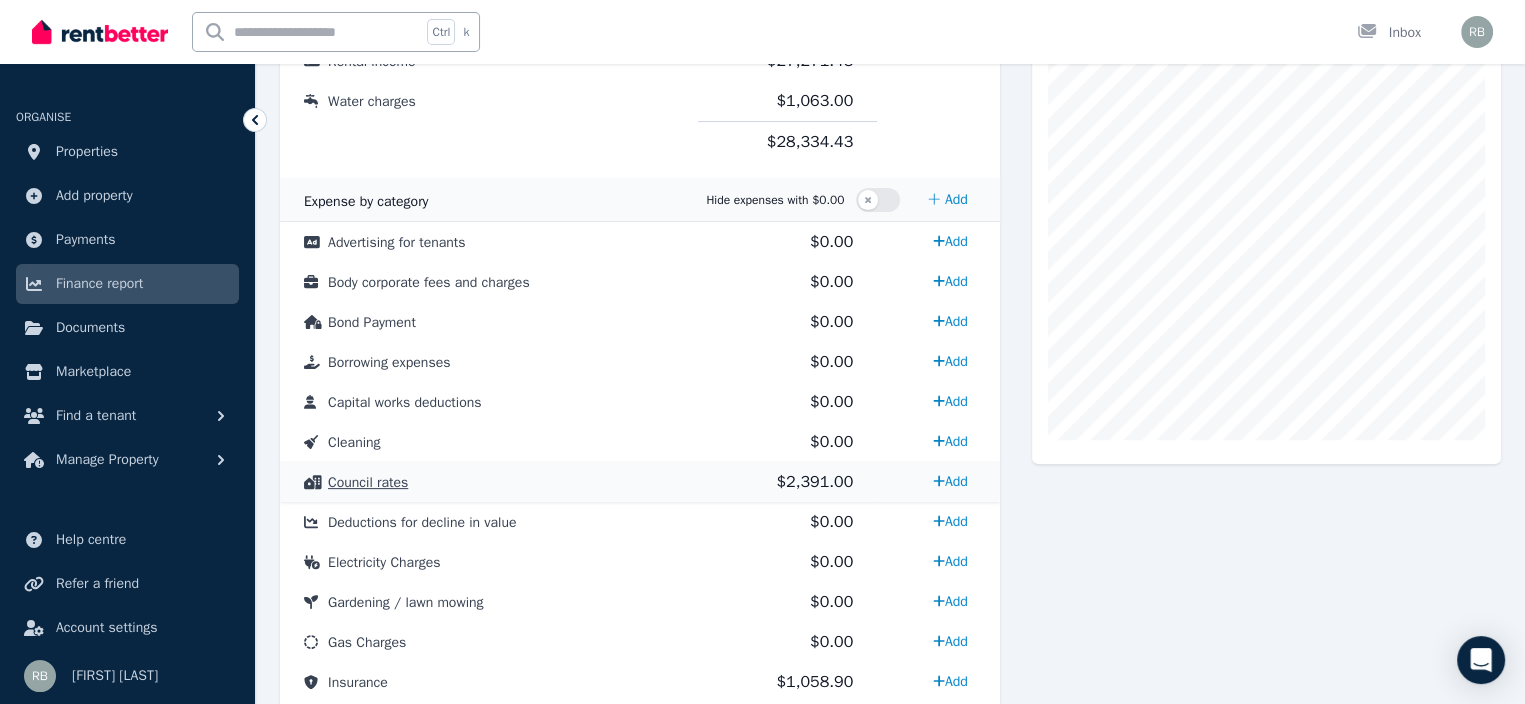 click on "Council rates" at bounding box center (368, 482) 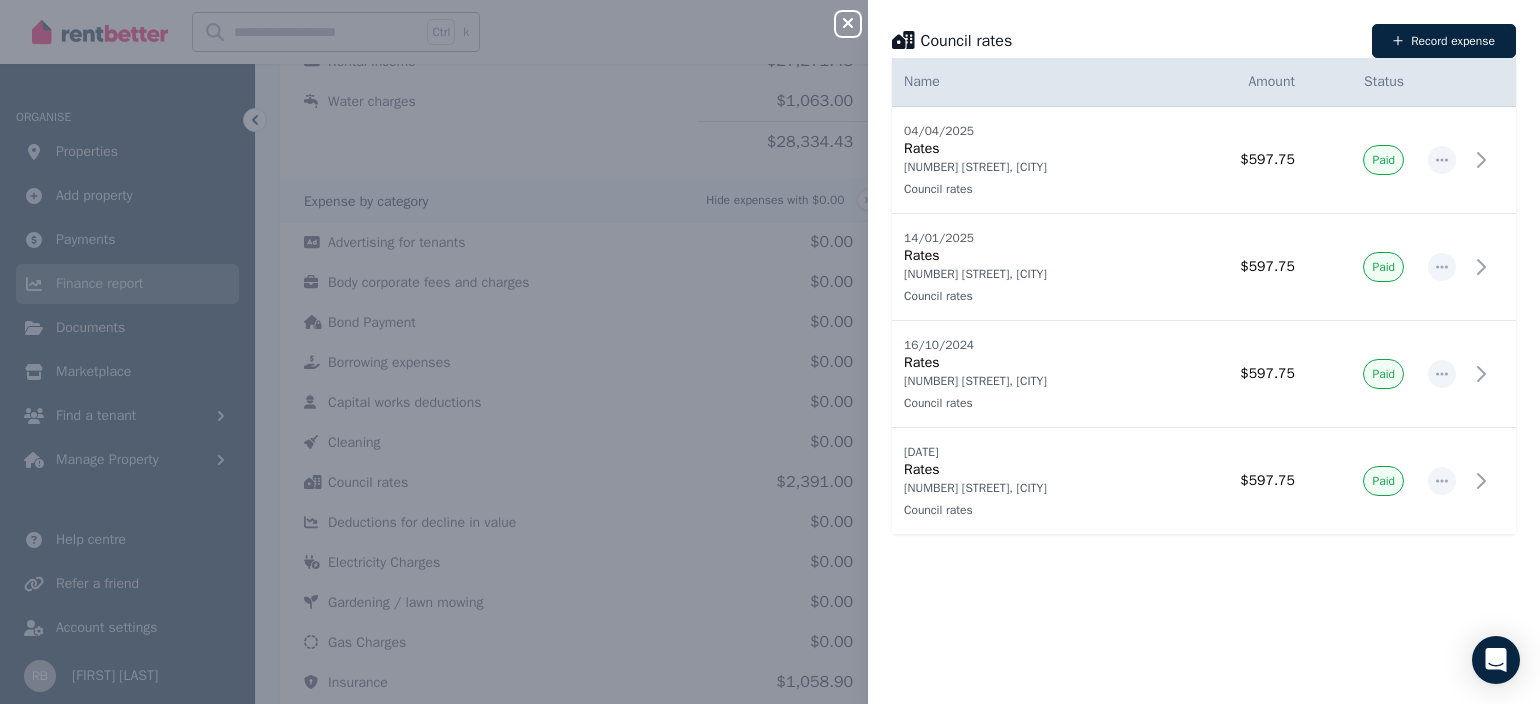 click 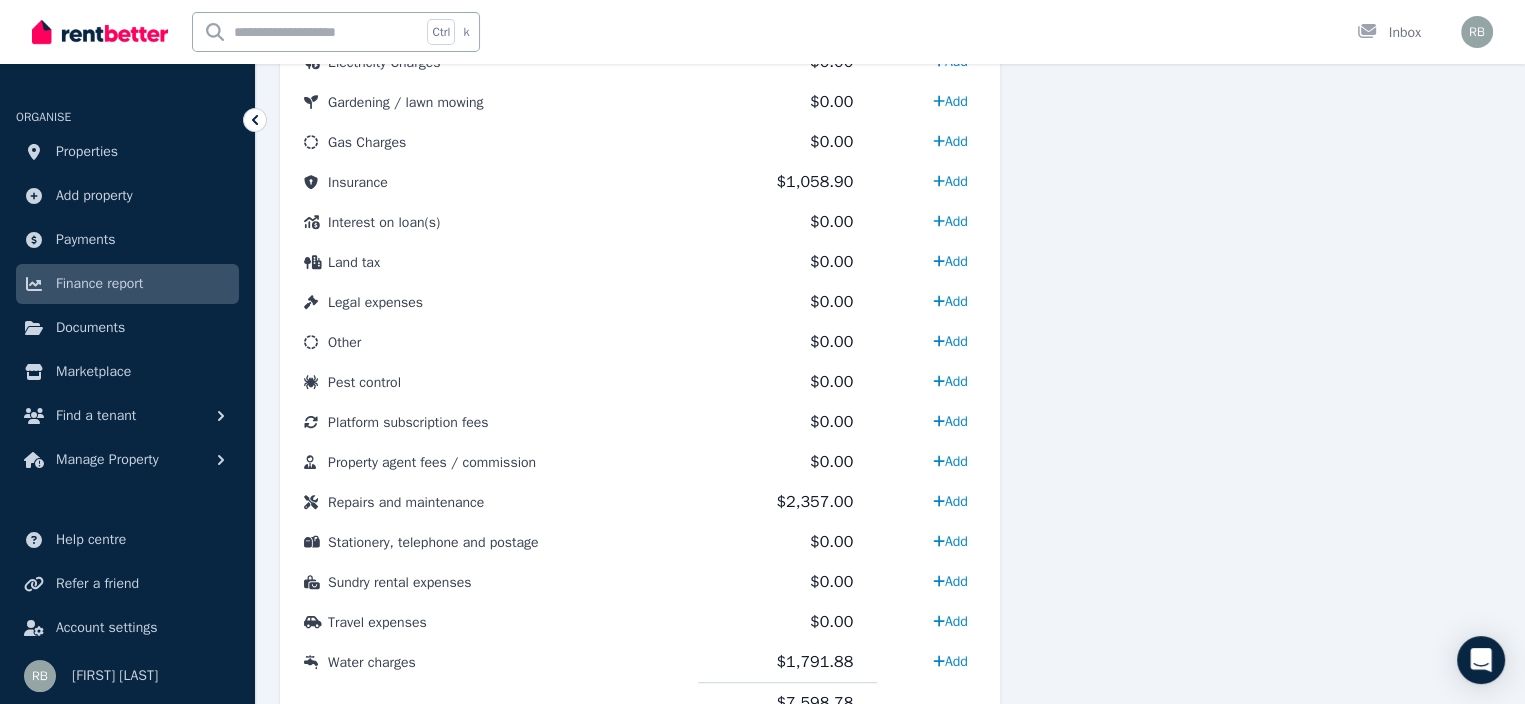 scroll, scrollTop: 1086, scrollLeft: 0, axis: vertical 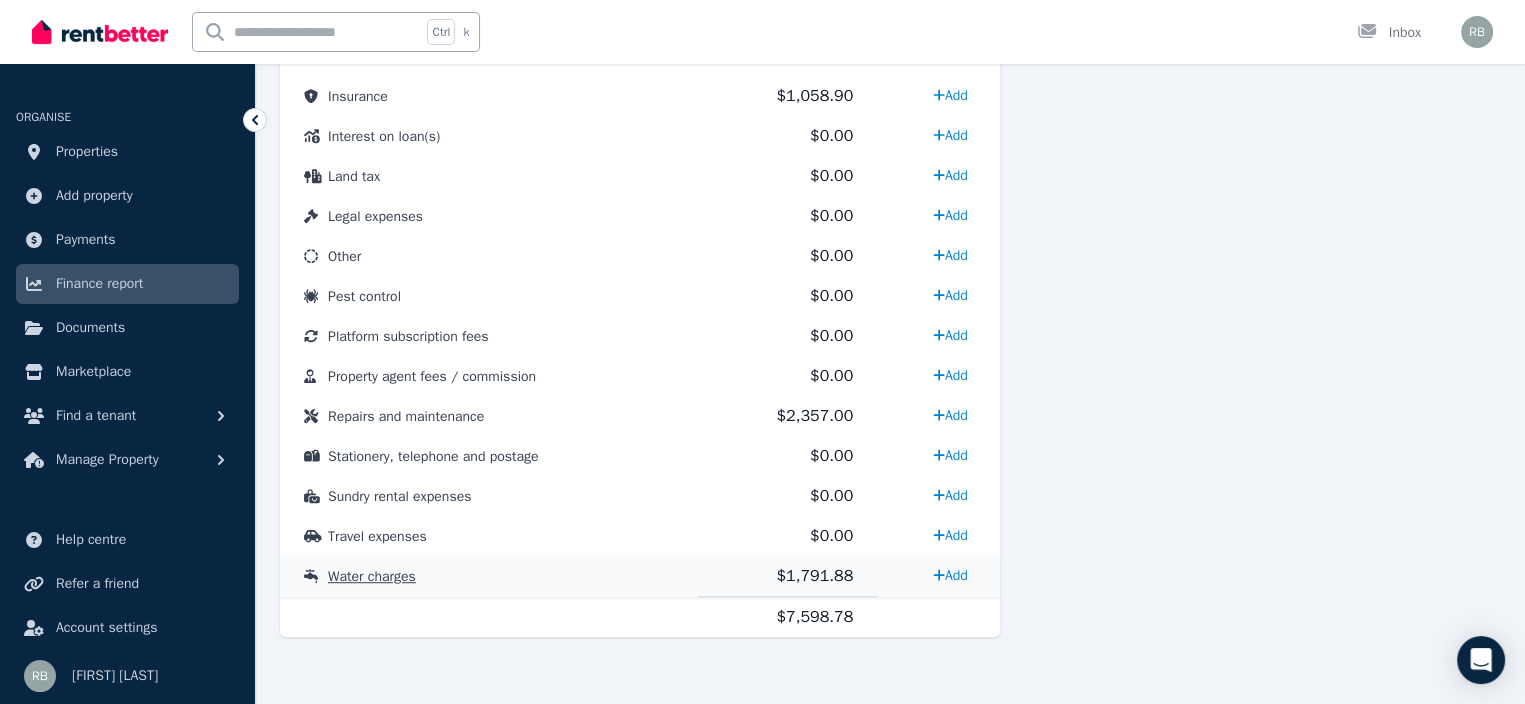 click on "Water charges" at bounding box center [372, 576] 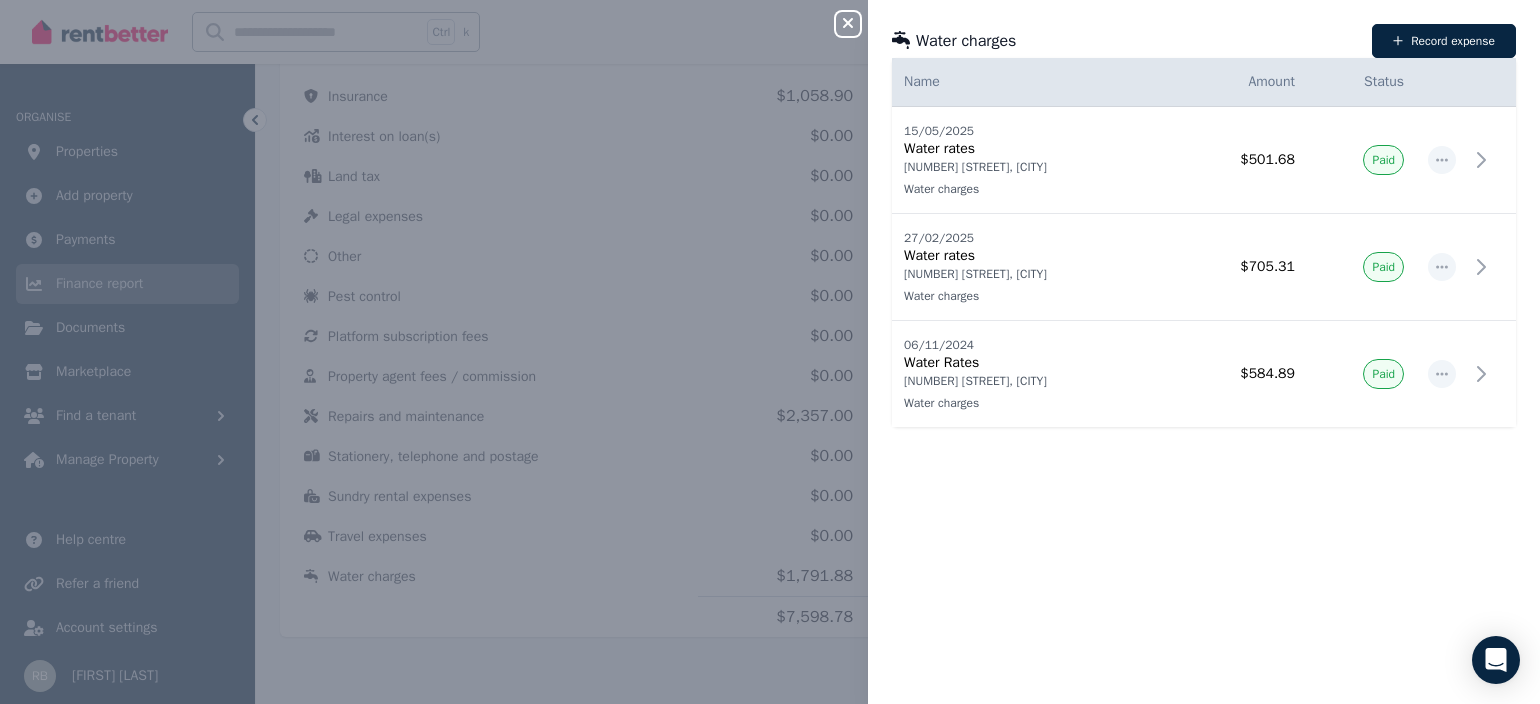 click 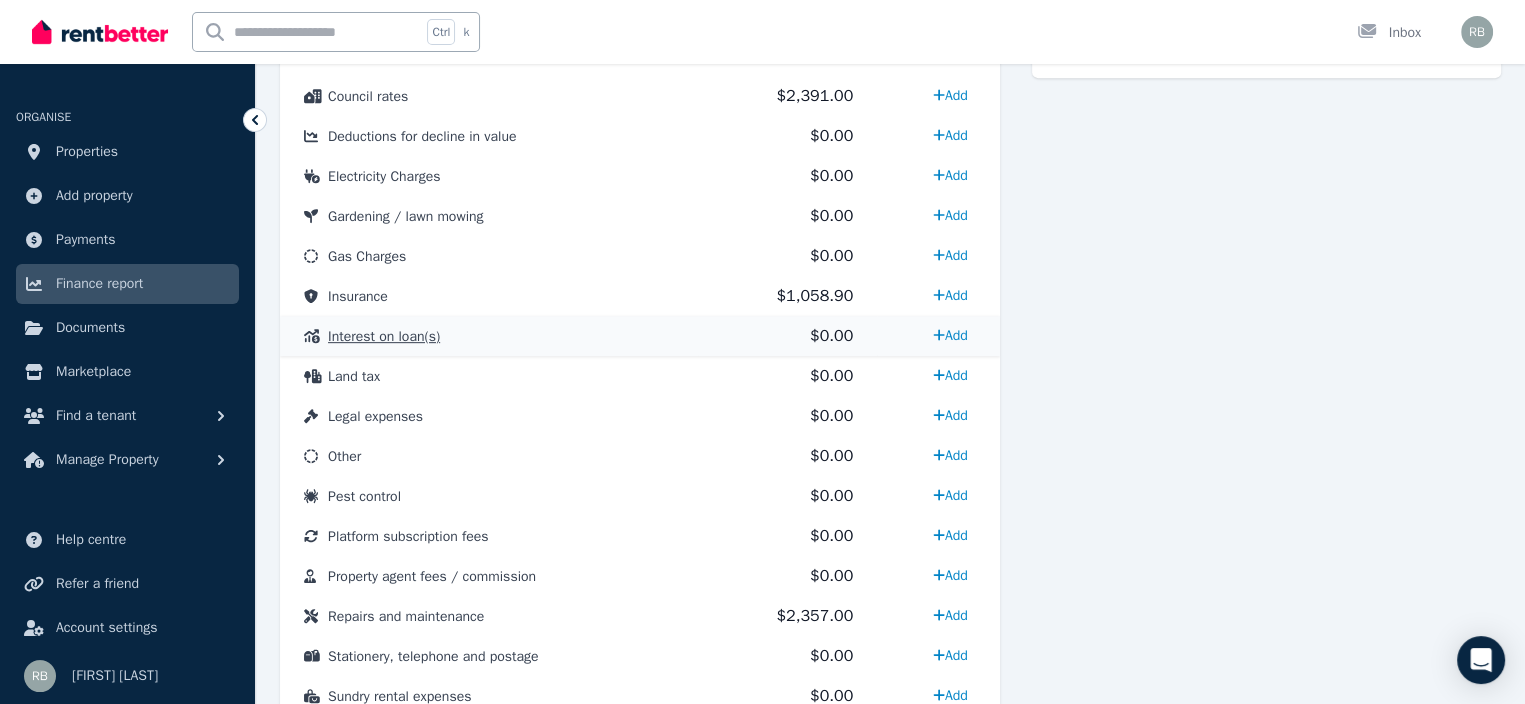 scroll, scrollTop: 1086, scrollLeft: 0, axis: vertical 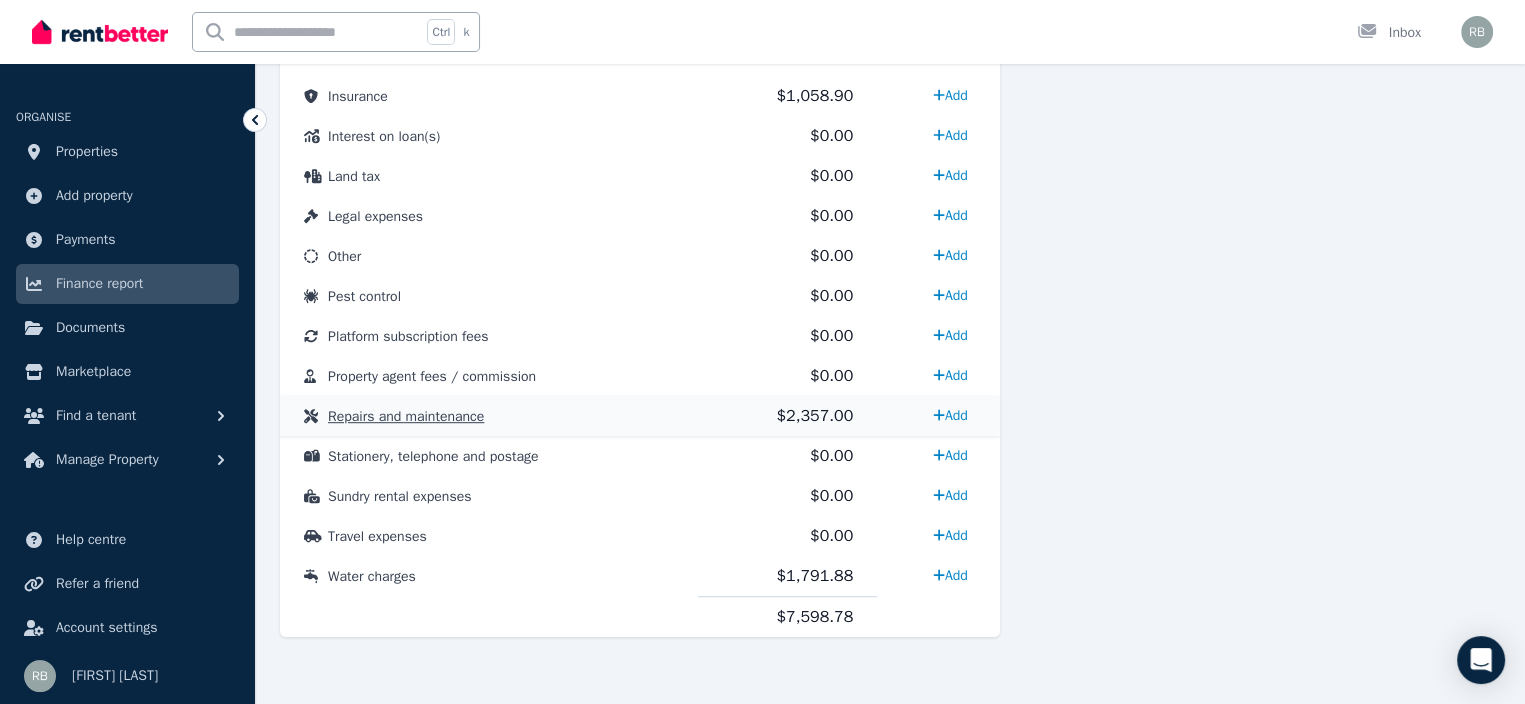 click on "Repairs and maintenance" at bounding box center [406, 416] 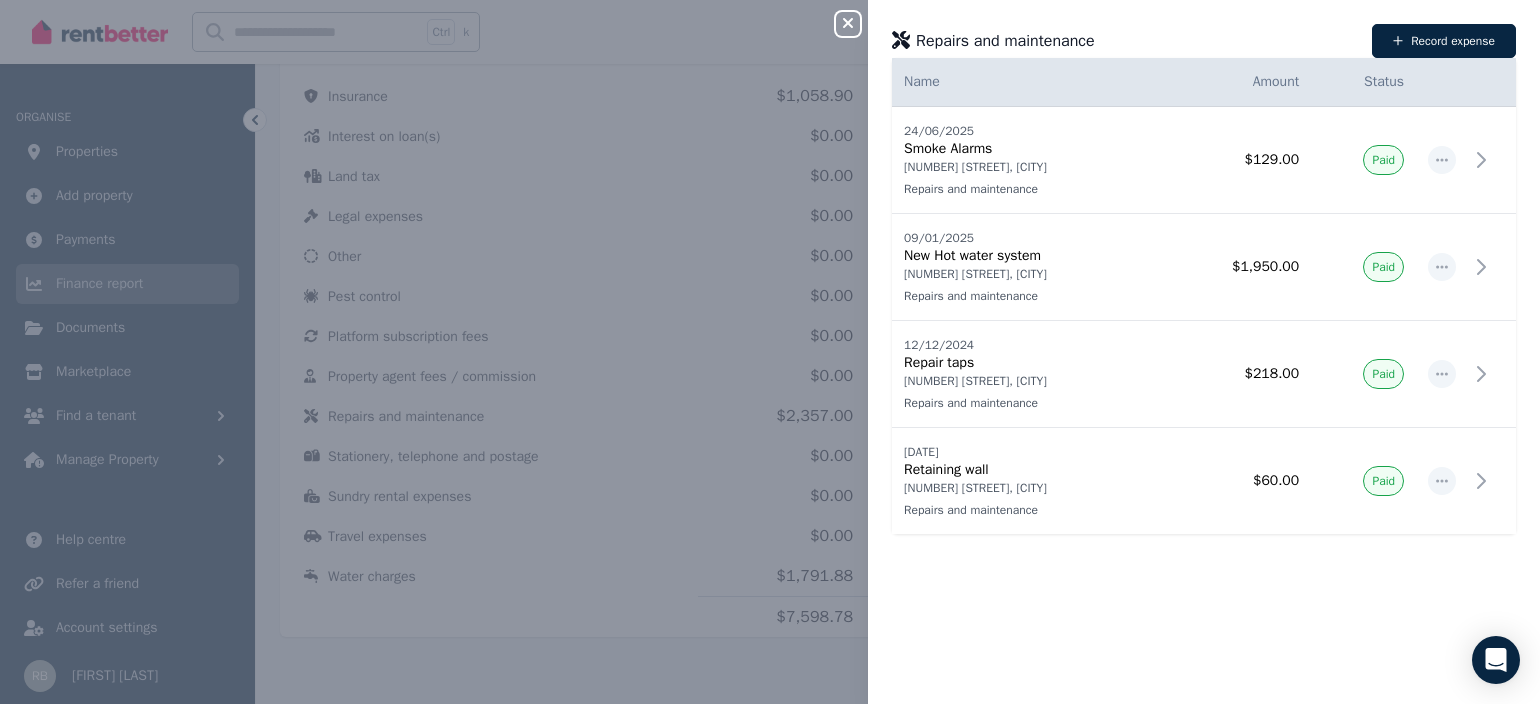 click 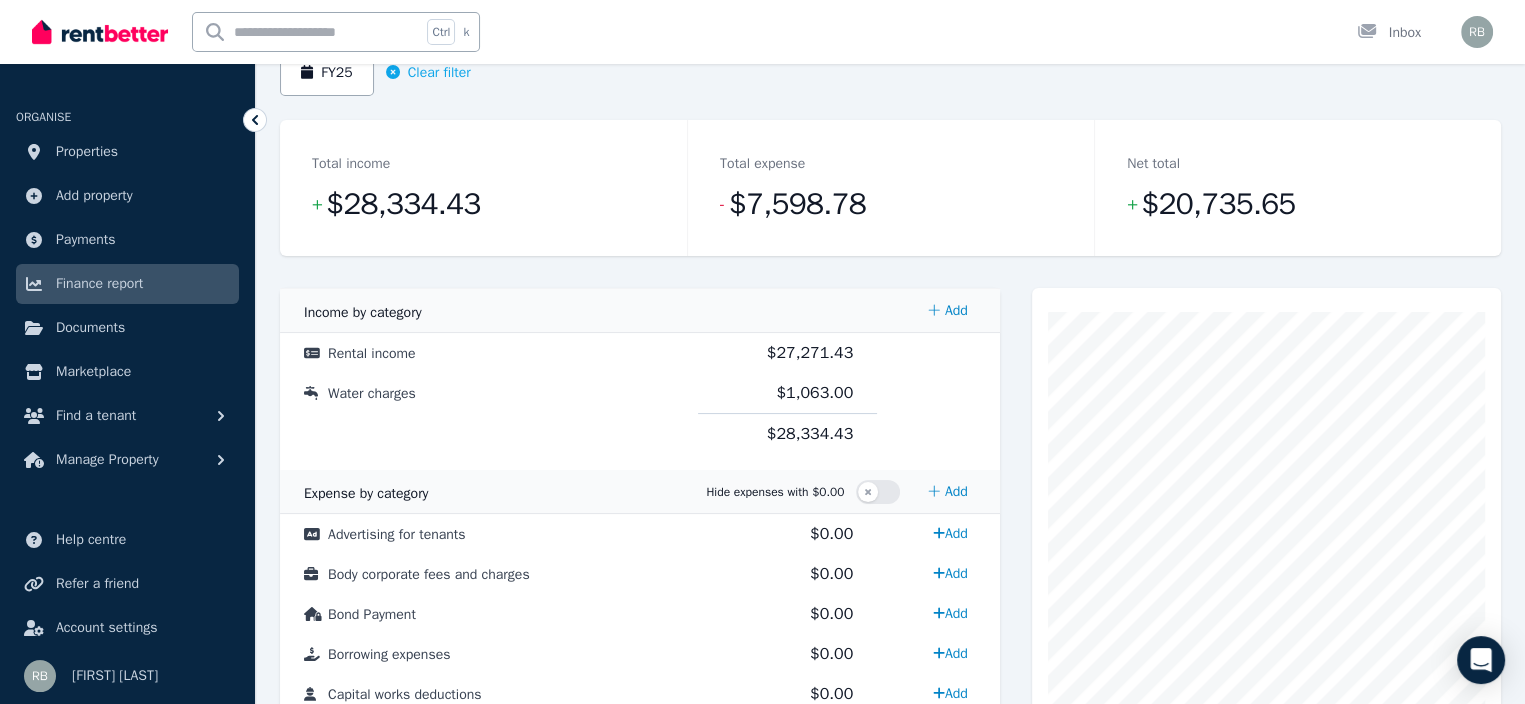 scroll, scrollTop: 0, scrollLeft: 0, axis: both 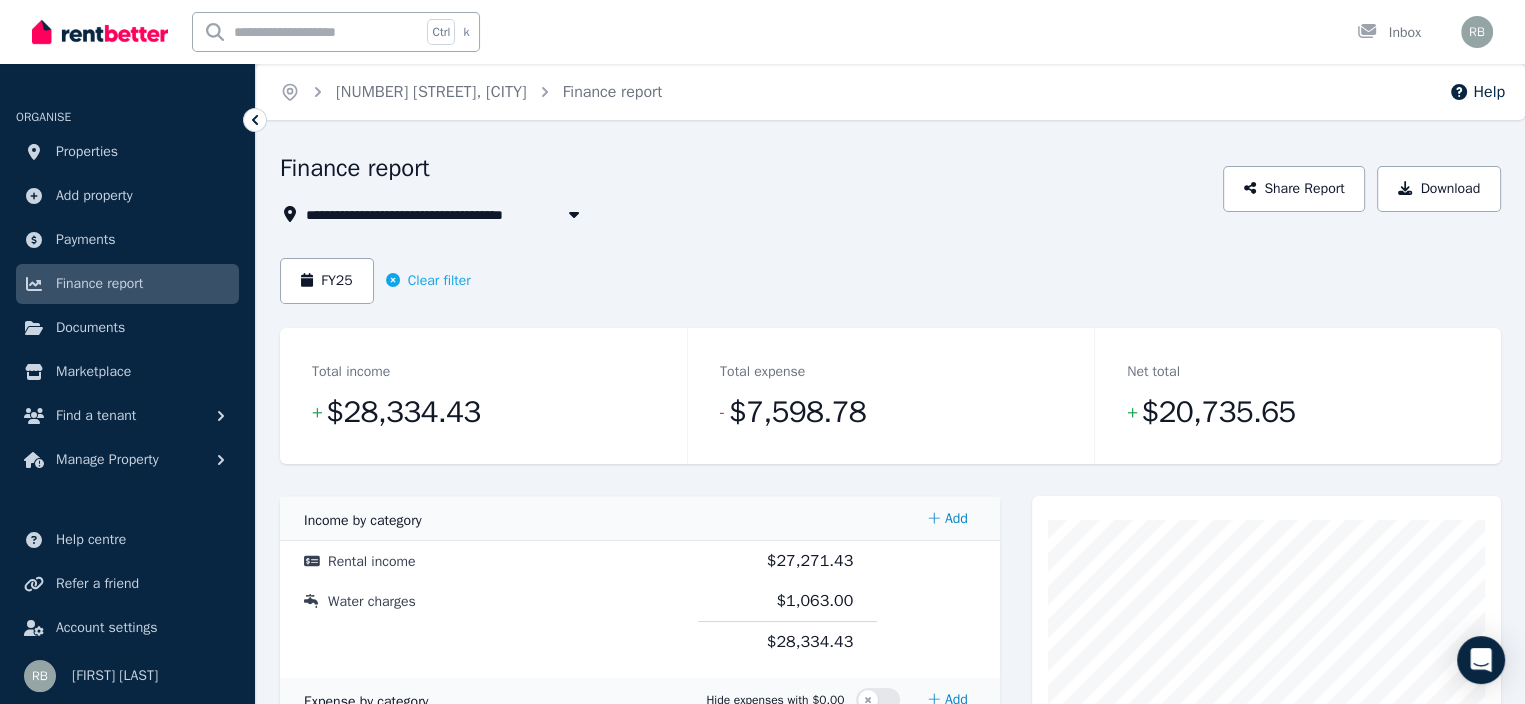 click 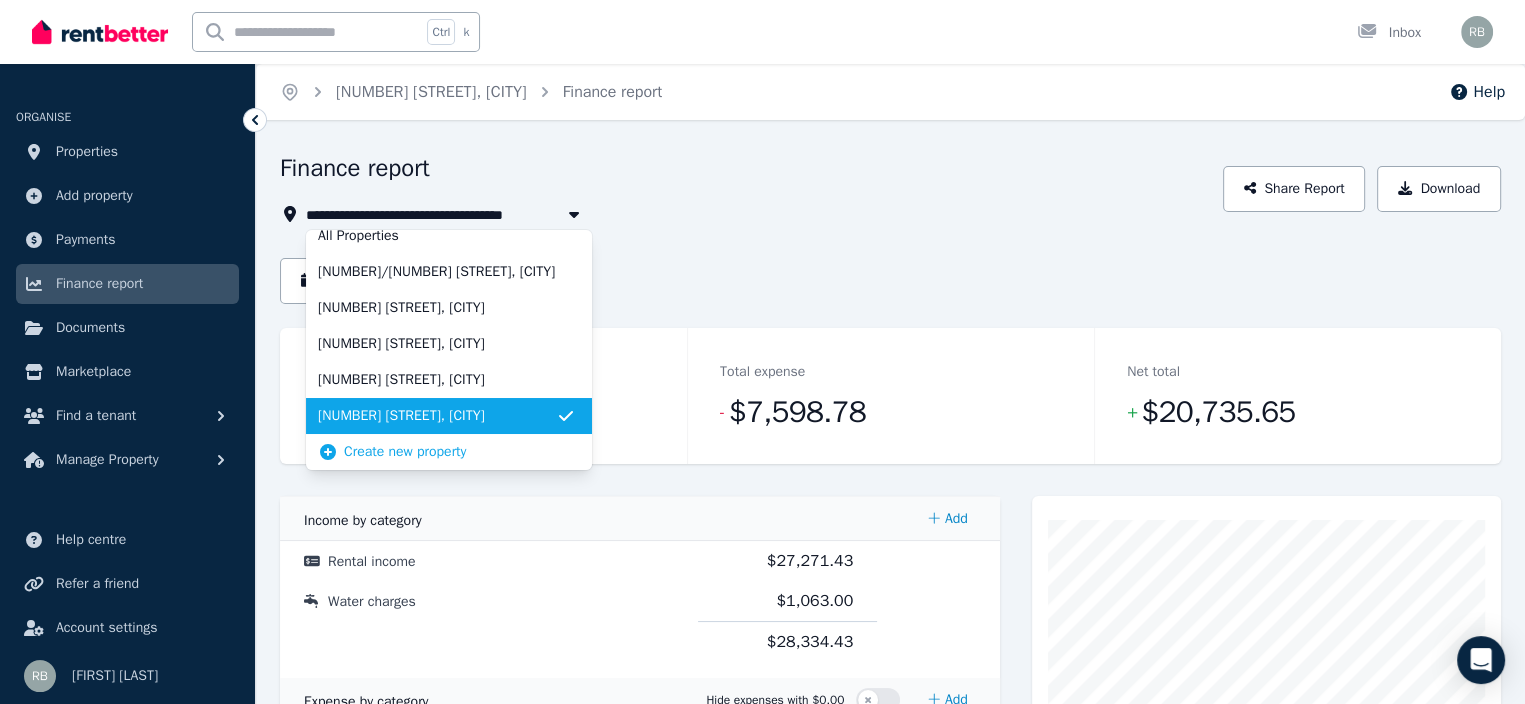 scroll, scrollTop: 20, scrollLeft: 0, axis: vertical 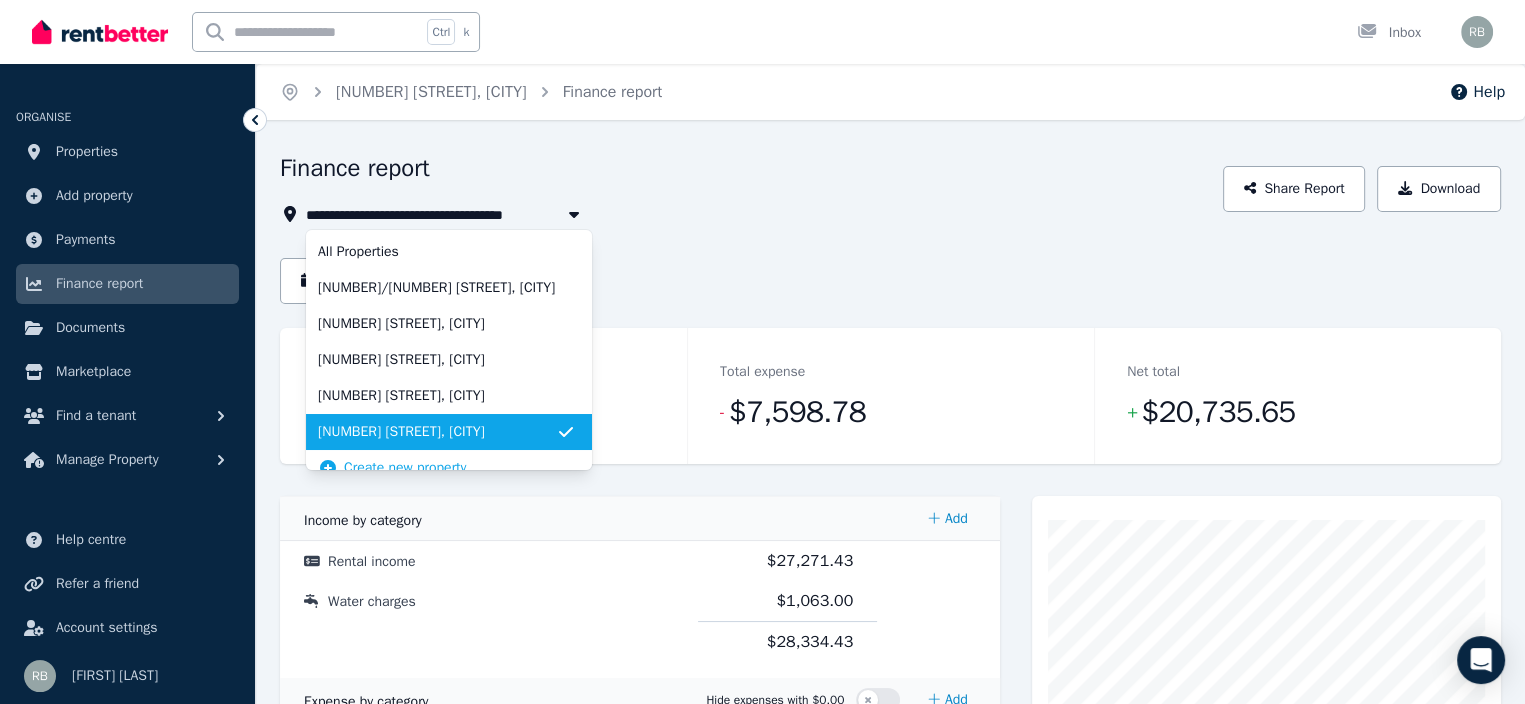 click on "**********" at bounding box center (890, 953) 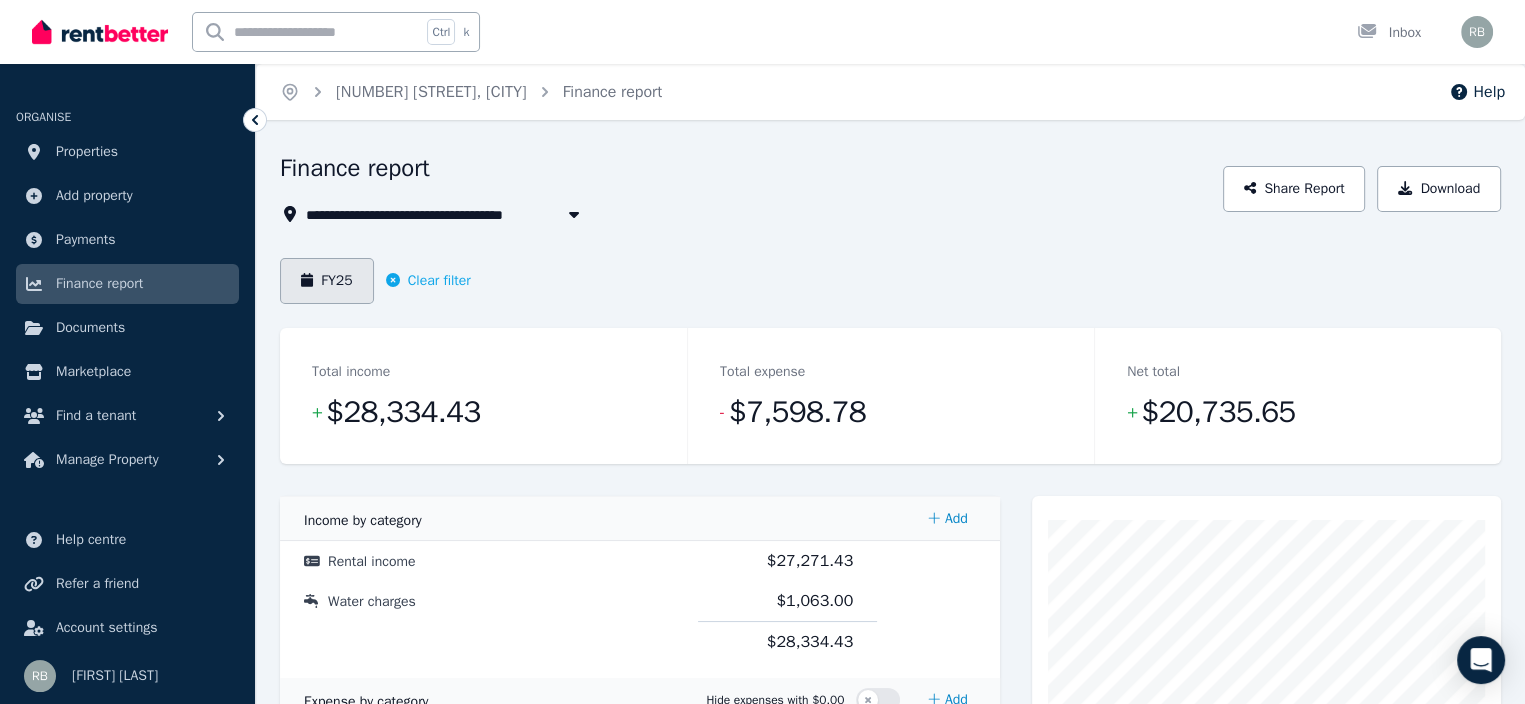 click 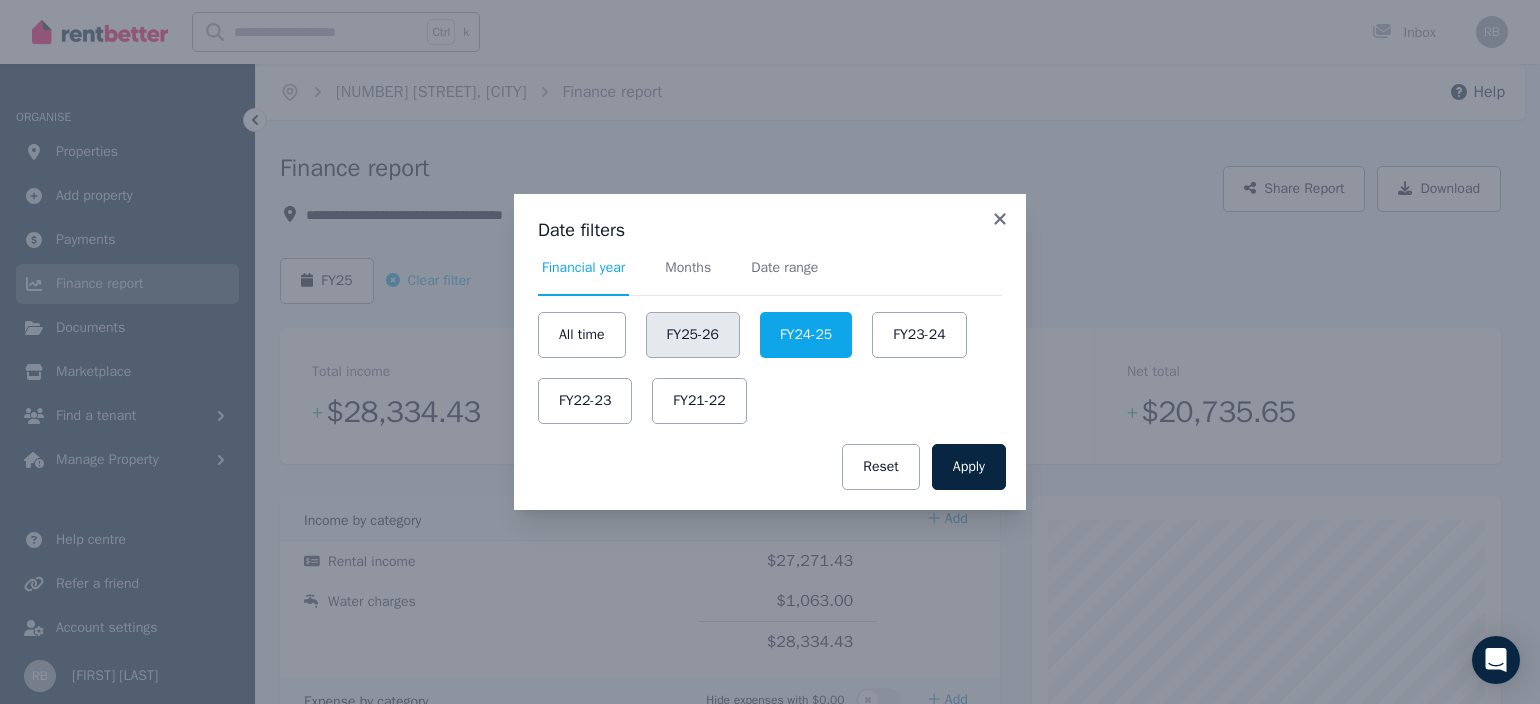 click on "FY25-26" at bounding box center [693, 335] 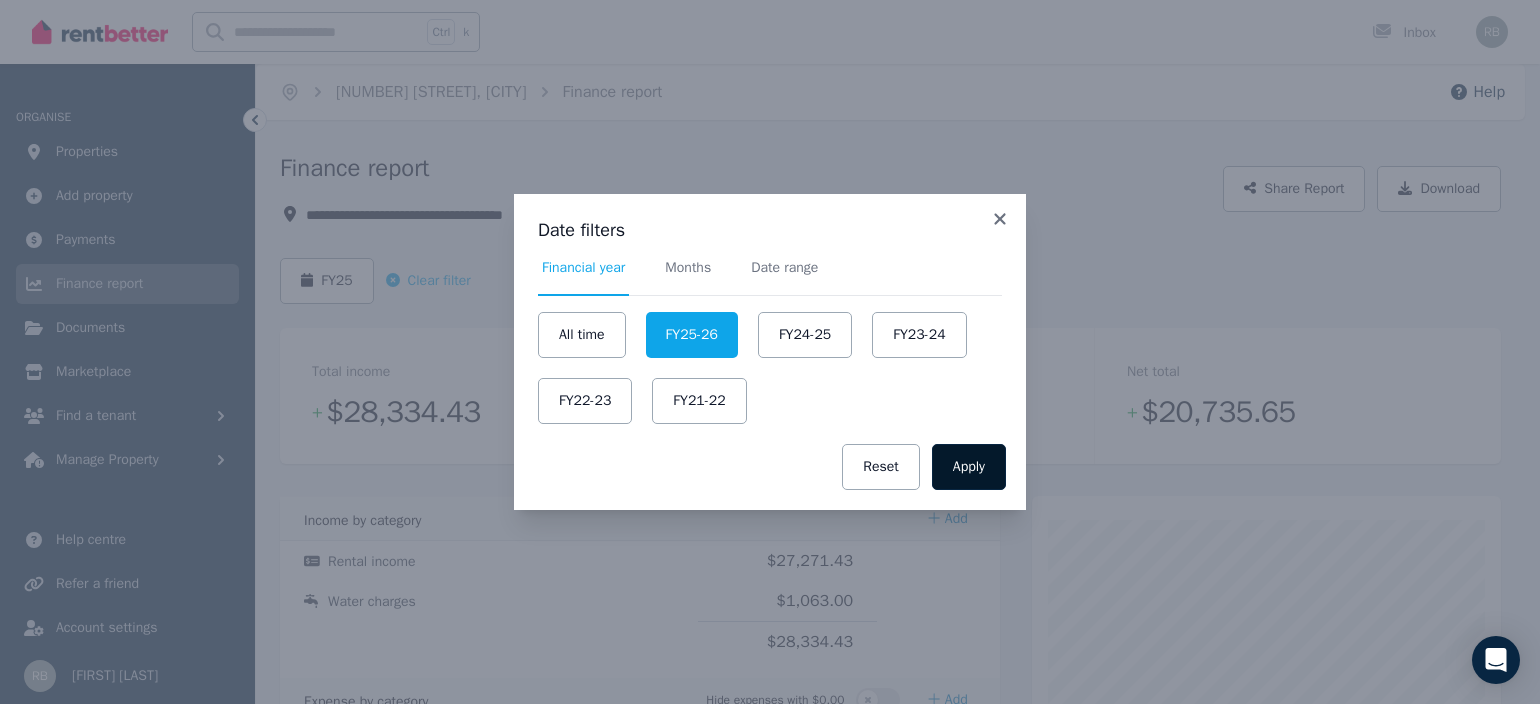 click on "Apply" at bounding box center [969, 467] 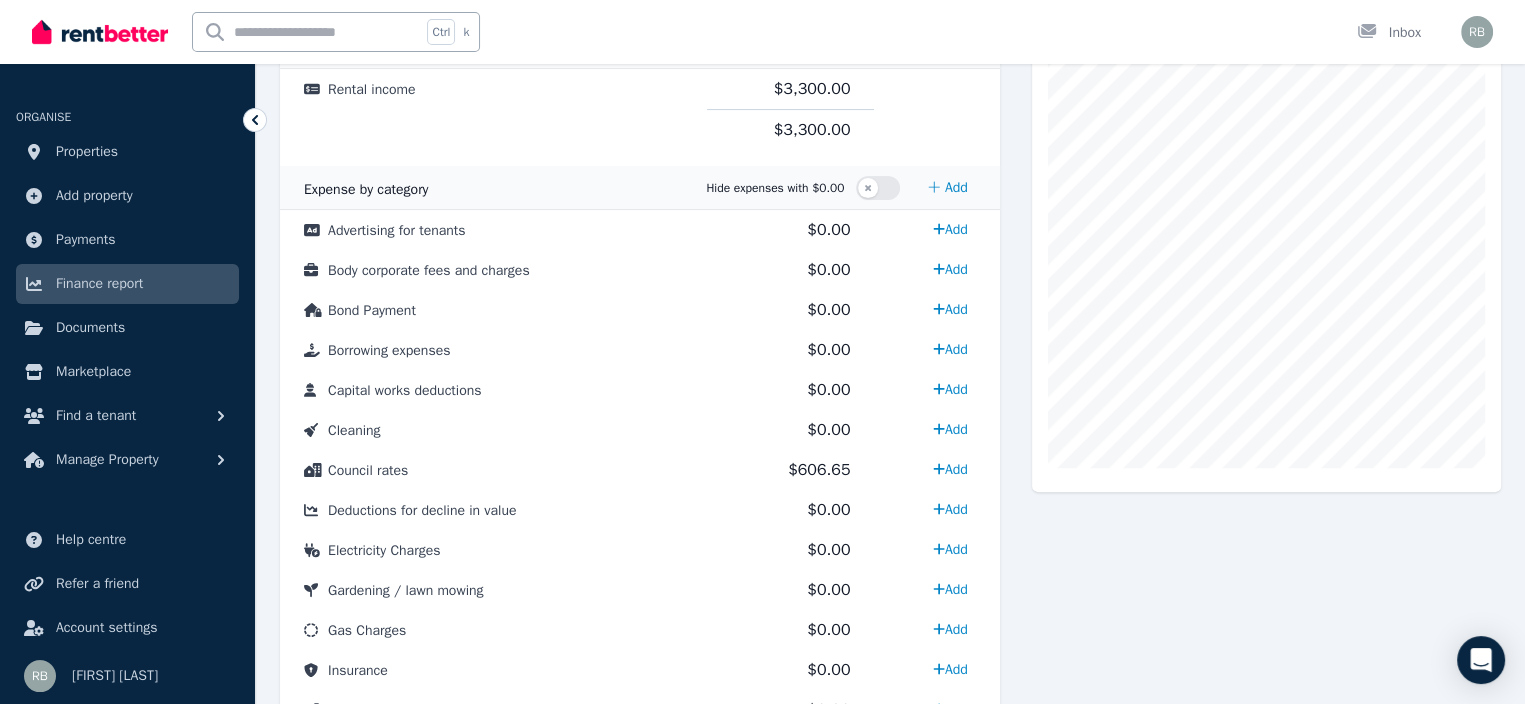 scroll, scrollTop: 500, scrollLeft: 0, axis: vertical 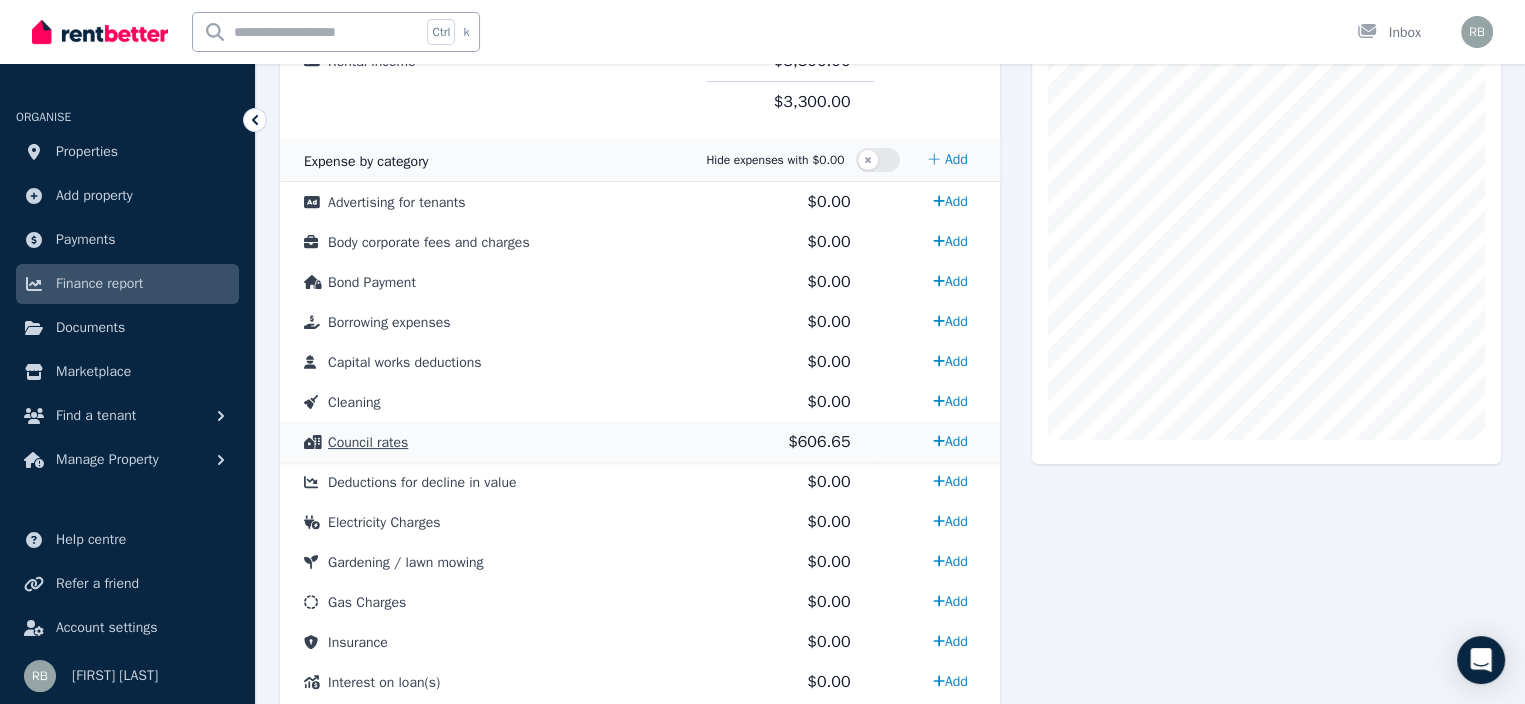 click on "$606.65" at bounding box center [819, 442] 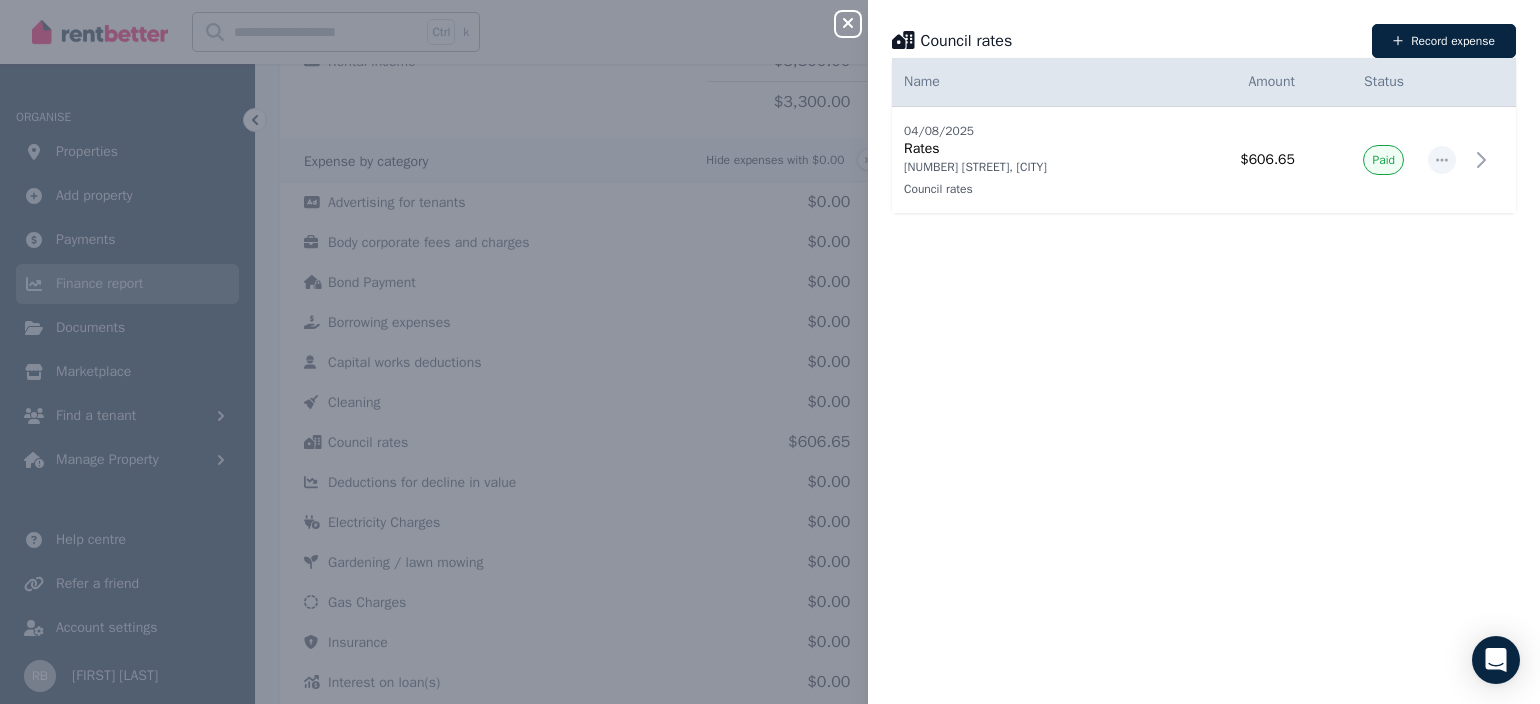 click 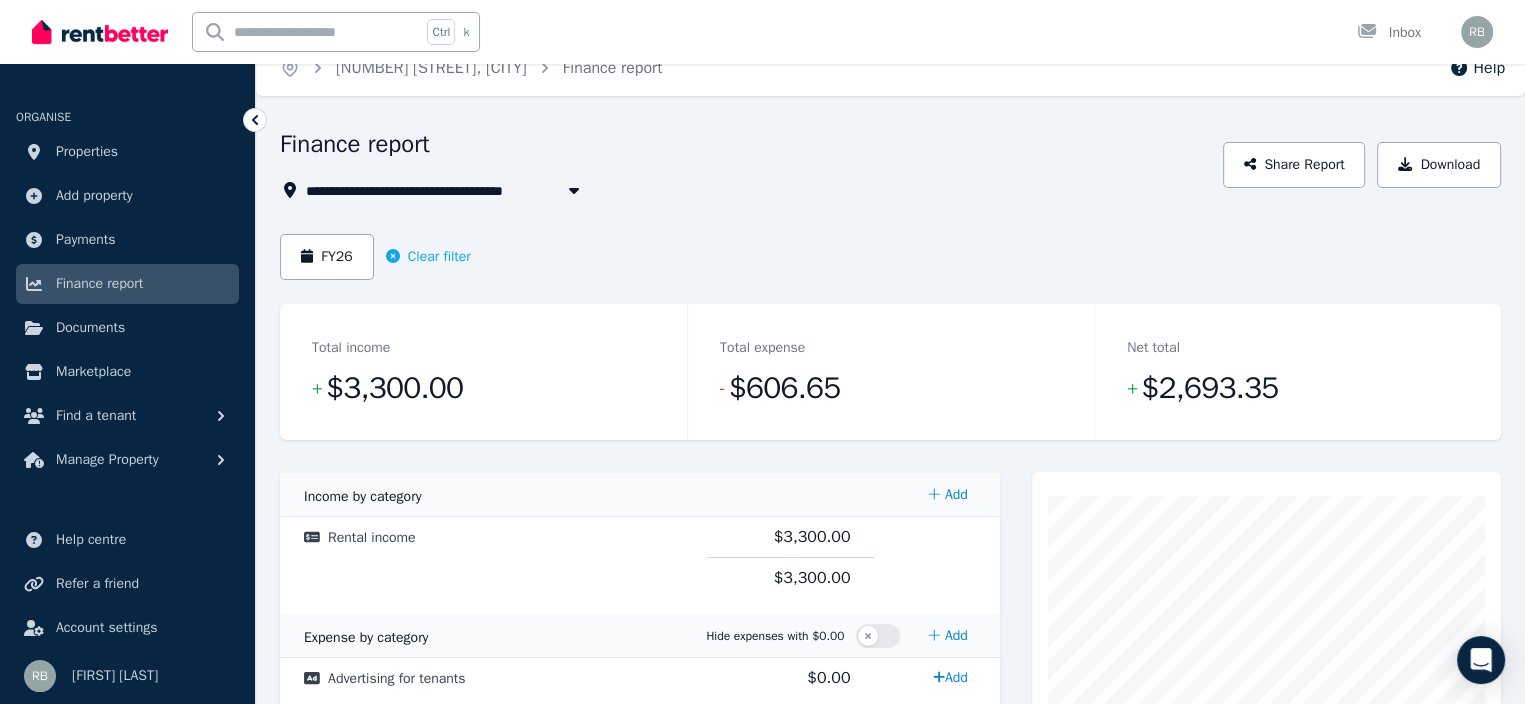 scroll, scrollTop: 0, scrollLeft: 0, axis: both 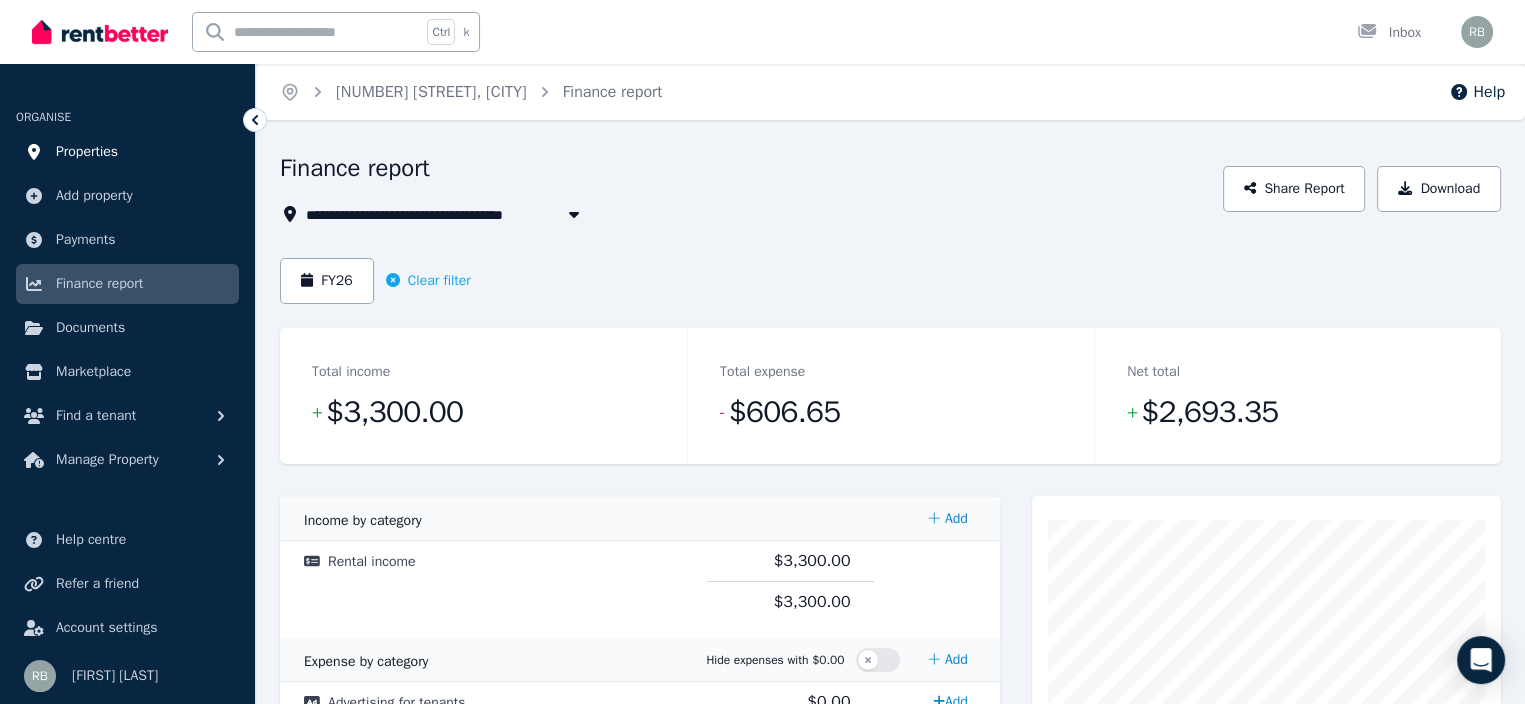 click on "Properties" at bounding box center (87, 152) 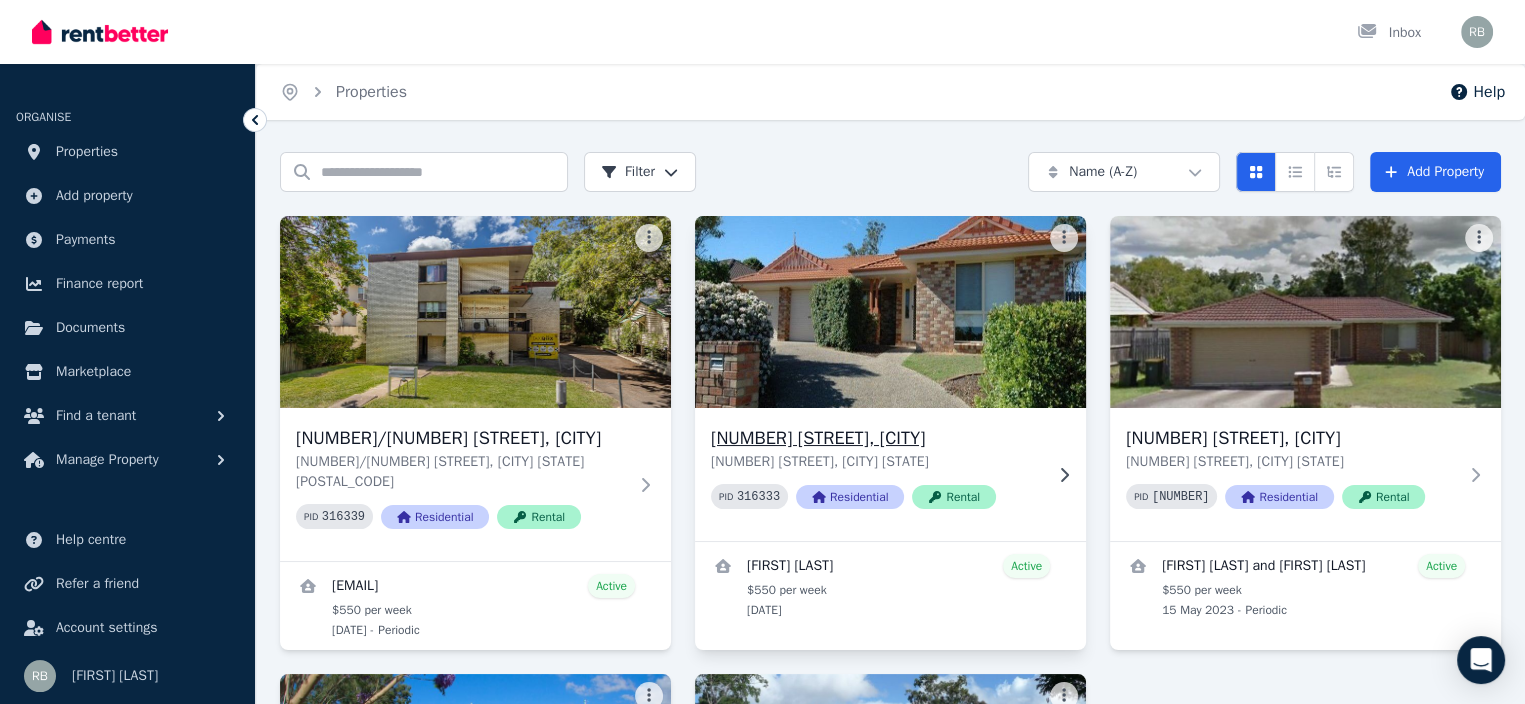 scroll, scrollTop: 100, scrollLeft: 0, axis: vertical 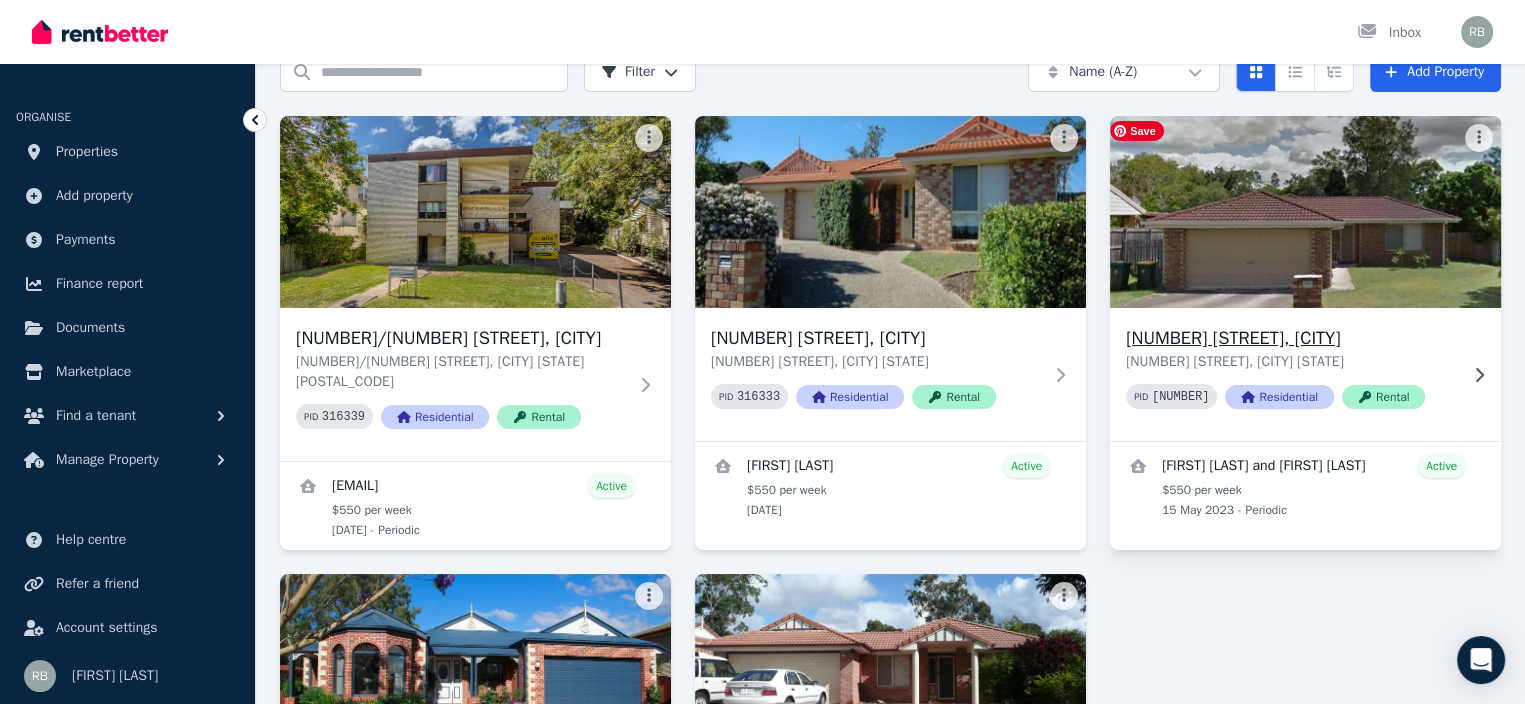 click at bounding box center [1305, 212] 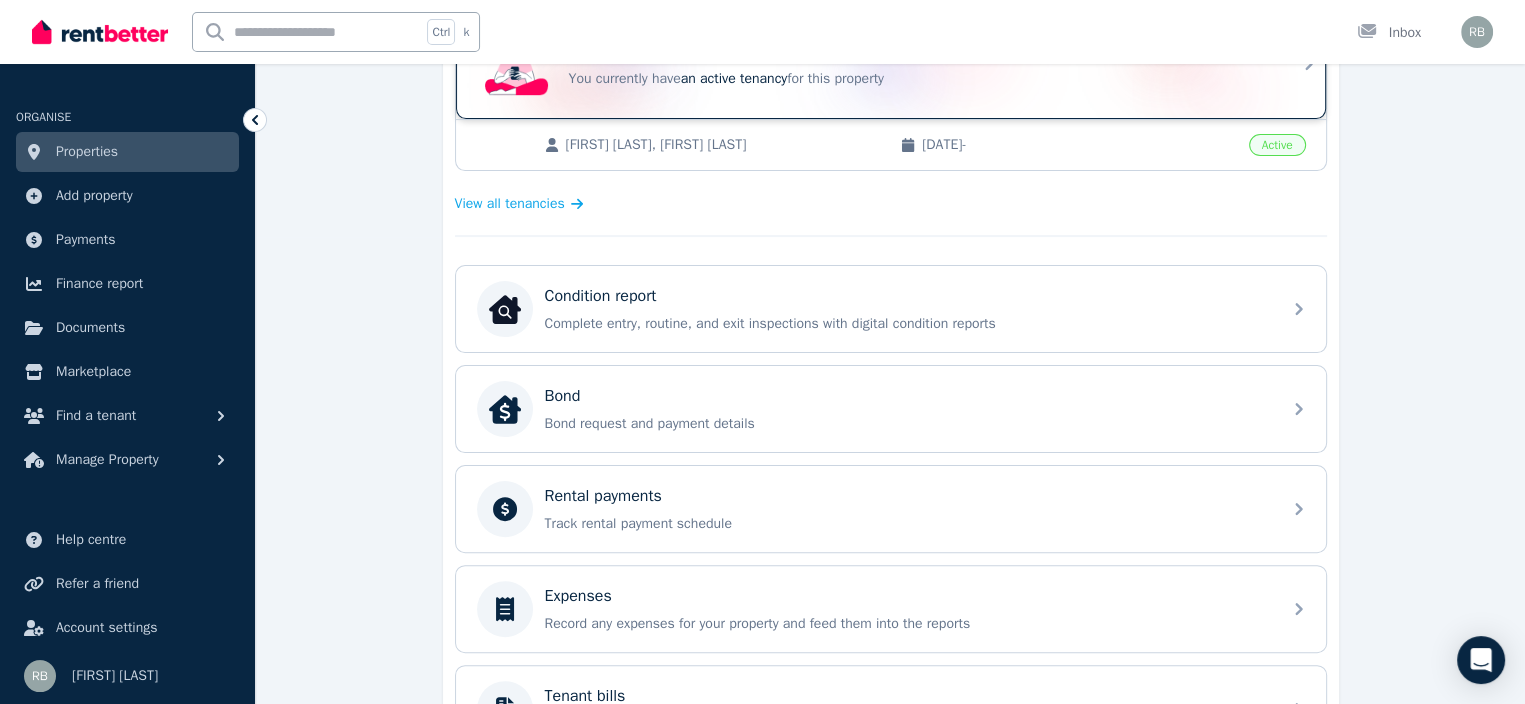 scroll, scrollTop: 500, scrollLeft: 0, axis: vertical 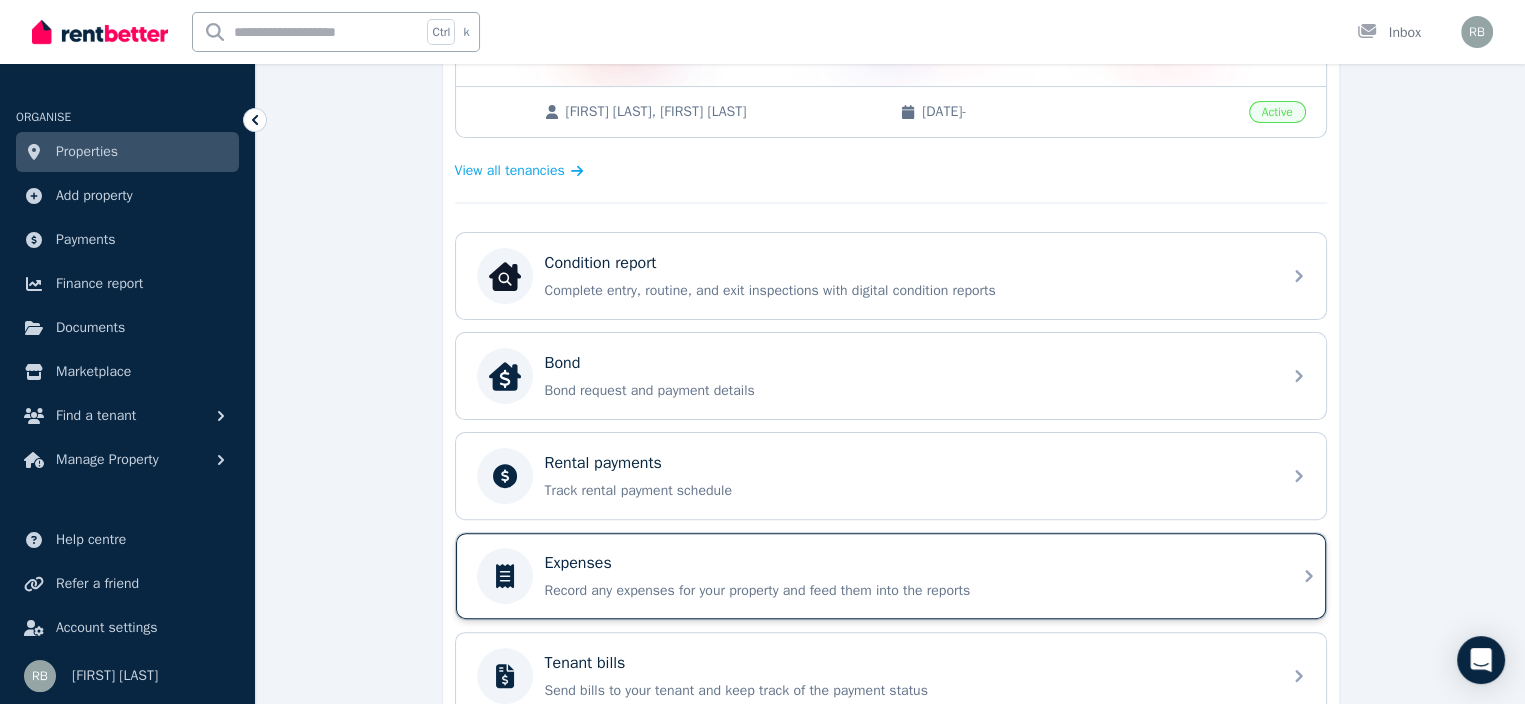 click on "Expenses" at bounding box center [578, 563] 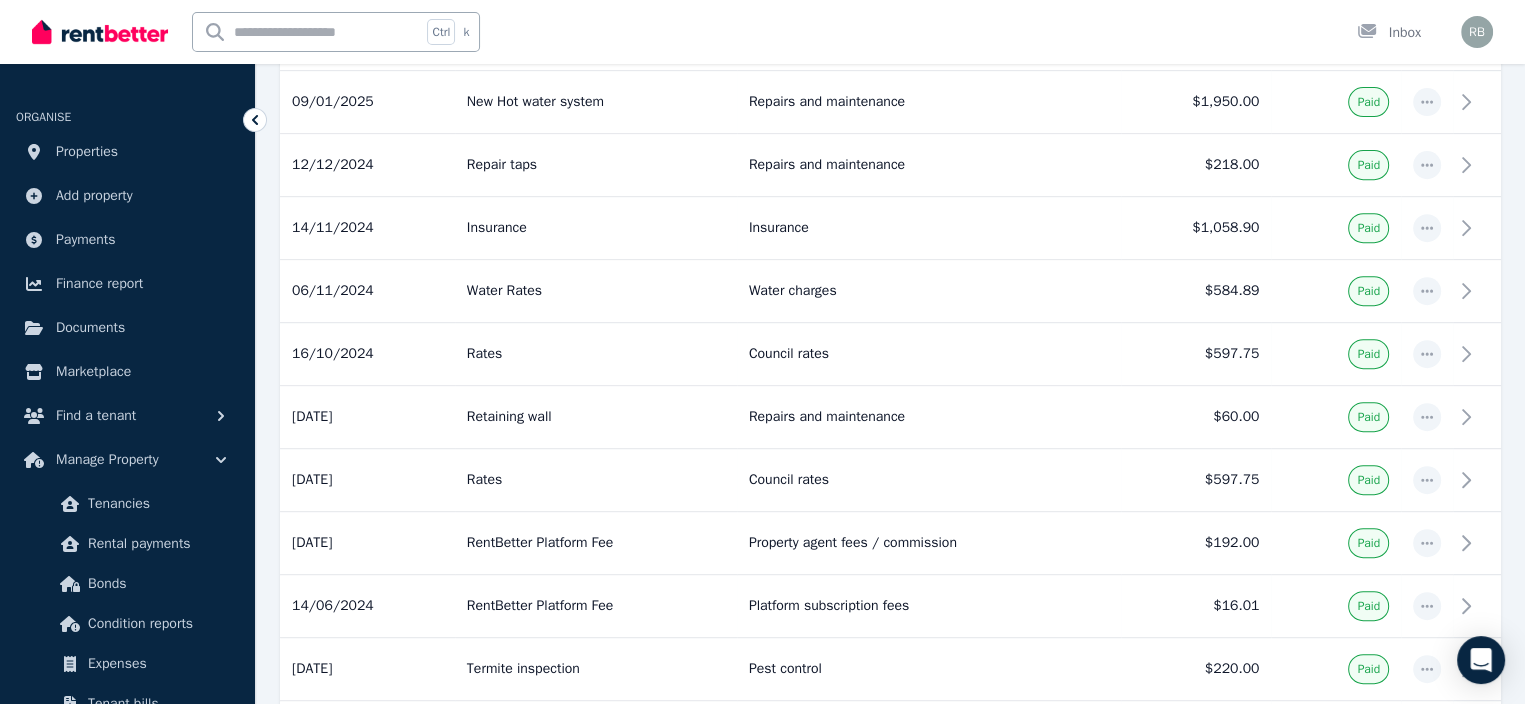 scroll, scrollTop: 0, scrollLeft: 0, axis: both 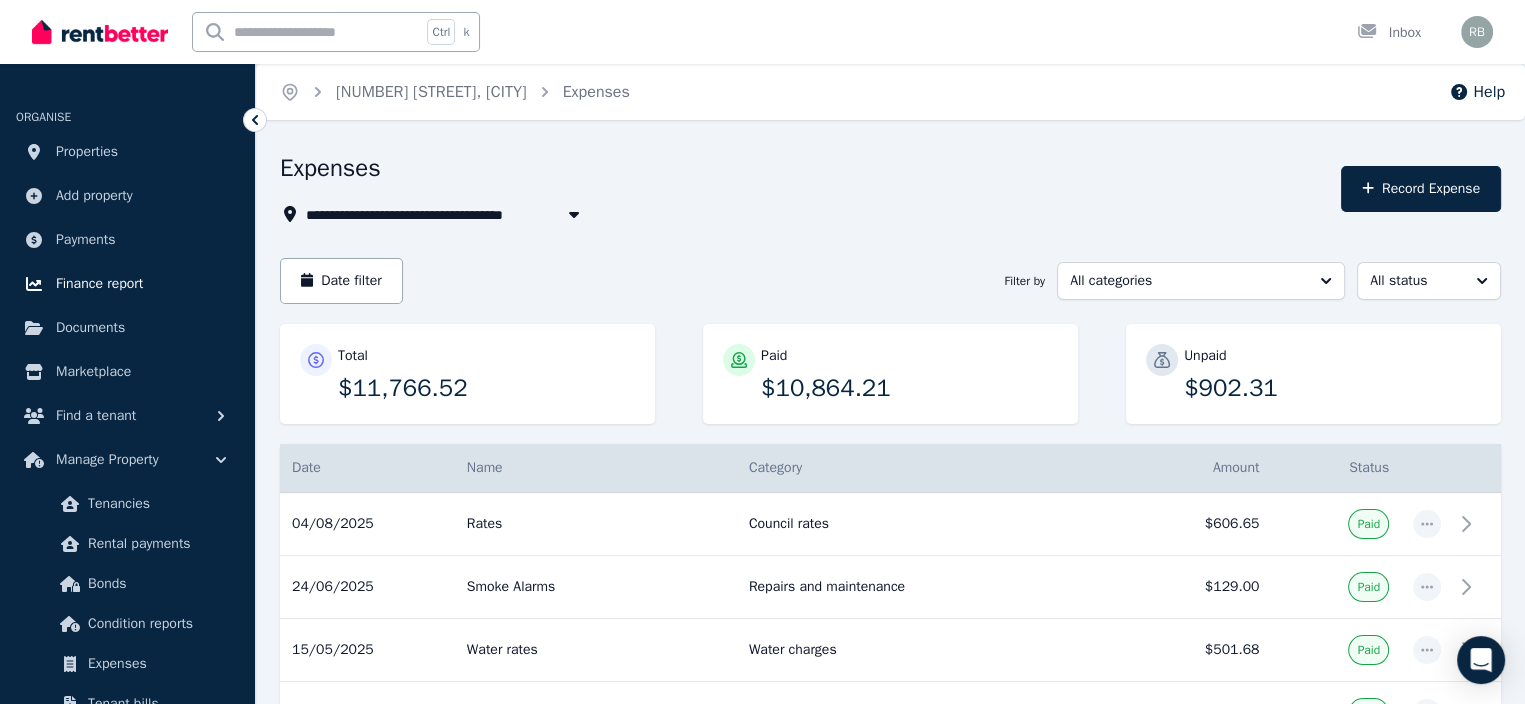 click on "Finance report" at bounding box center [99, 284] 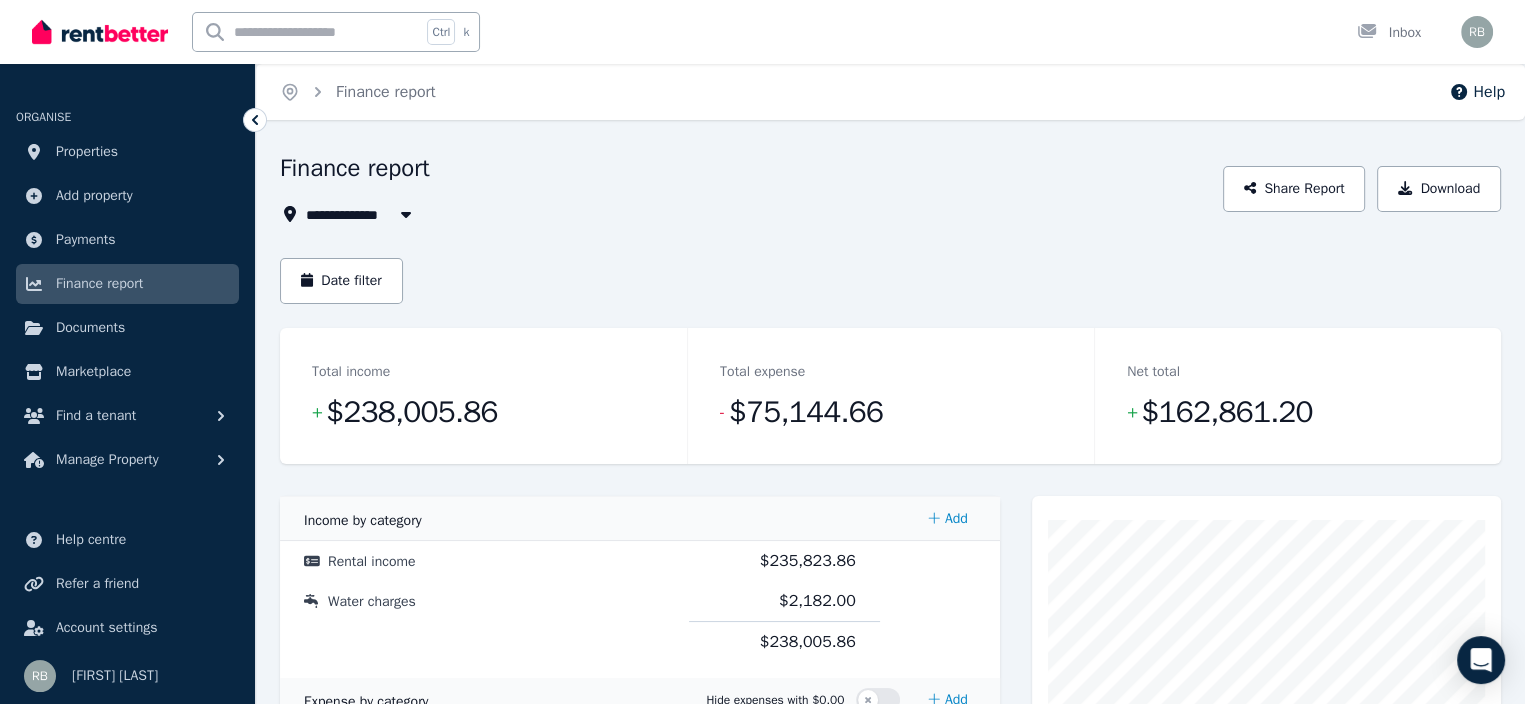 click 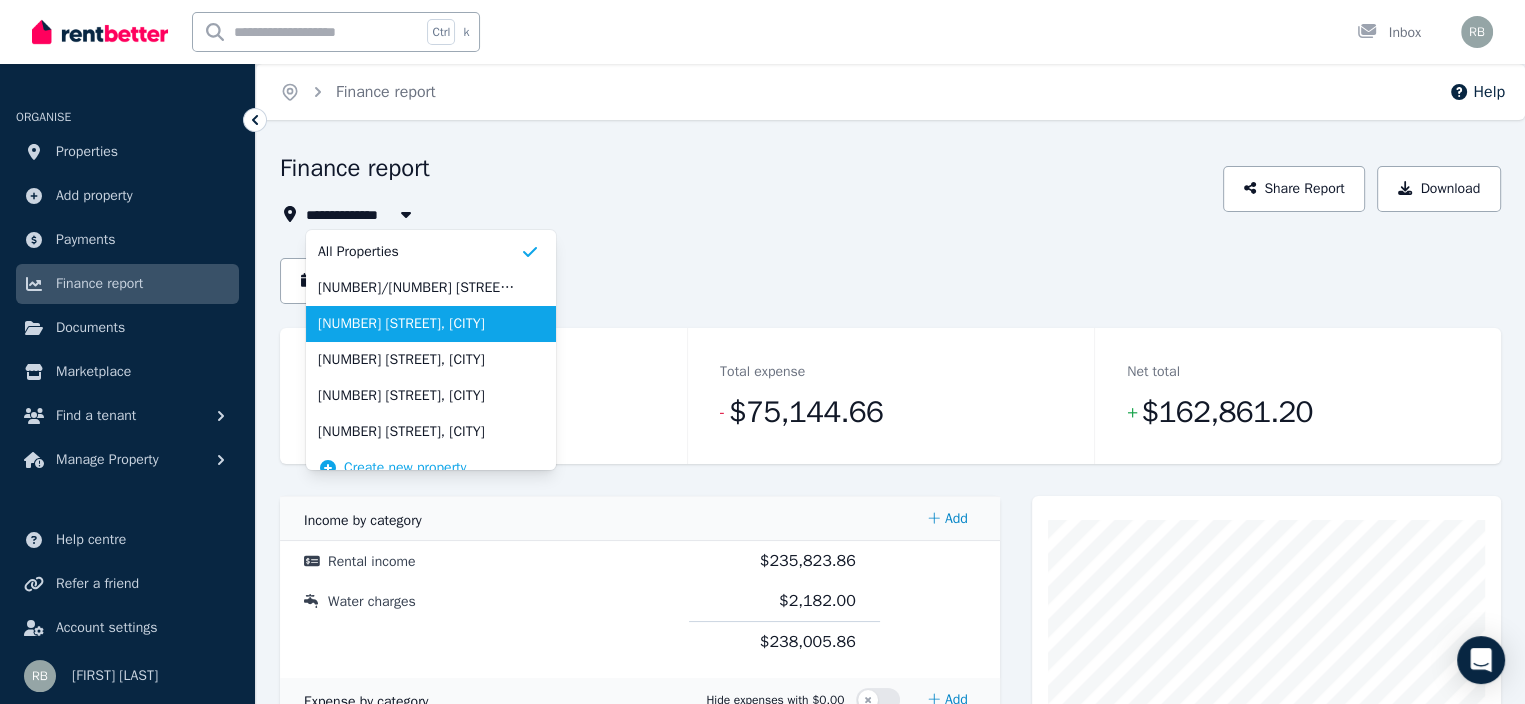 click on "[NUMBER] [STREET], [CITY]" at bounding box center (419, 324) 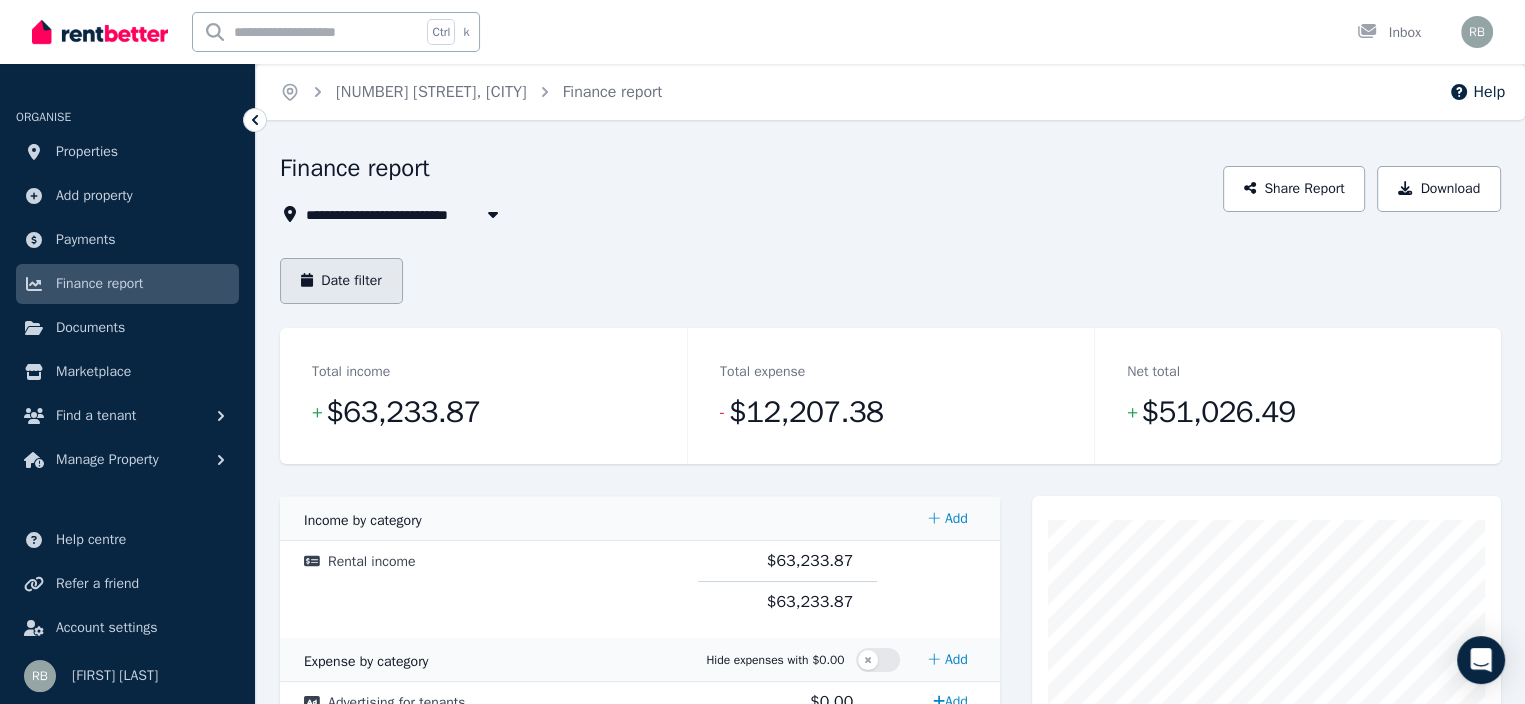 click on "Date filter" at bounding box center (341, 281) 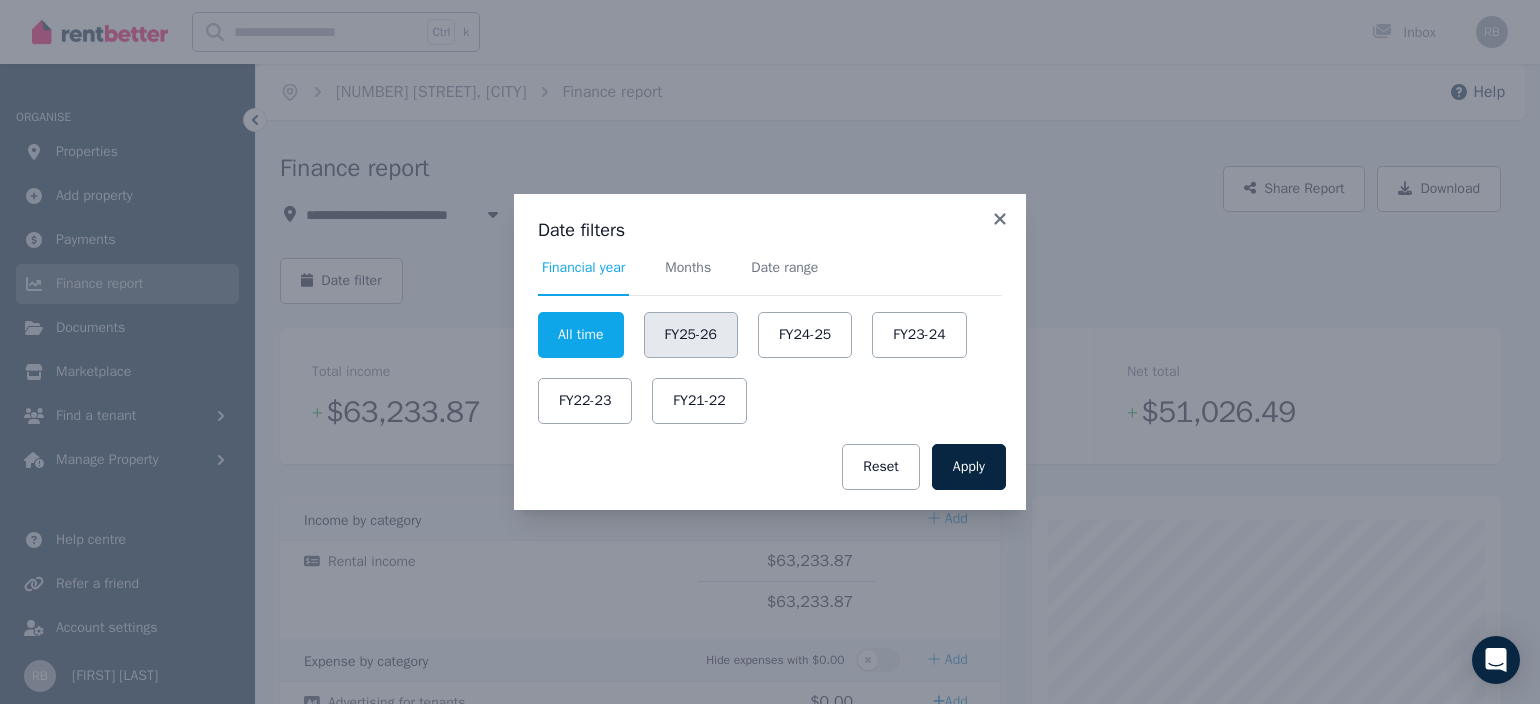 click on "FY25-26" at bounding box center [691, 335] 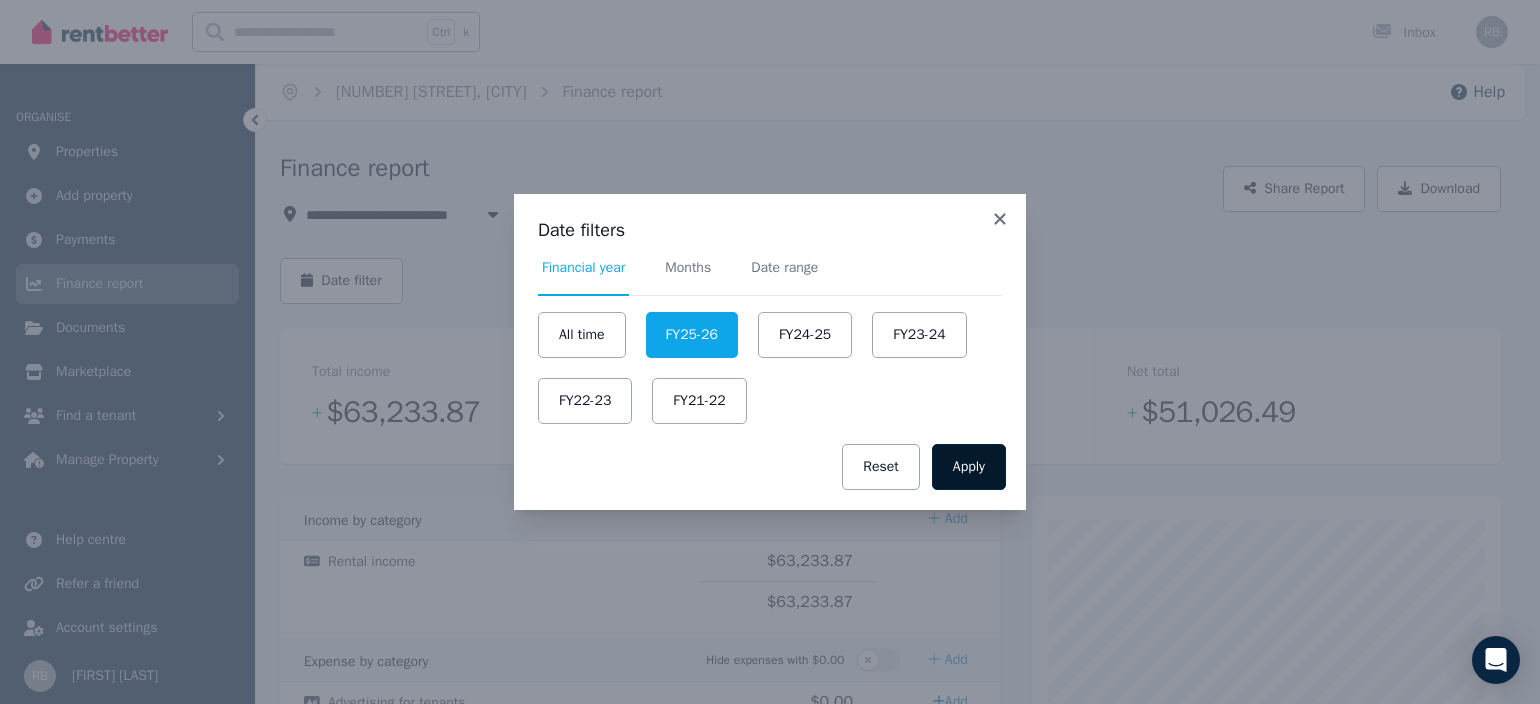 click on "Apply" at bounding box center [969, 467] 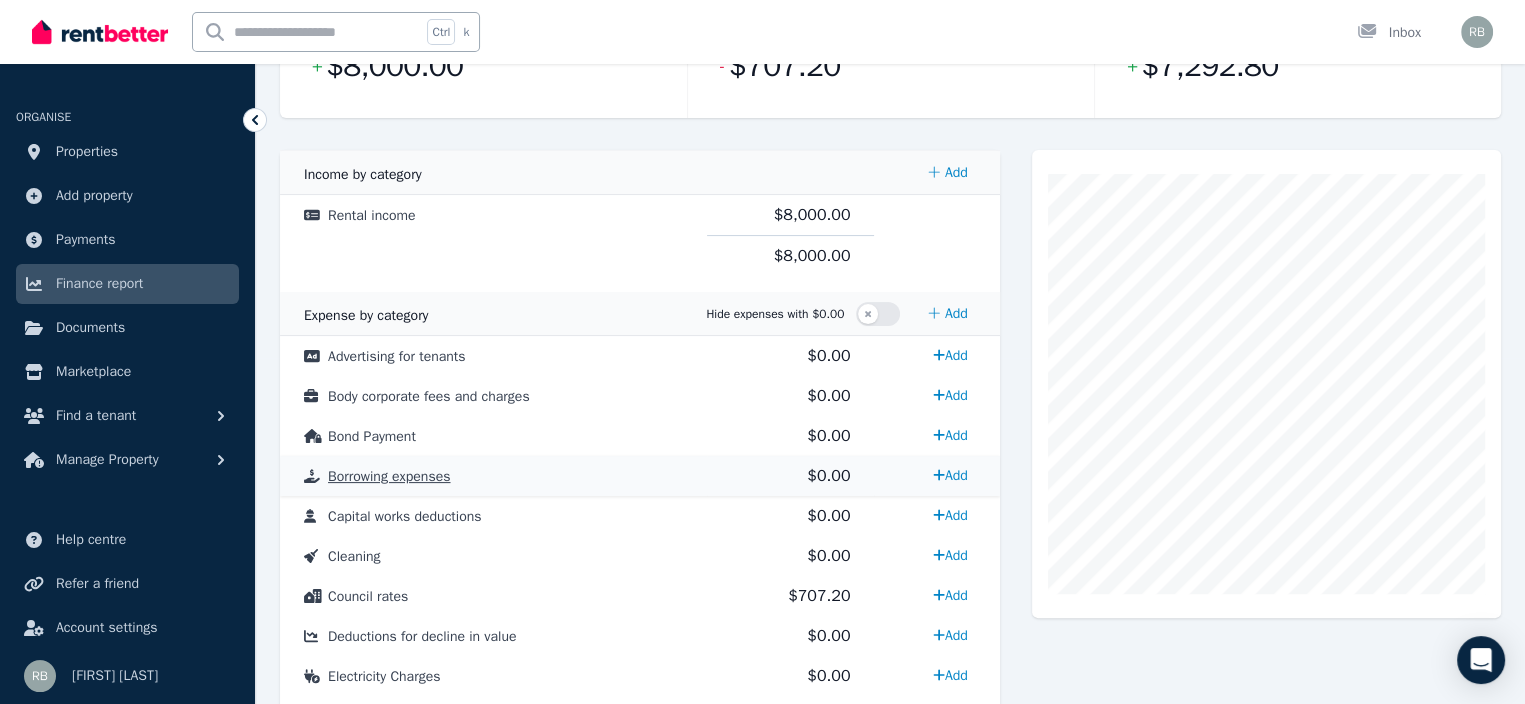 scroll, scrollTop: 0, scrollLeft: 0, axis: both 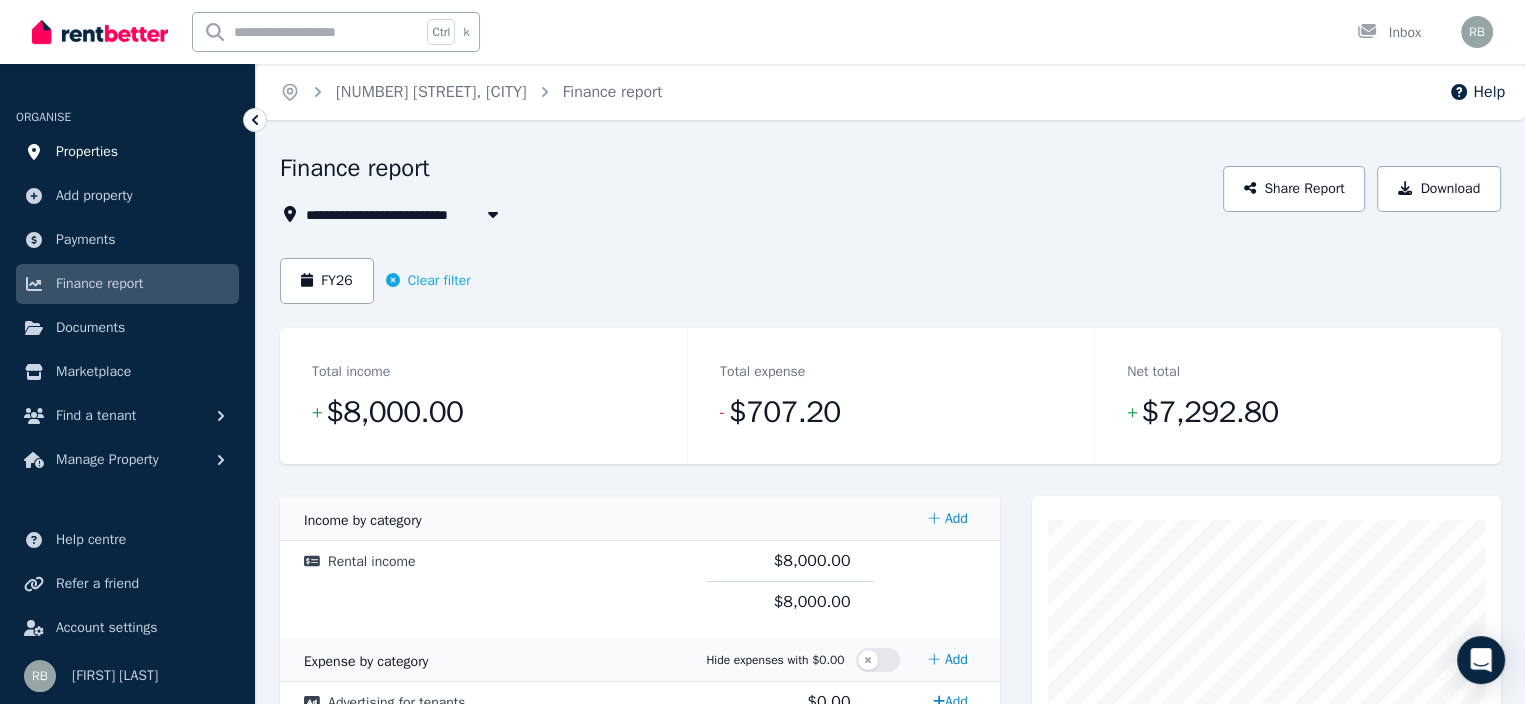 click on "Properties" at bounding box center [87, 152] 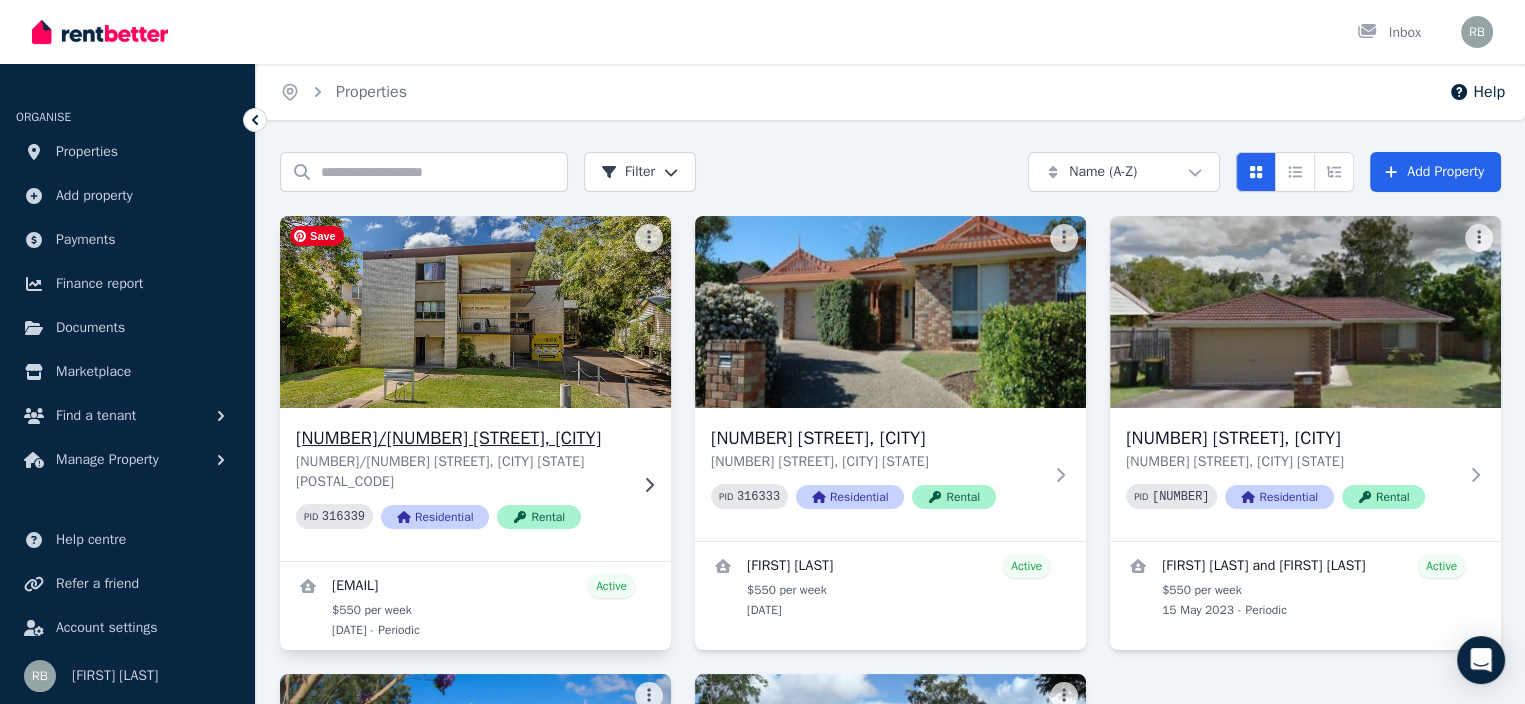 click at bounding box center [475, 312] 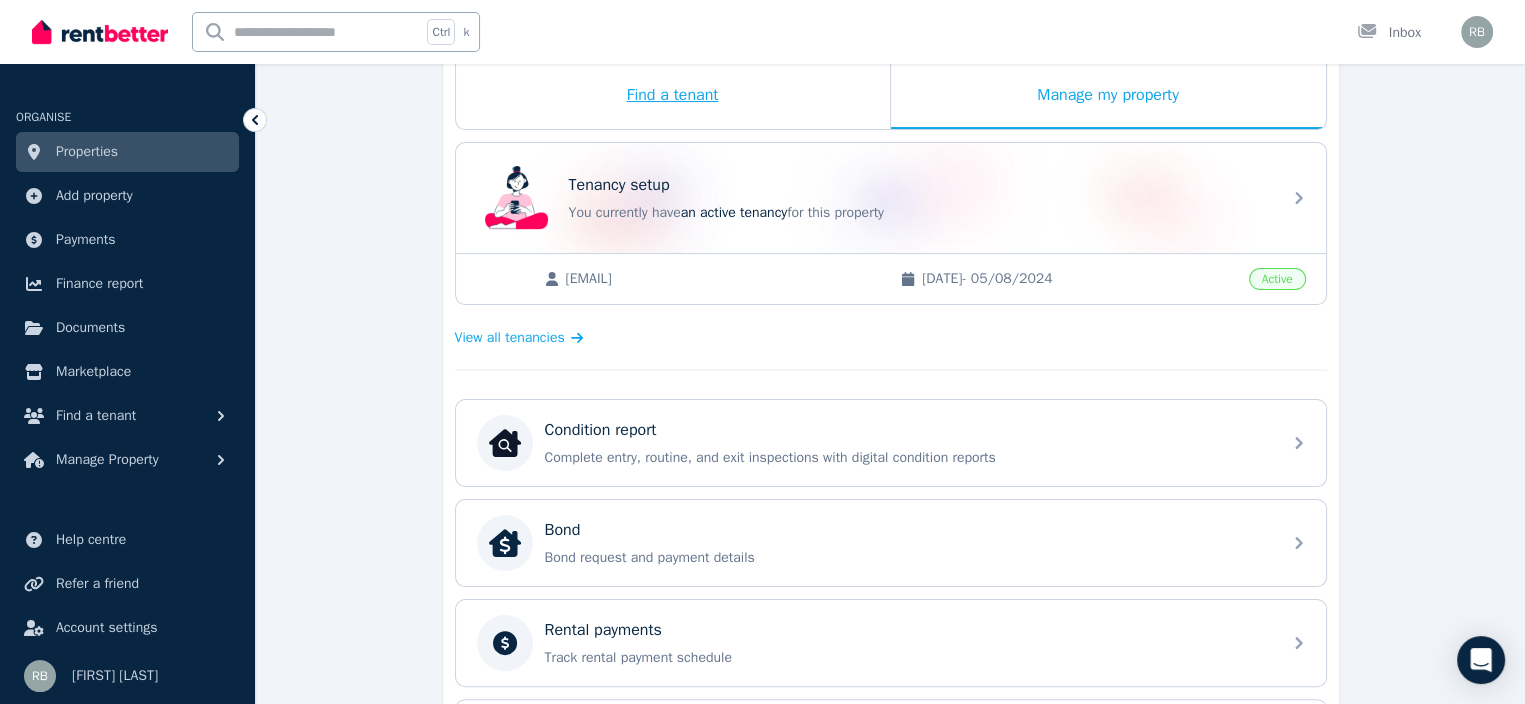 scroll, scrollTop: 500, scrollLeft: 0, axis: vertical 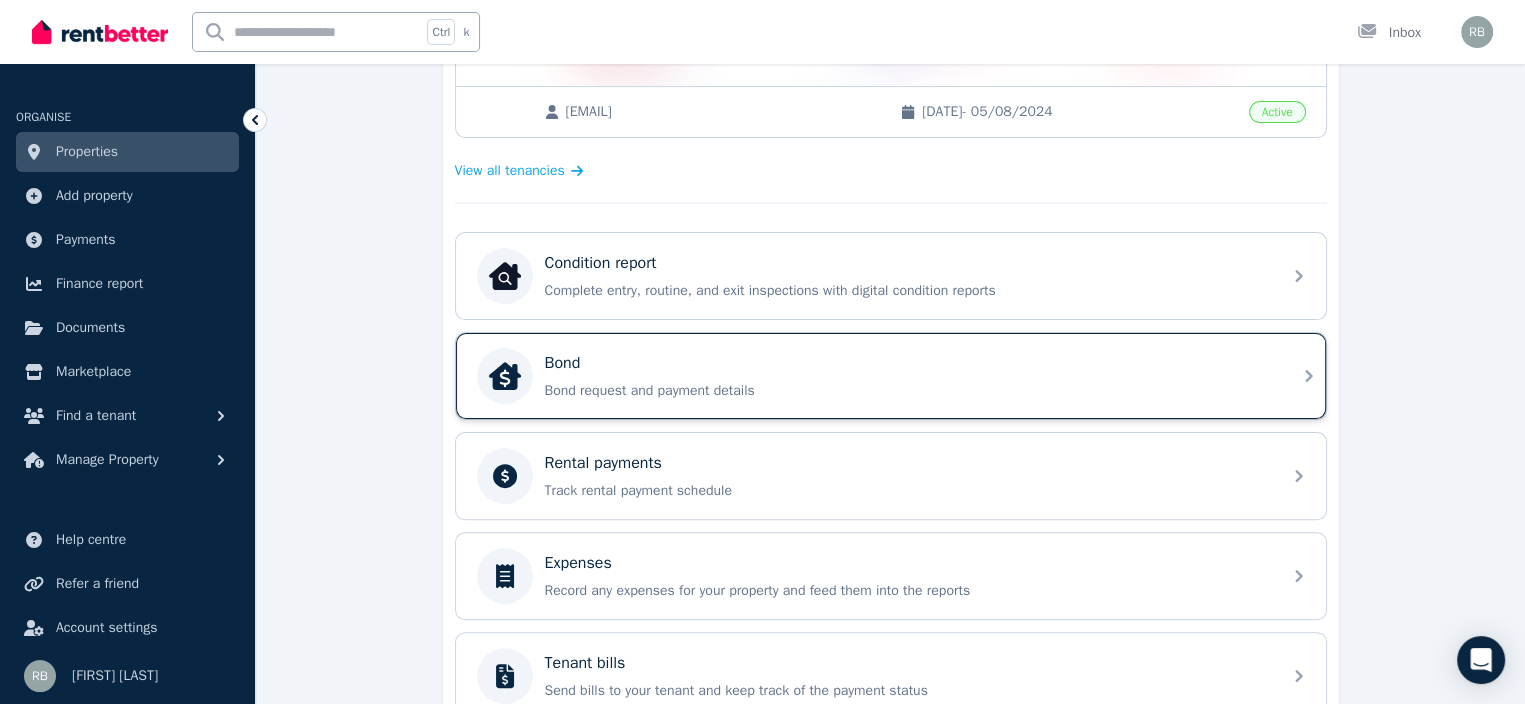 click on "Bond request and payment details" at bounding box center [907, 391] 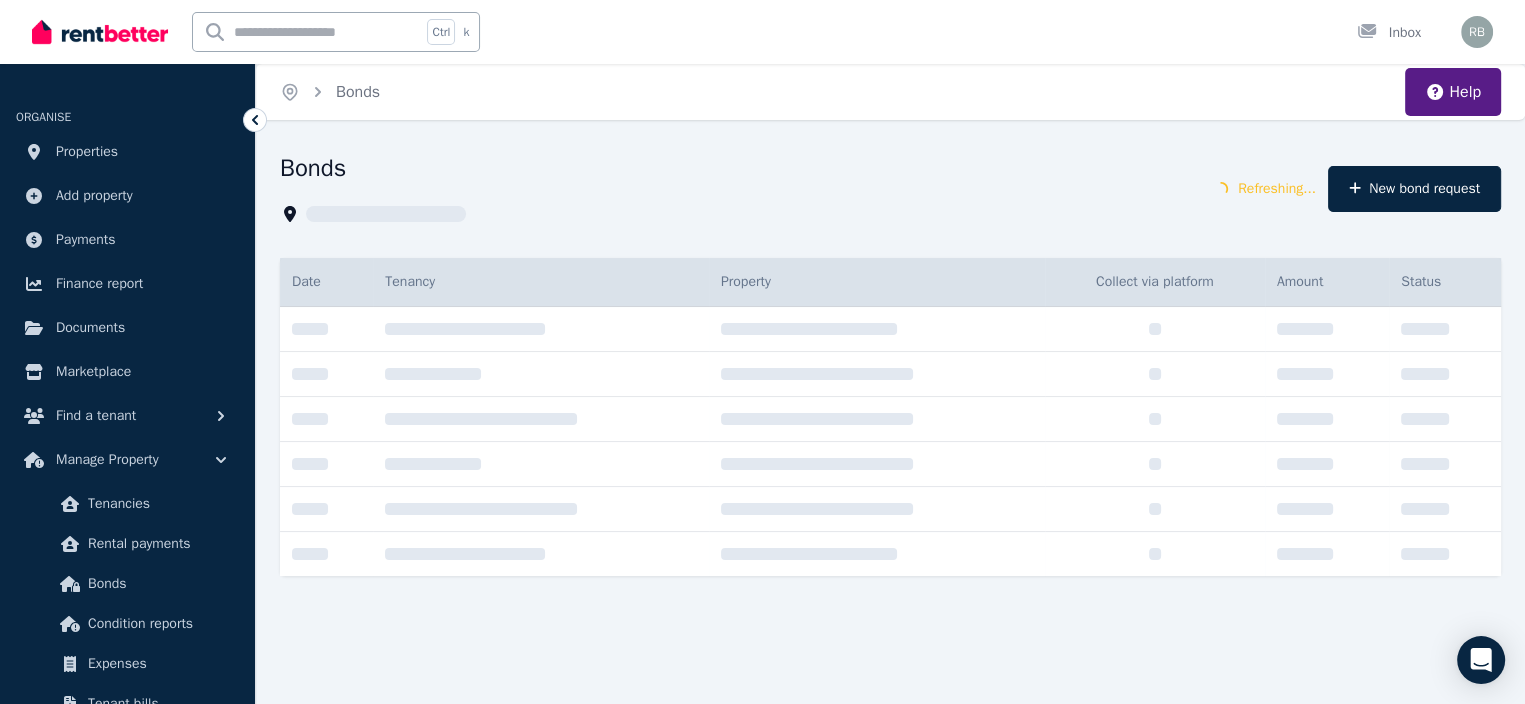 scroll, scrollTop: 0, scrollLeft: 0, axis: both 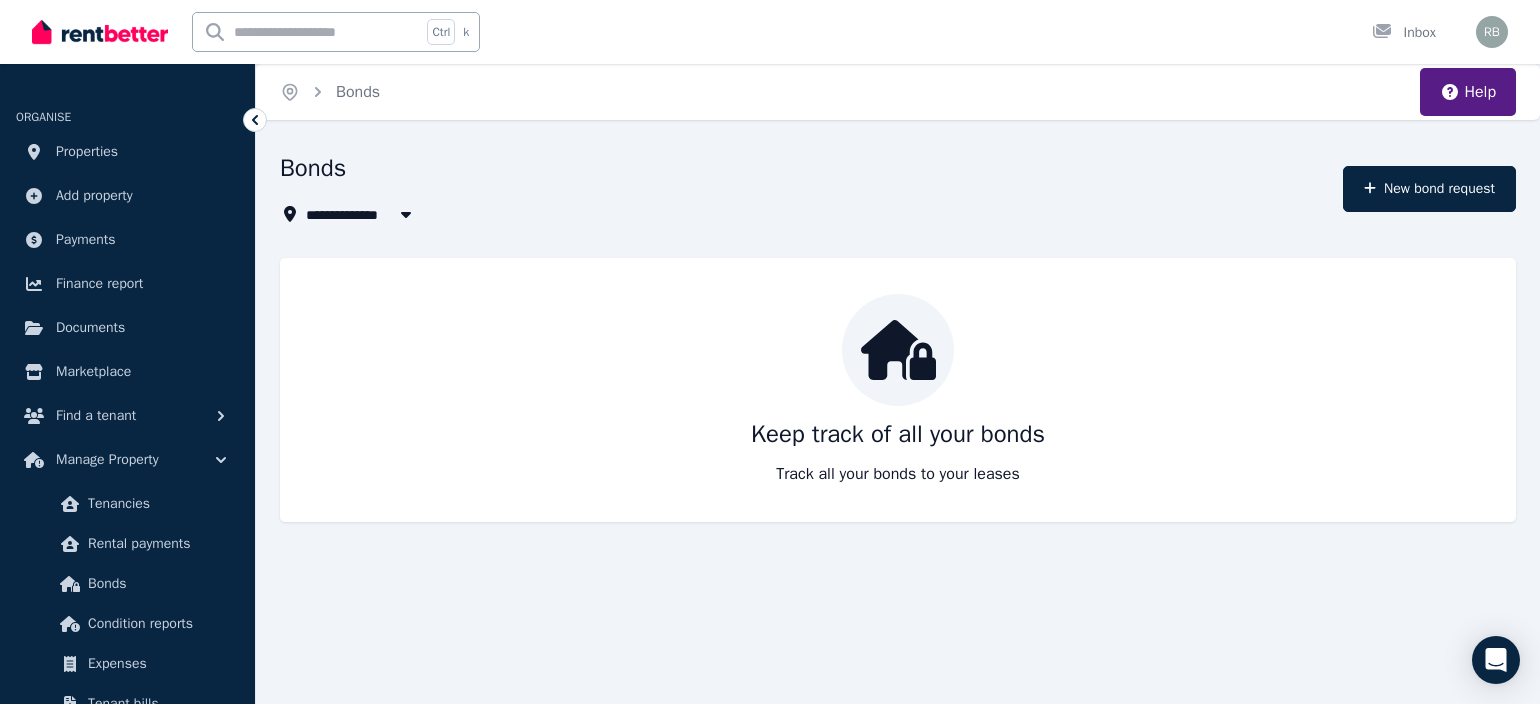 click on "All Properties" at bounding box center [364, 214] 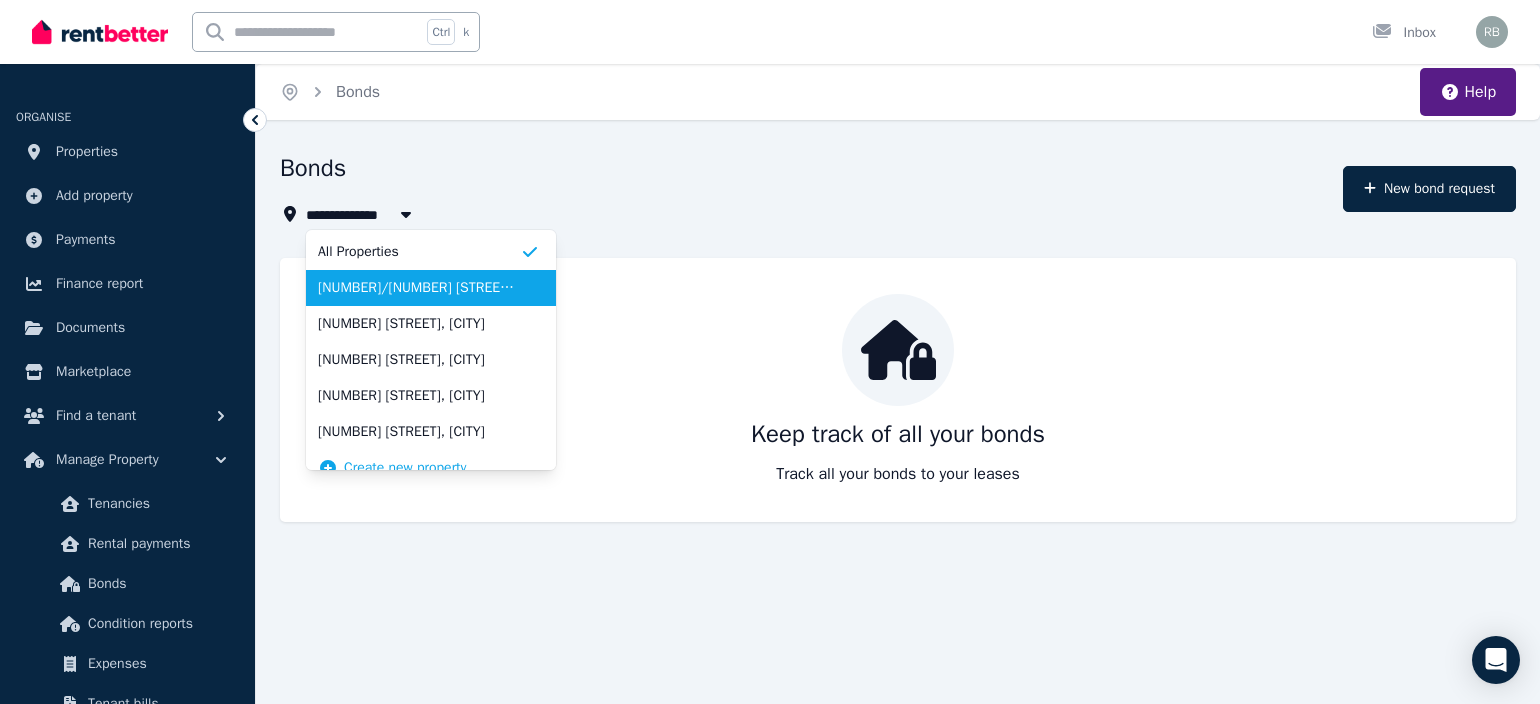 click on "[NUMBER]/[NUMBER] [STREET], [CITY]" at bounding box center (431, 288) 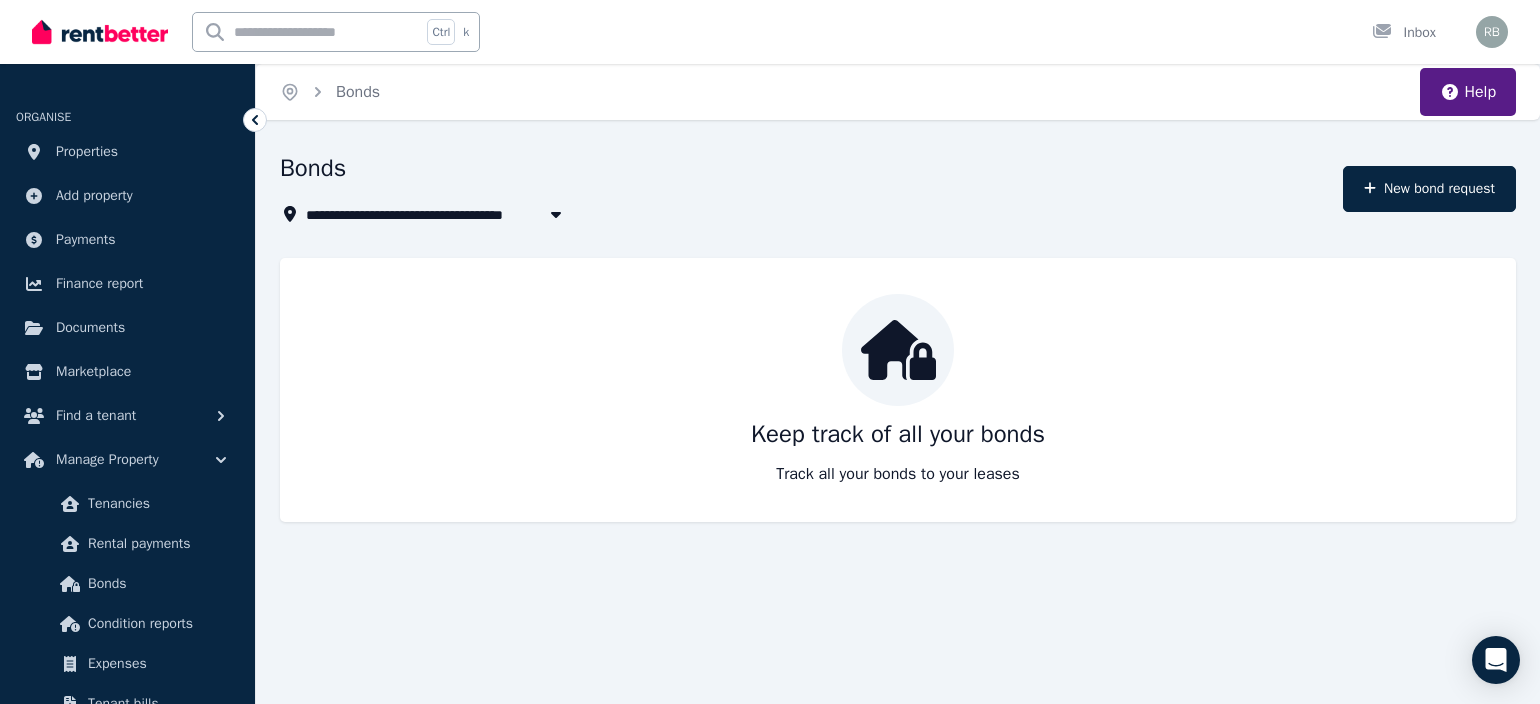click on "[NUMBER]/[NUMBER] [STREET], [CITY]" at bounding box center (442, 214) 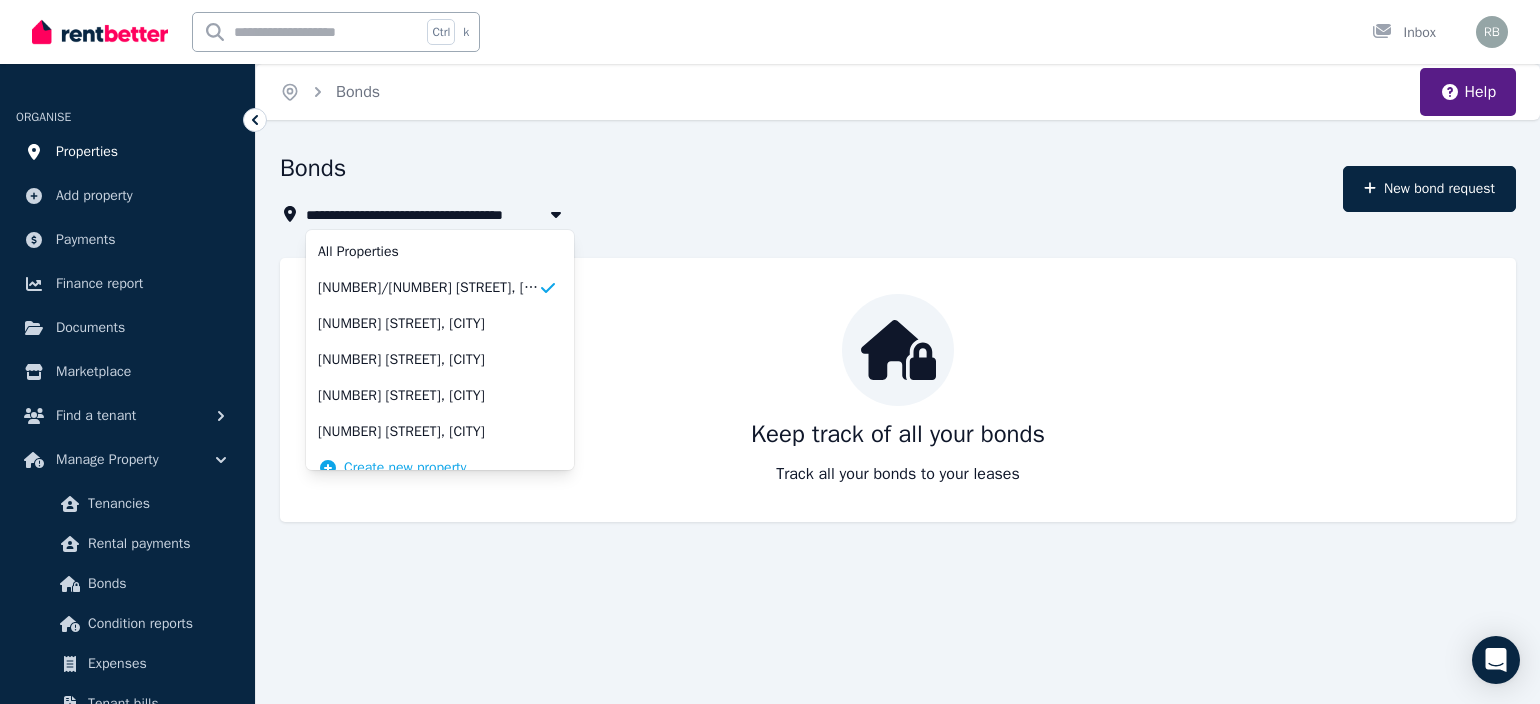 click on "Properties" at bounding box center (87, 152) 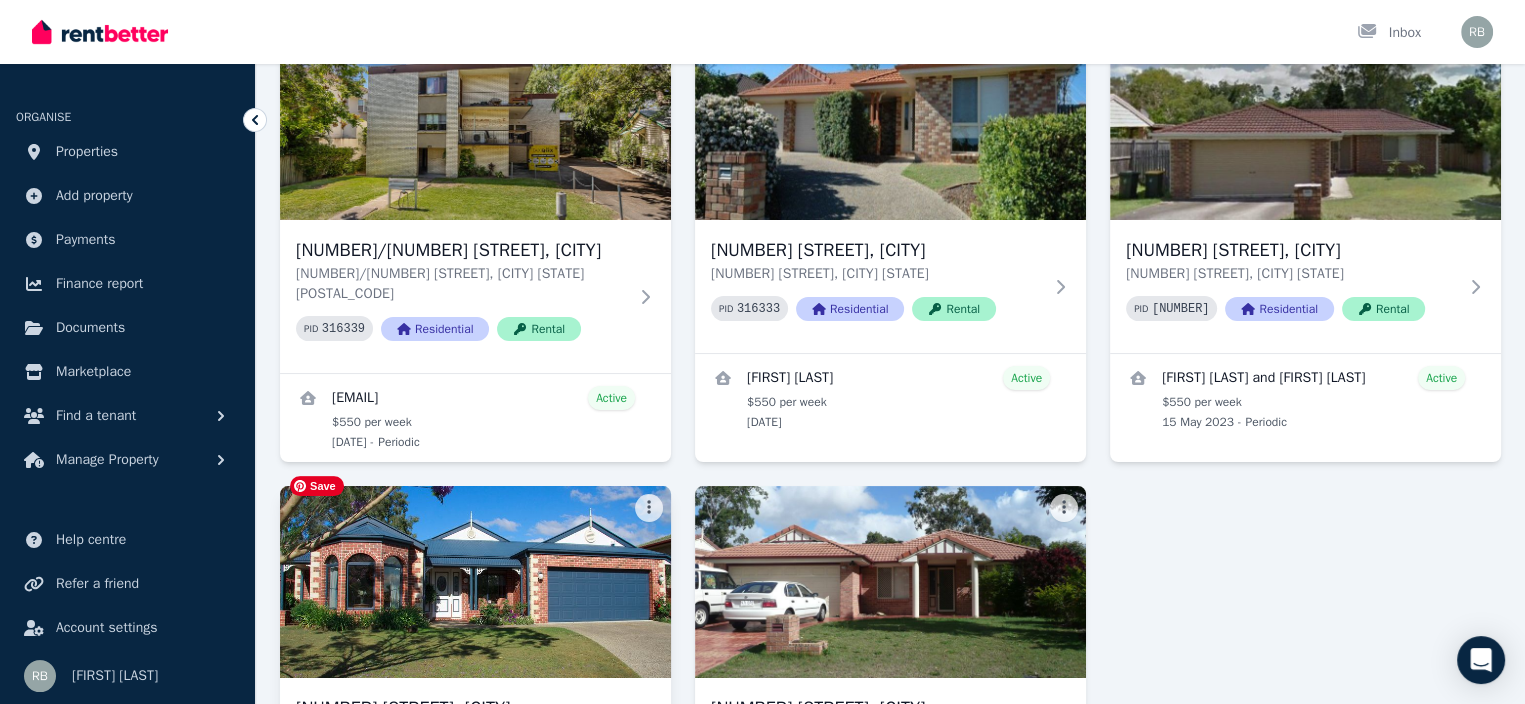 scroll, scrollTop: 155, scrollLeft: 0, axis: vertical 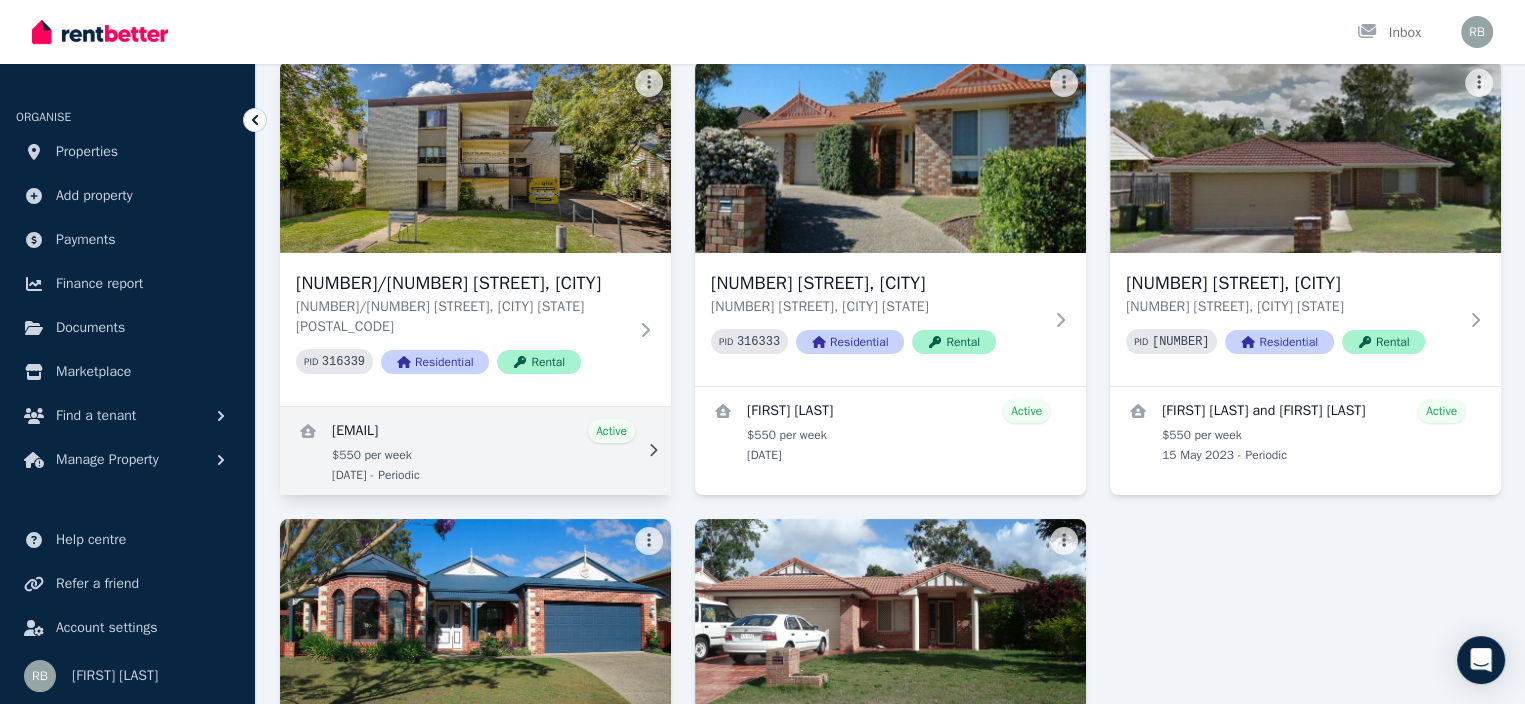click at bounding box center (475, 451) 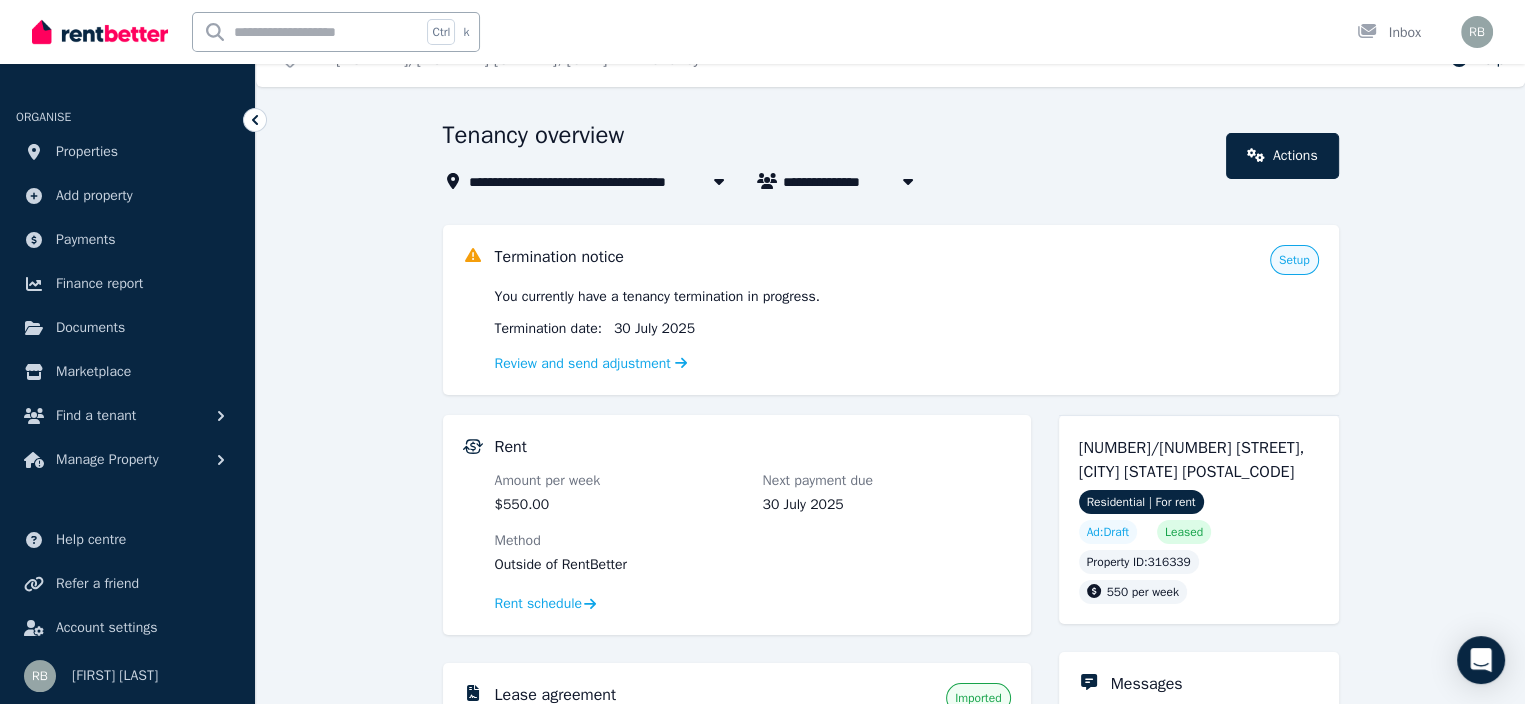 scroll, scrollTop: 0, scrollLeft: 0, axis: both 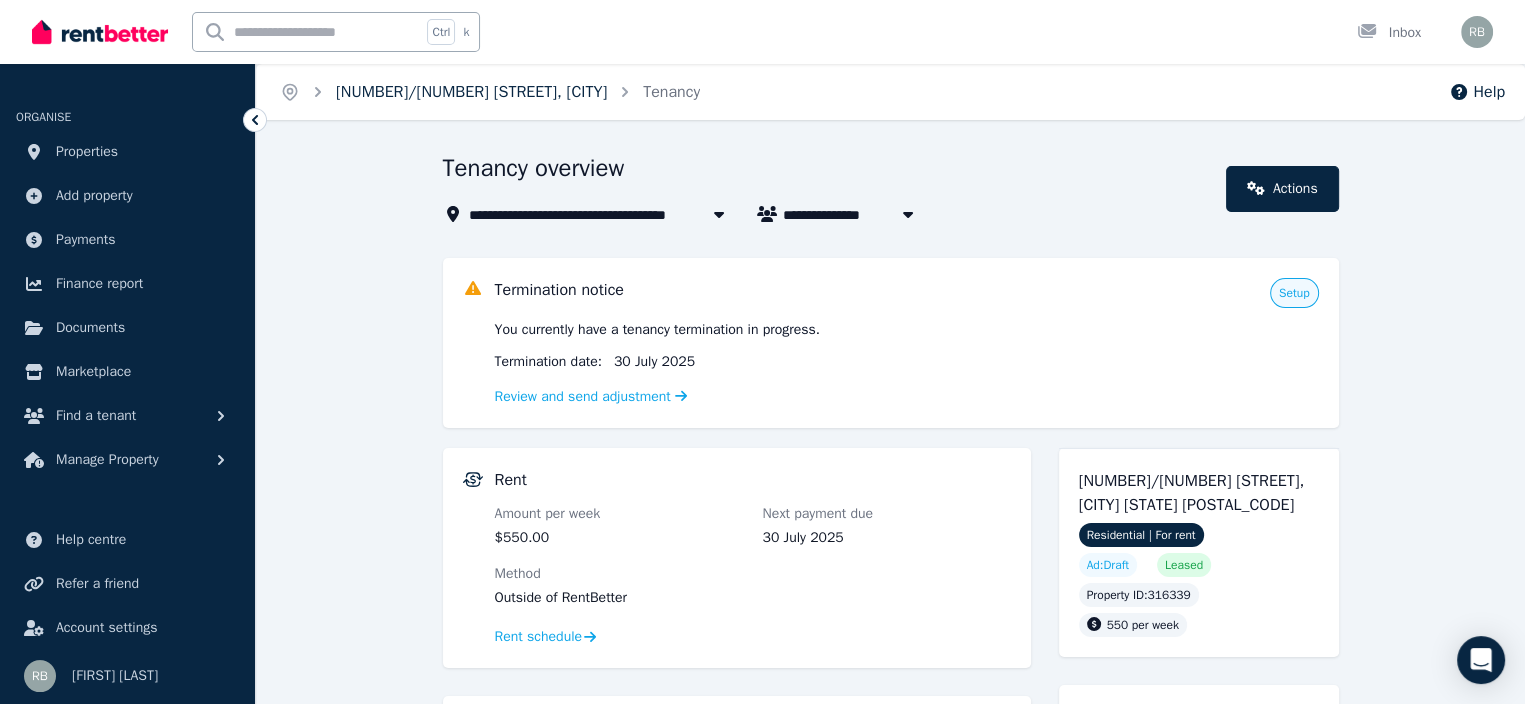 click on "[NUMBER]/[NUMBER] [STREET], [CITY]" at bounding box center [471, 92] 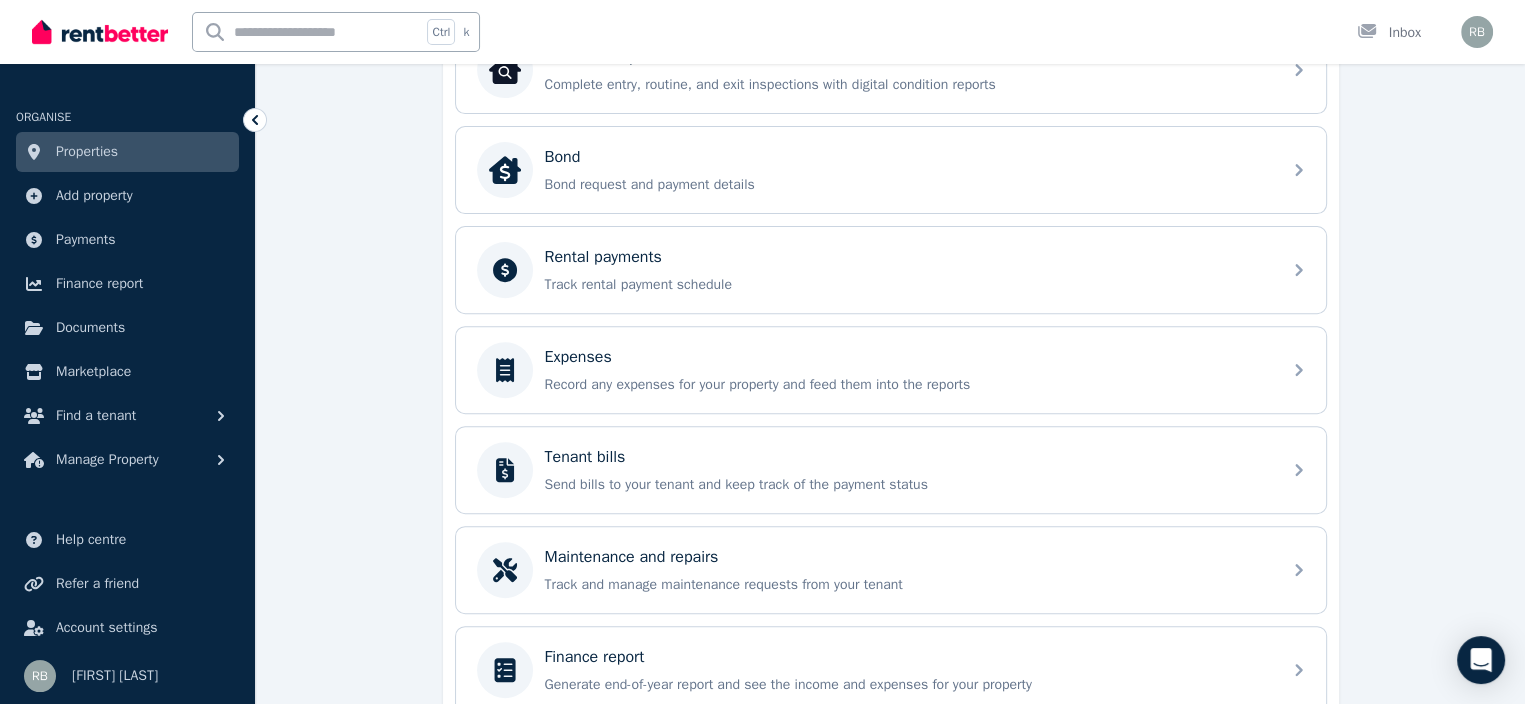 scroll, scrollTop: 796, scrollLeft: 0, axis: vertical 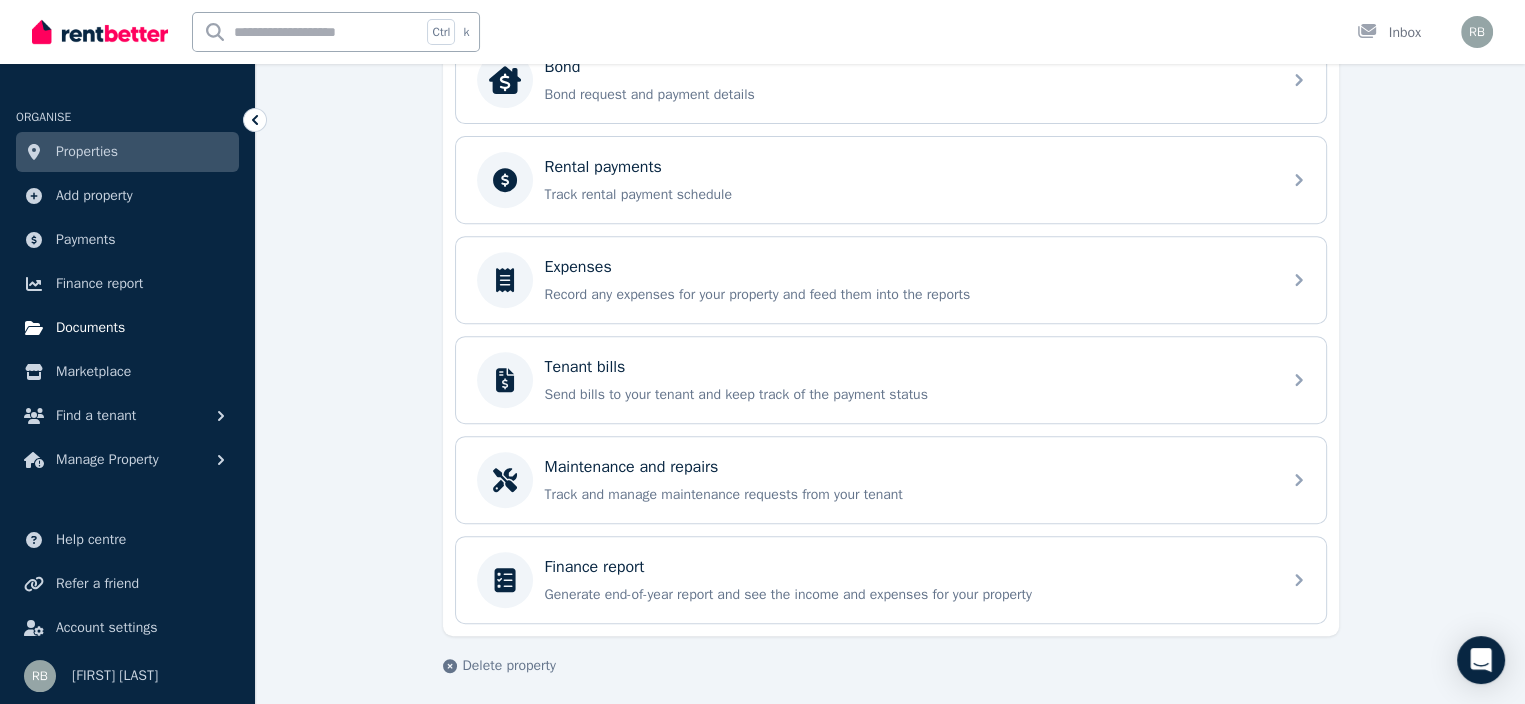 click on "Documents" at bounding box center [90, 328] 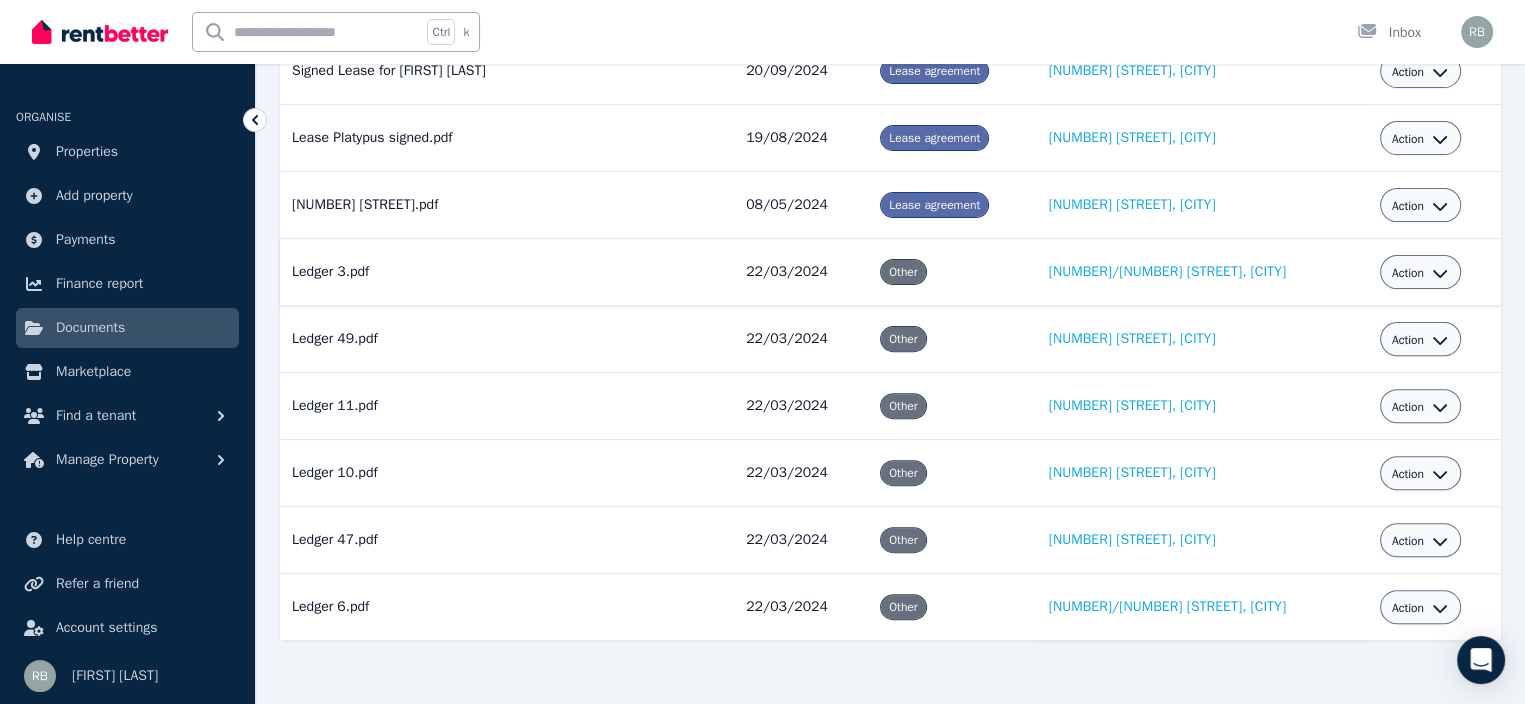 scroll, scrollTop: 504, scrollLeft: 0, axis: vertical 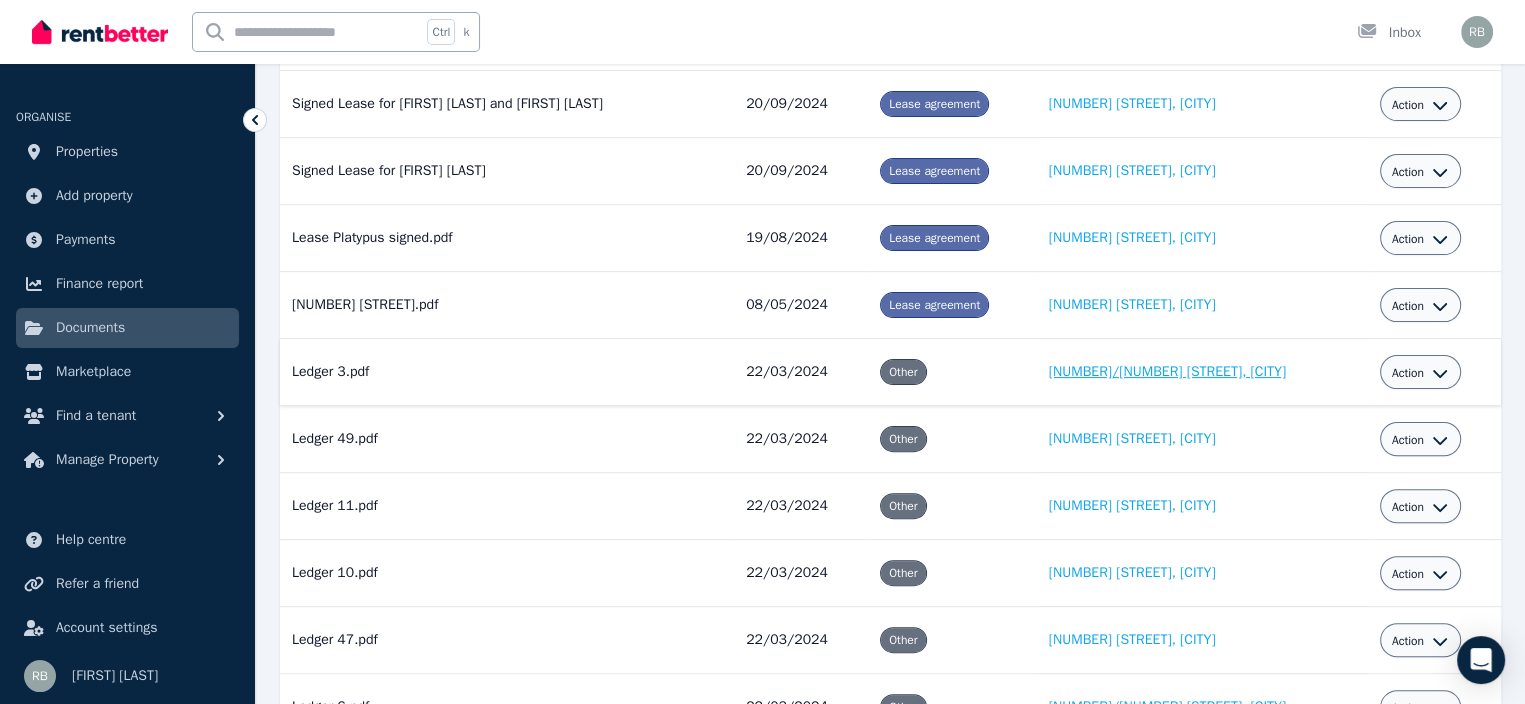 click on "[NUMBER]/[NUMBER] [STREET], [CITY]" at bounding box center [1167, 371] 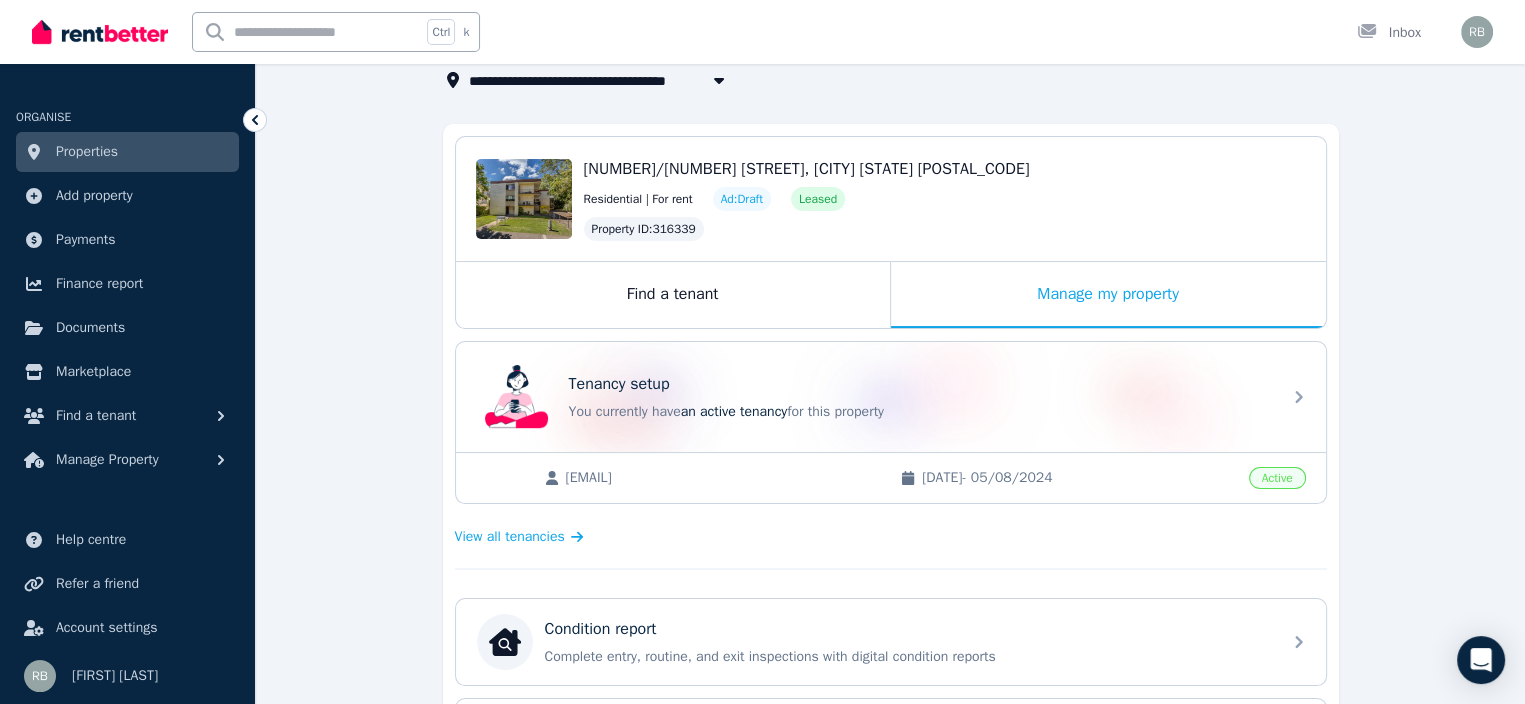 scroll, scrollTop: 100, scrollLeft: 0, axis: vertical 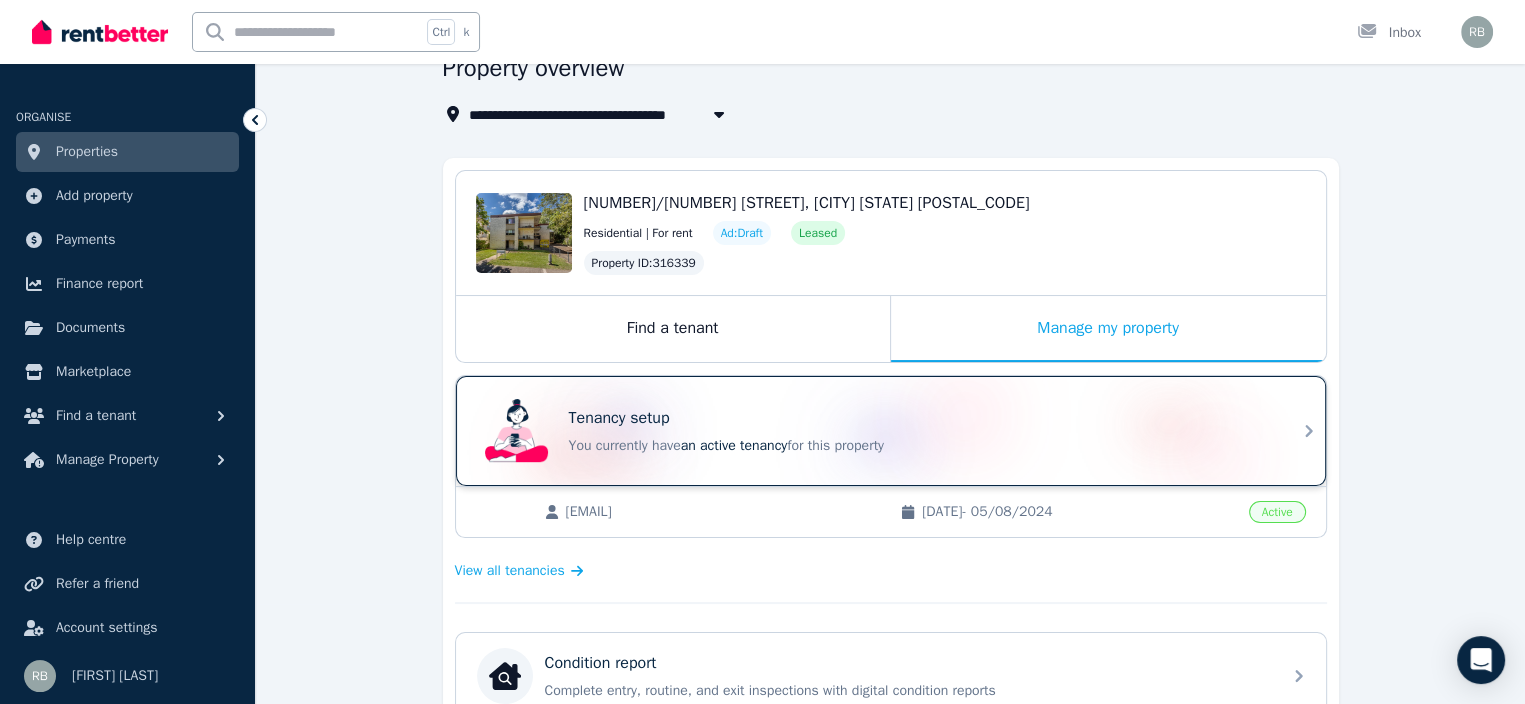 click on "You currently have  an active tenancy  for this property" at bounding box center (919, 446) 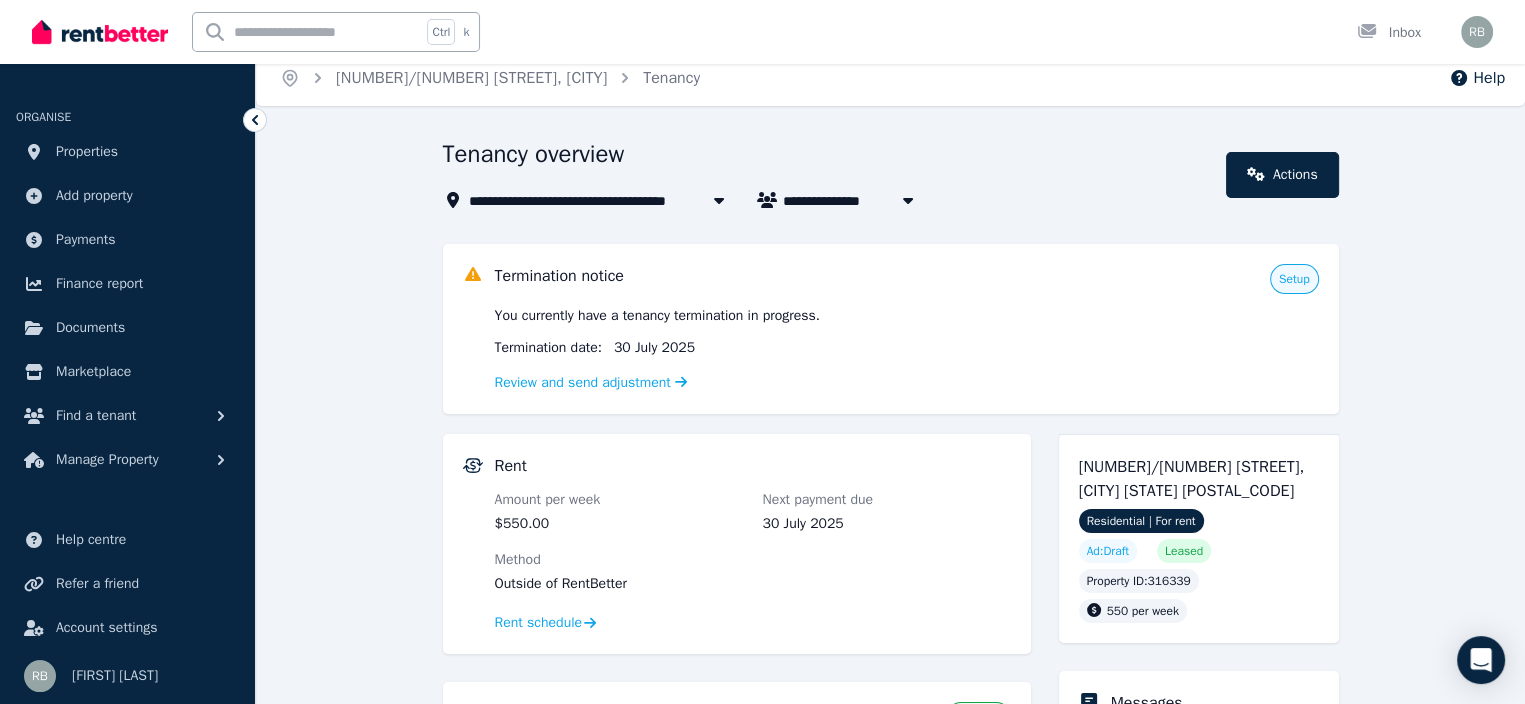 scroll, scrollTop: 0, scrollLeft: 0, axis: both 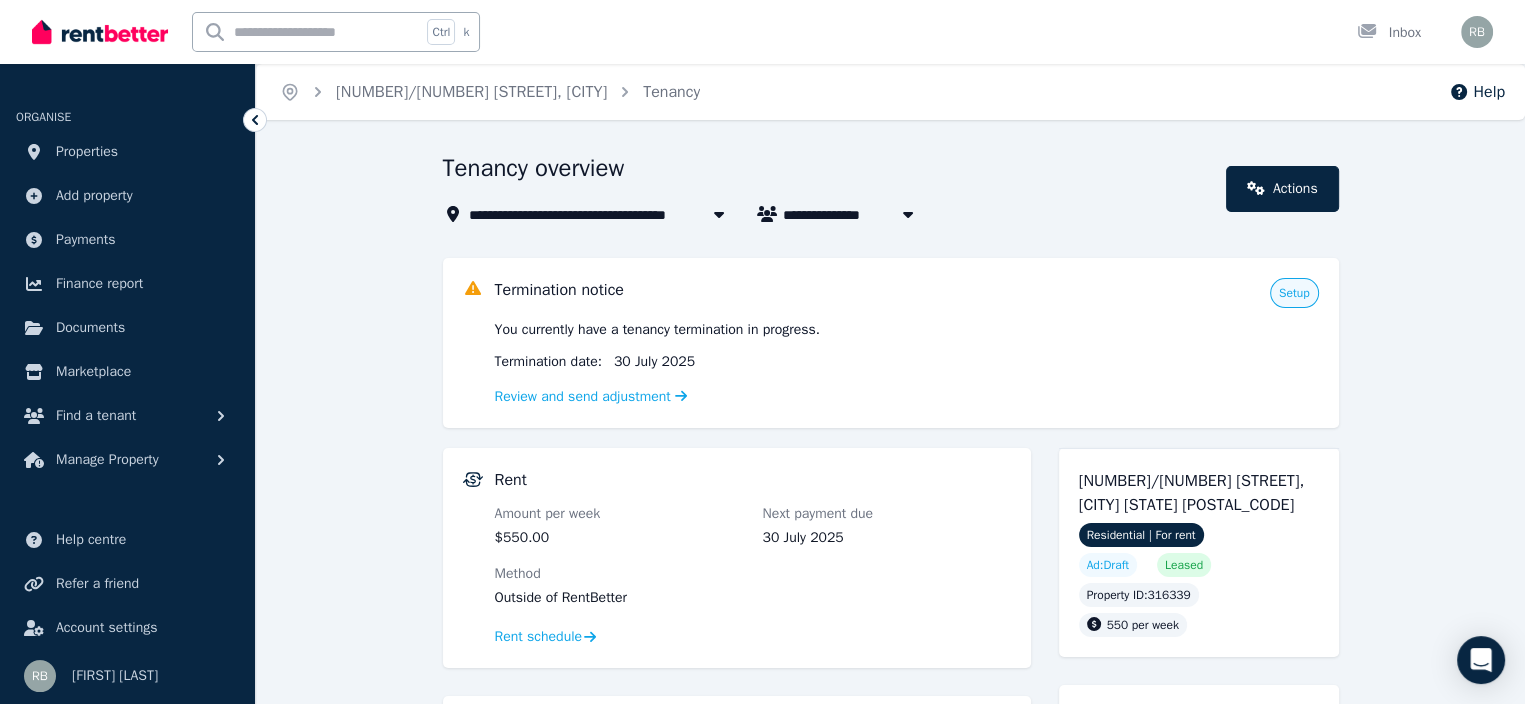 click on "[NUMBER]/[NUMBER] [STREET], [CITY]" at bounding box center (605, 214) 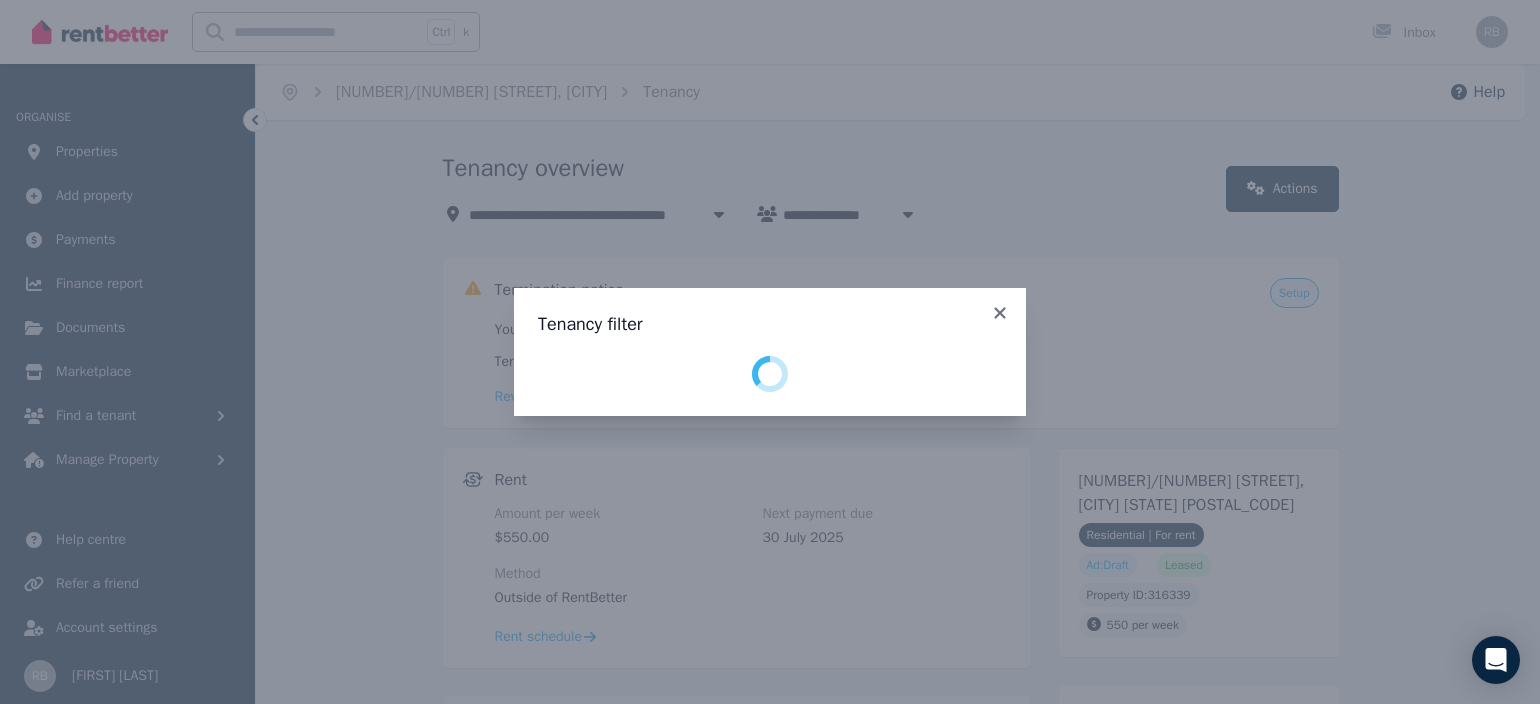 select on "**********" 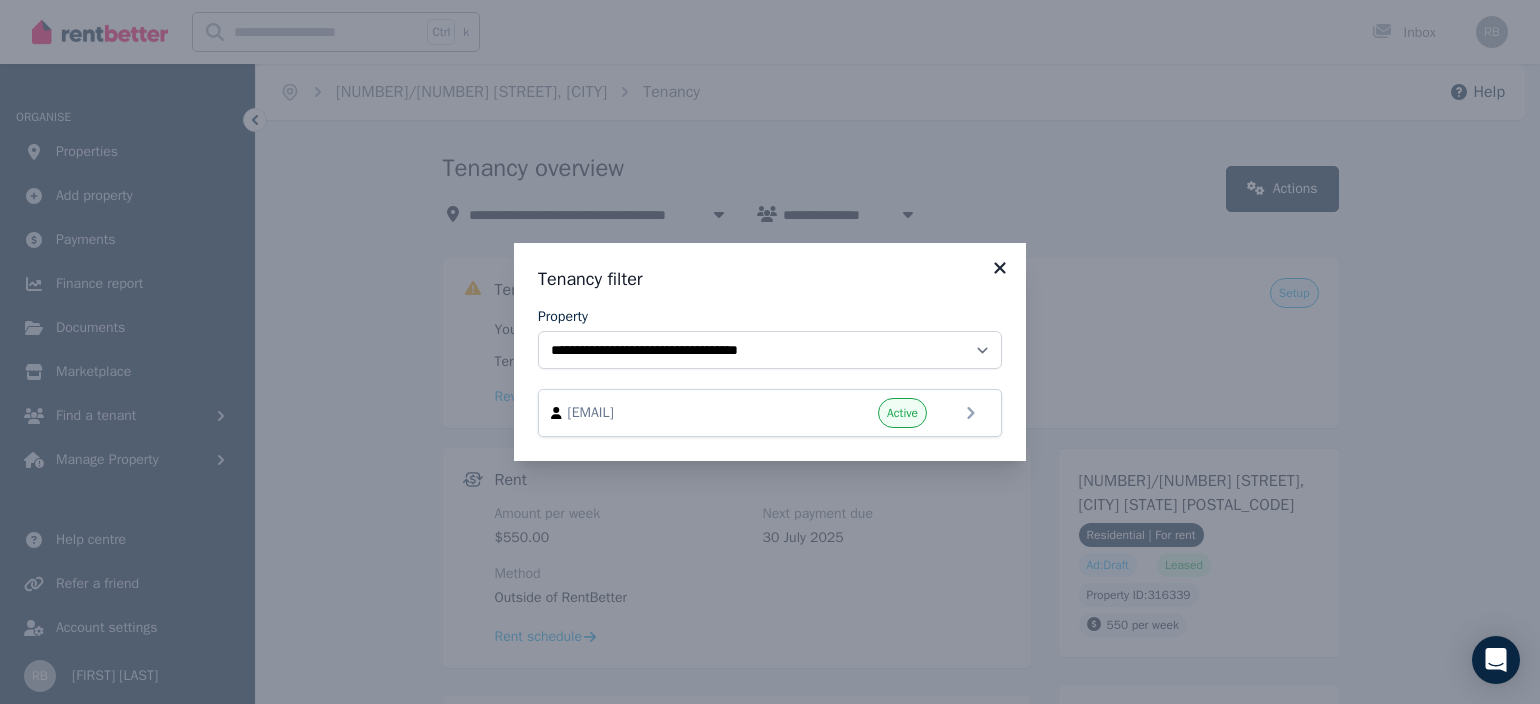 click 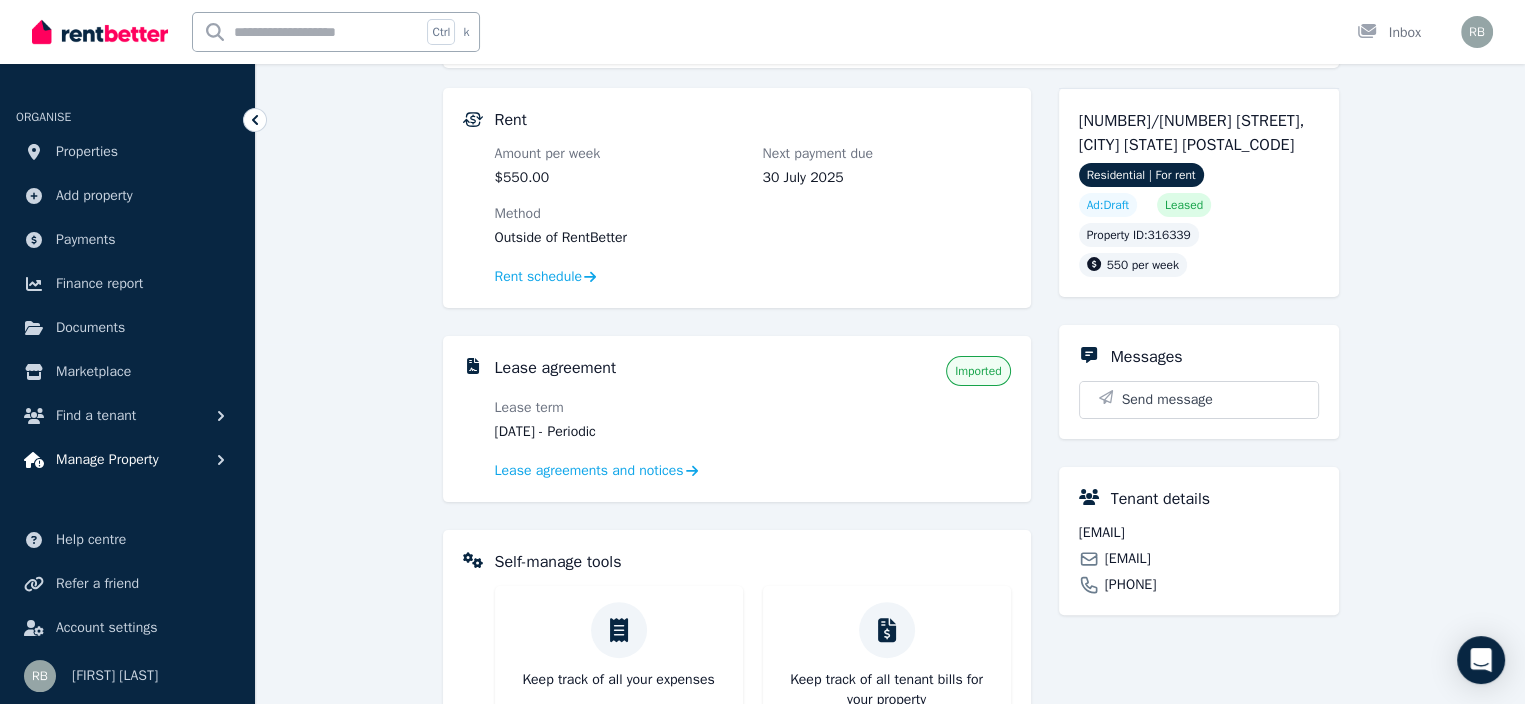 scroll, scrollTop: 400, scrollLeft: 0, axis: vertical 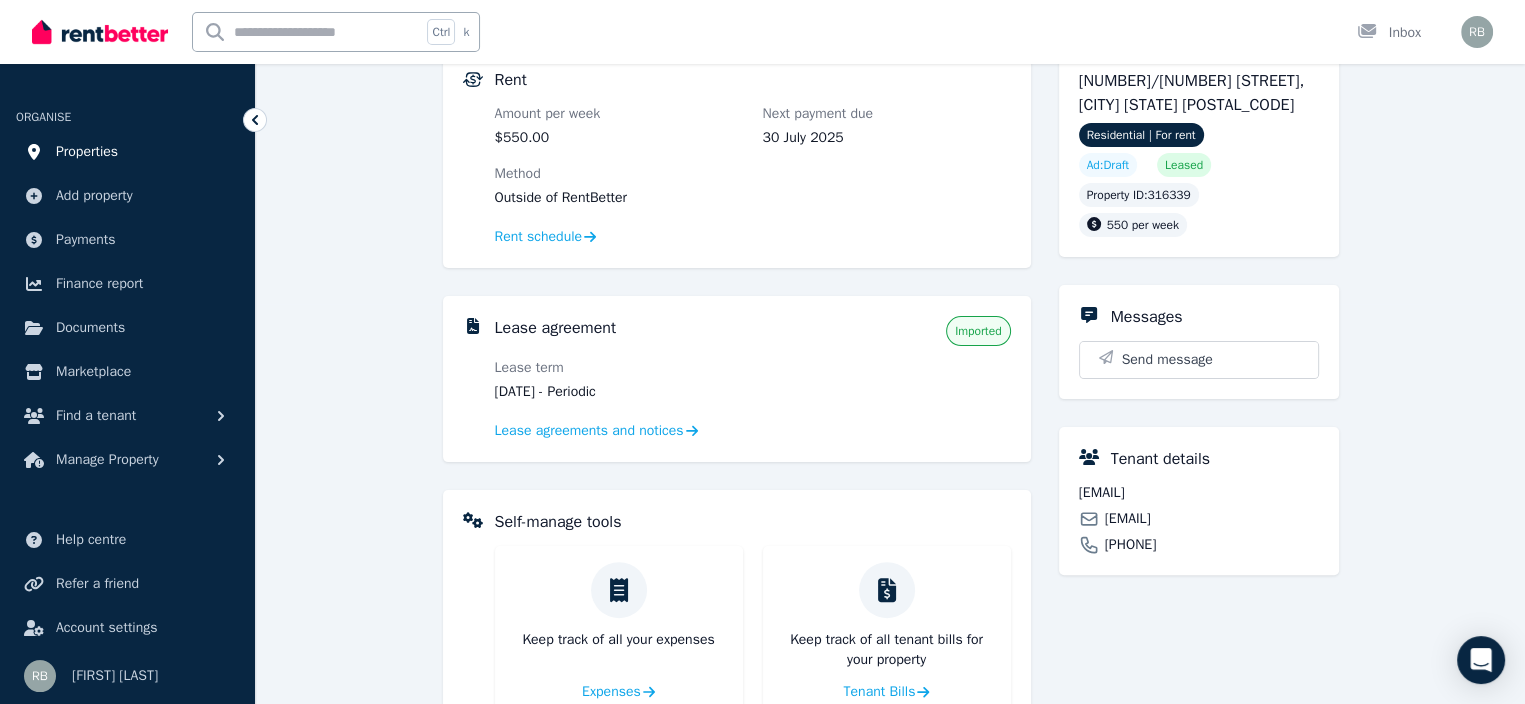 click on "Properties" at bounding box center [87, 152] 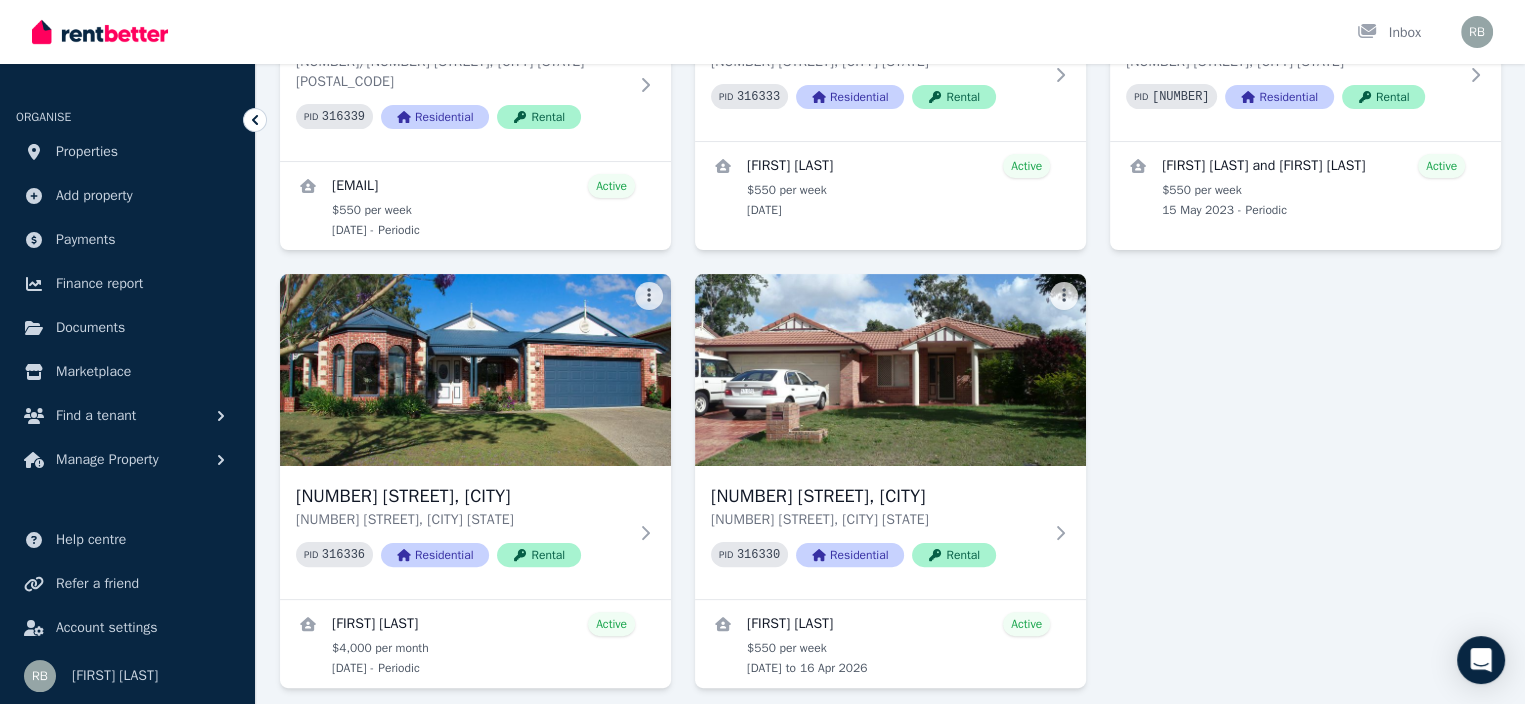 scroll, scrollTop: 0, scrollLeft: 0, axis: both 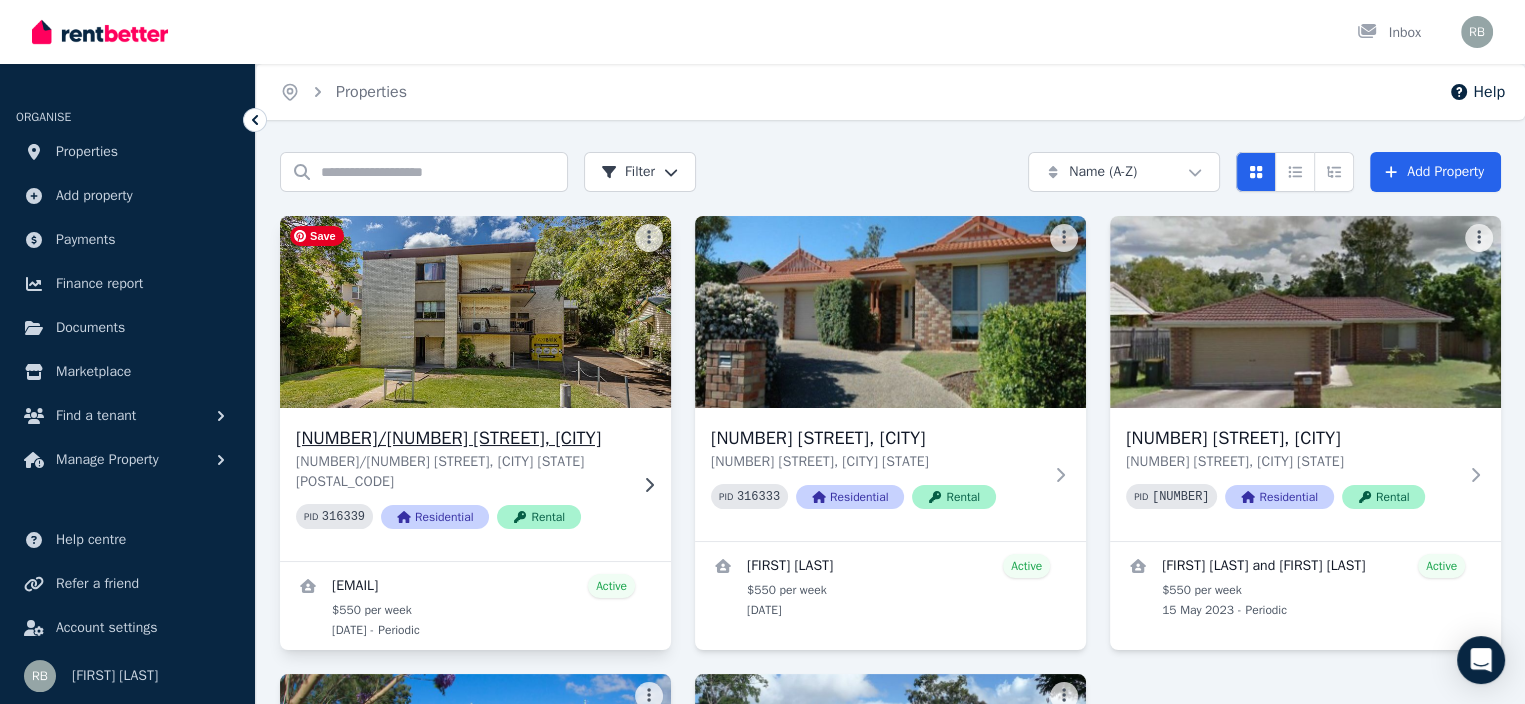 click at bounding box center (475, 312) 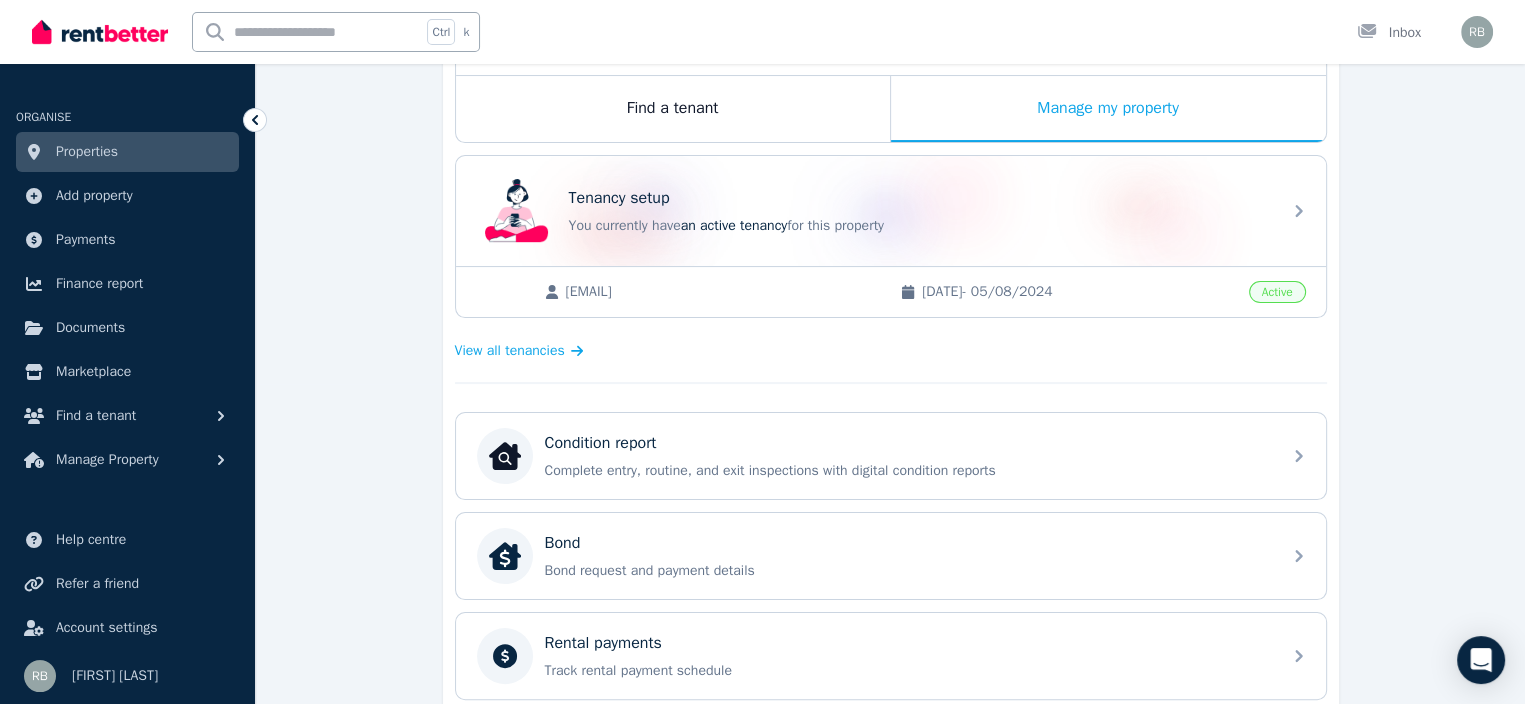 scroll, scrollTop: 400, scrollLeft: 0, axis: vertical 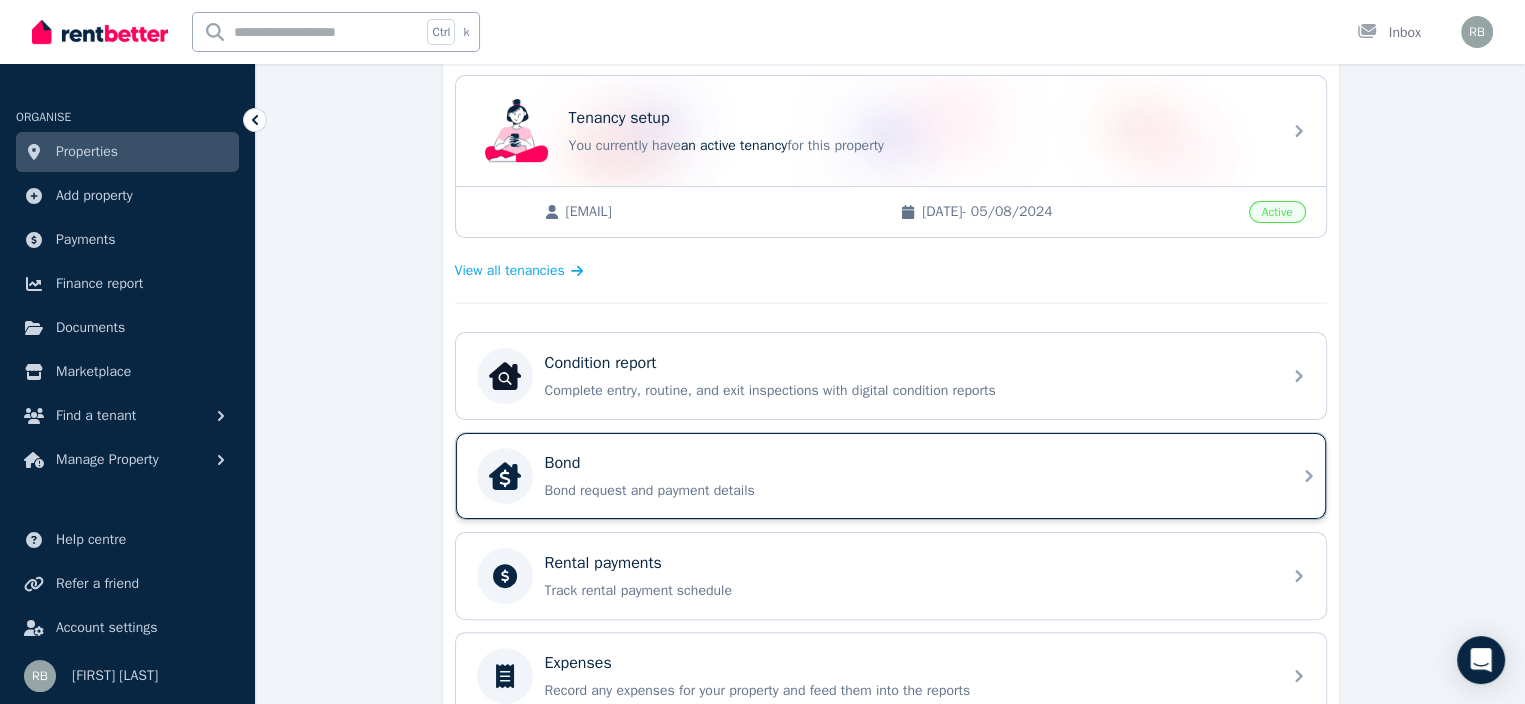 click on "Bond" at bounding box center (563, 463) 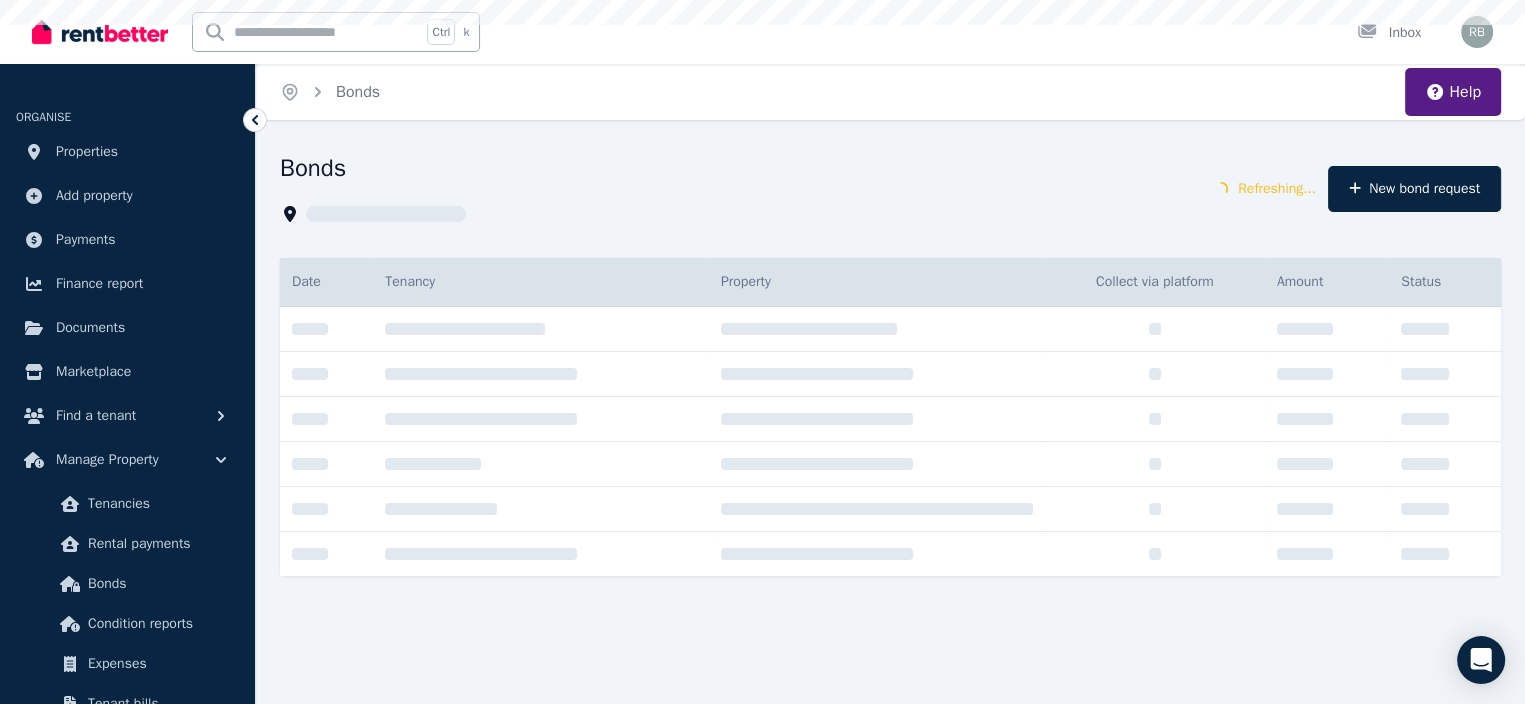 scroll, scrollTop: 0, scrollLeft: 0, axis: both 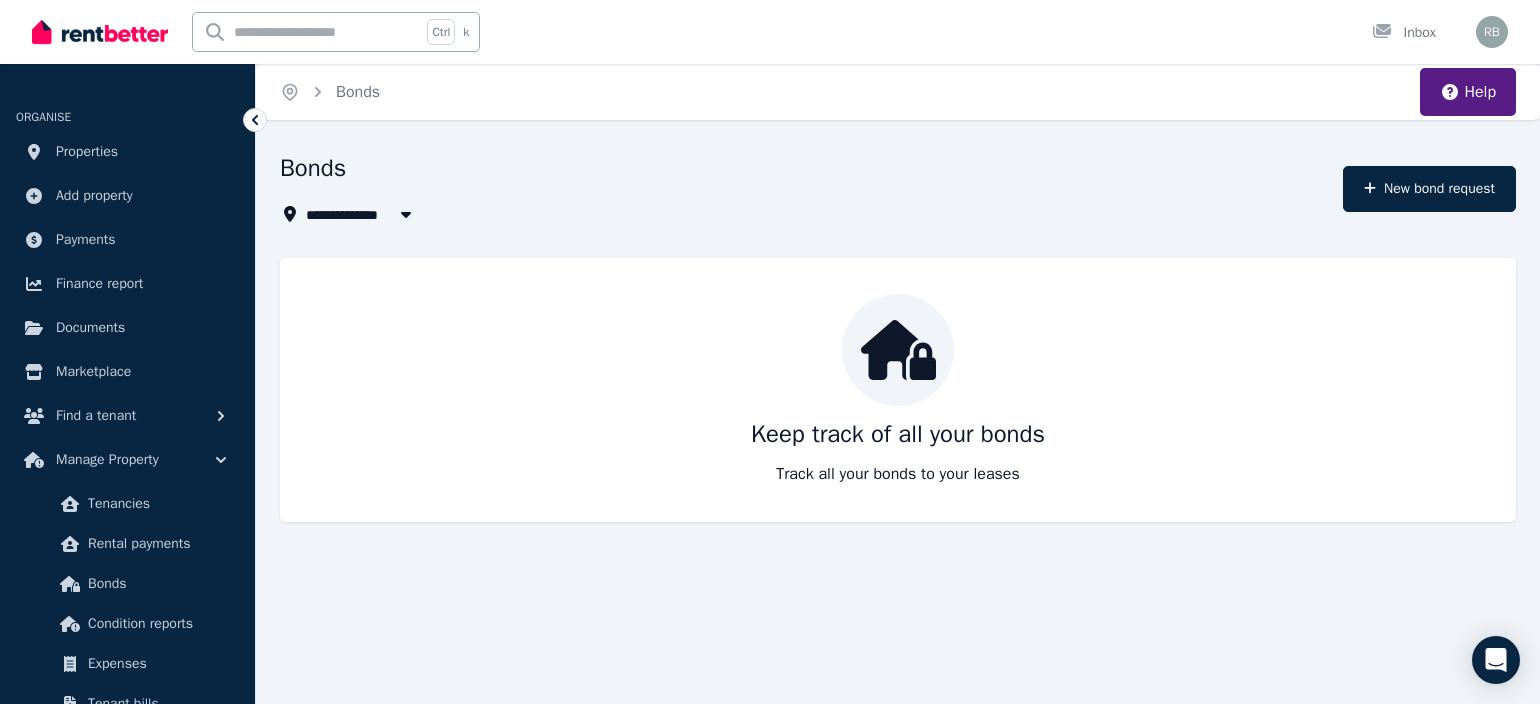 click 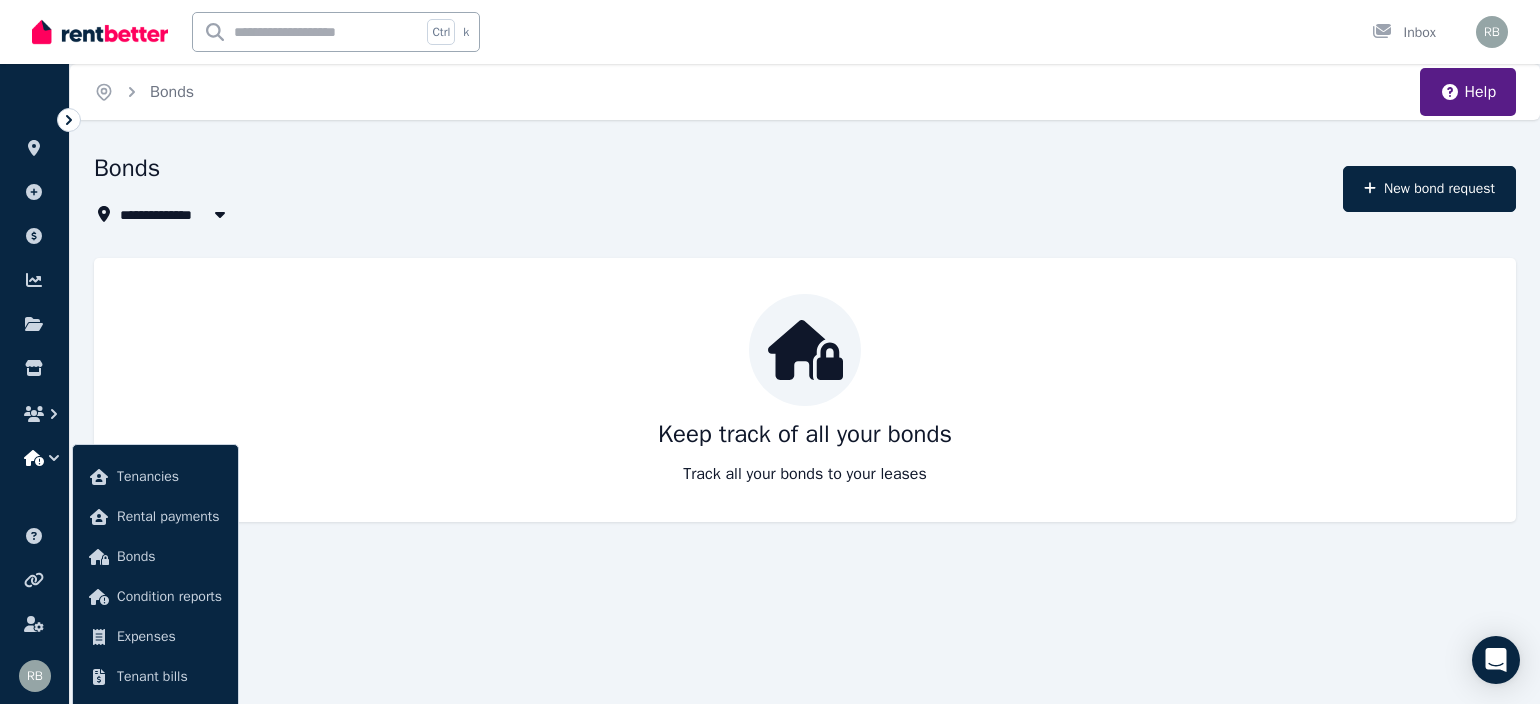 click 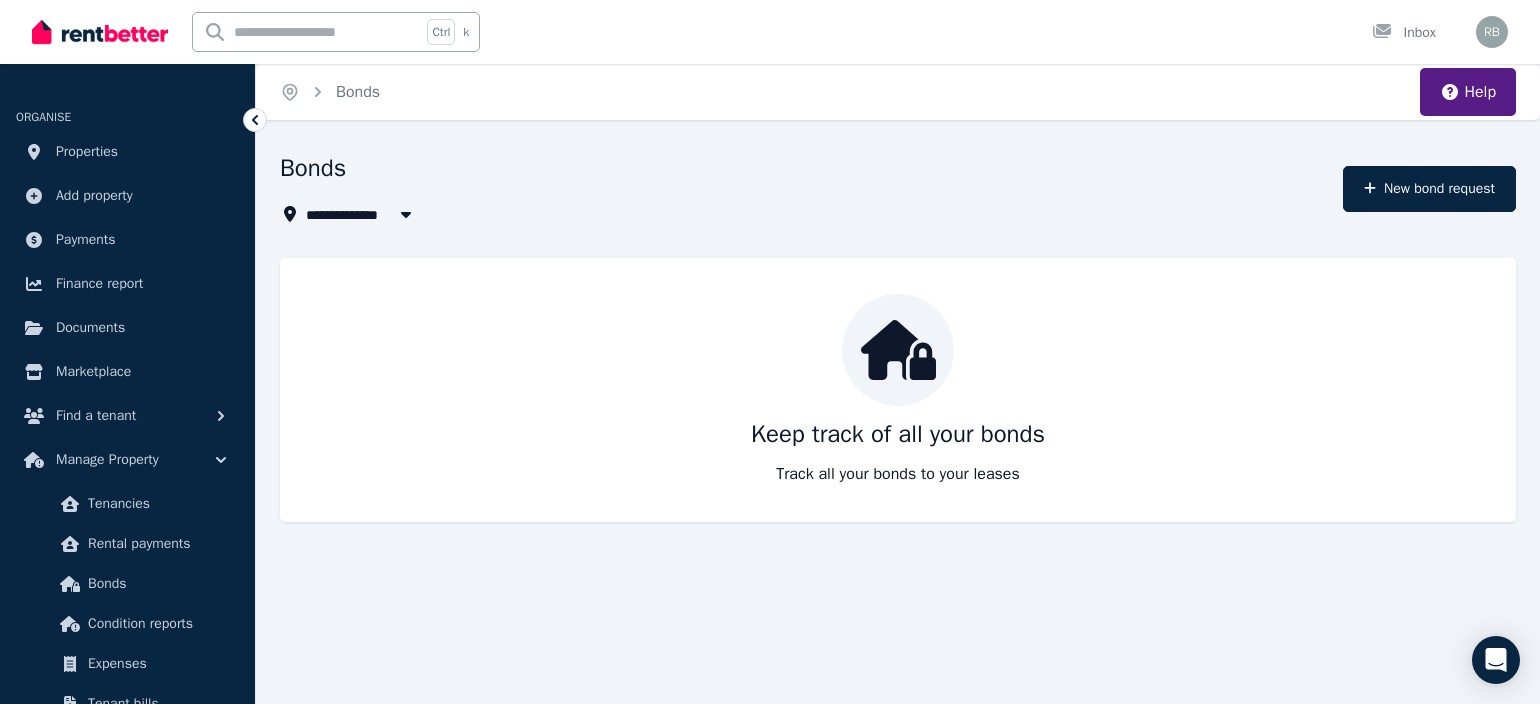 click 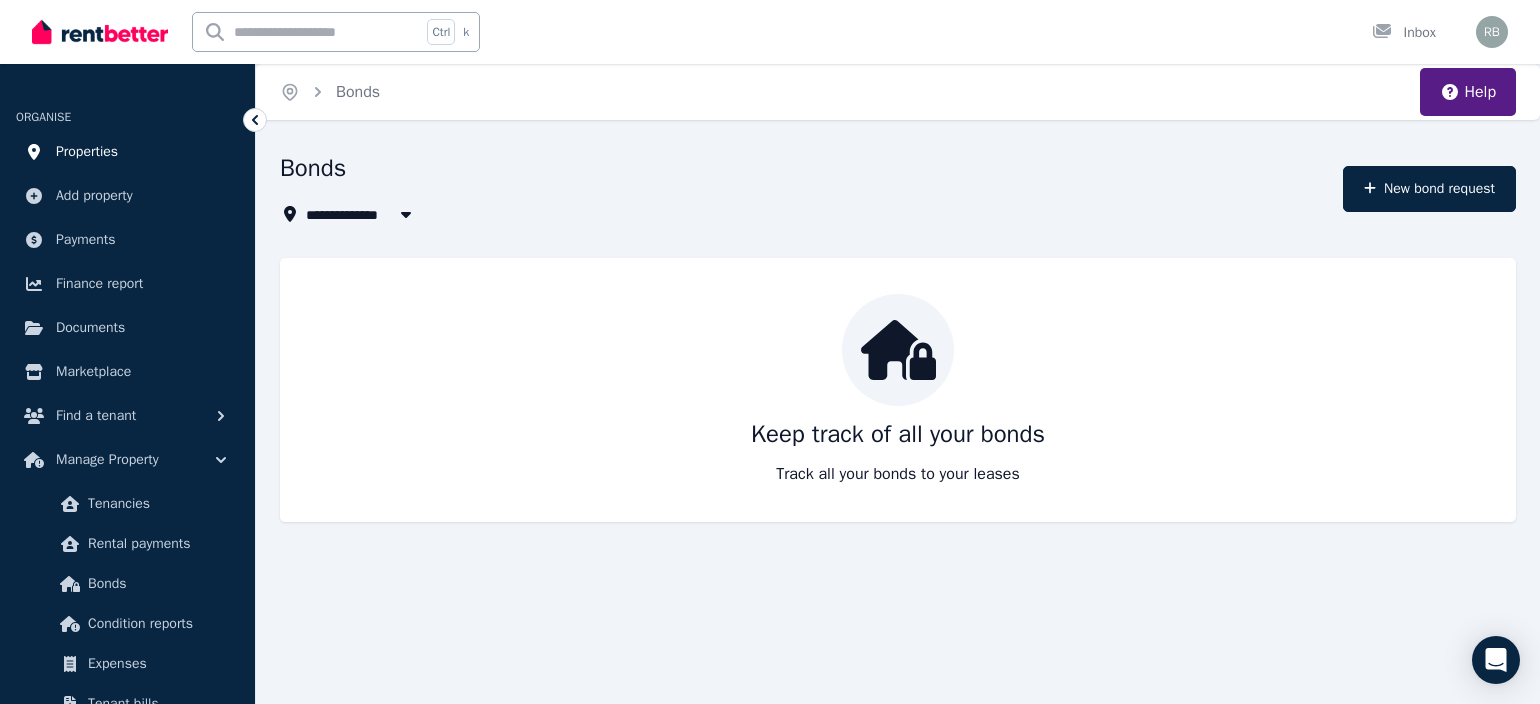 click on "Properties" at bounding box center [87, 152] 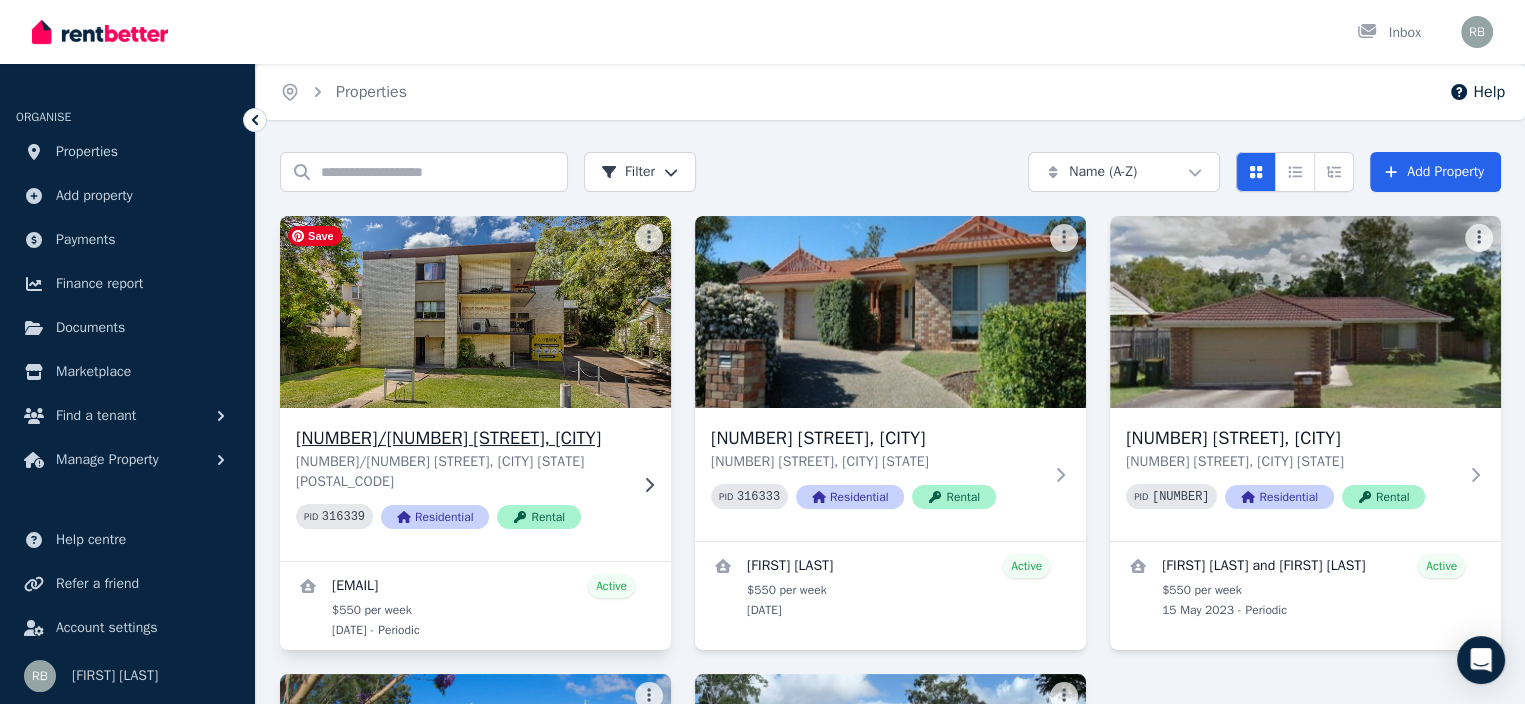 click at bounding box center [475, 312] 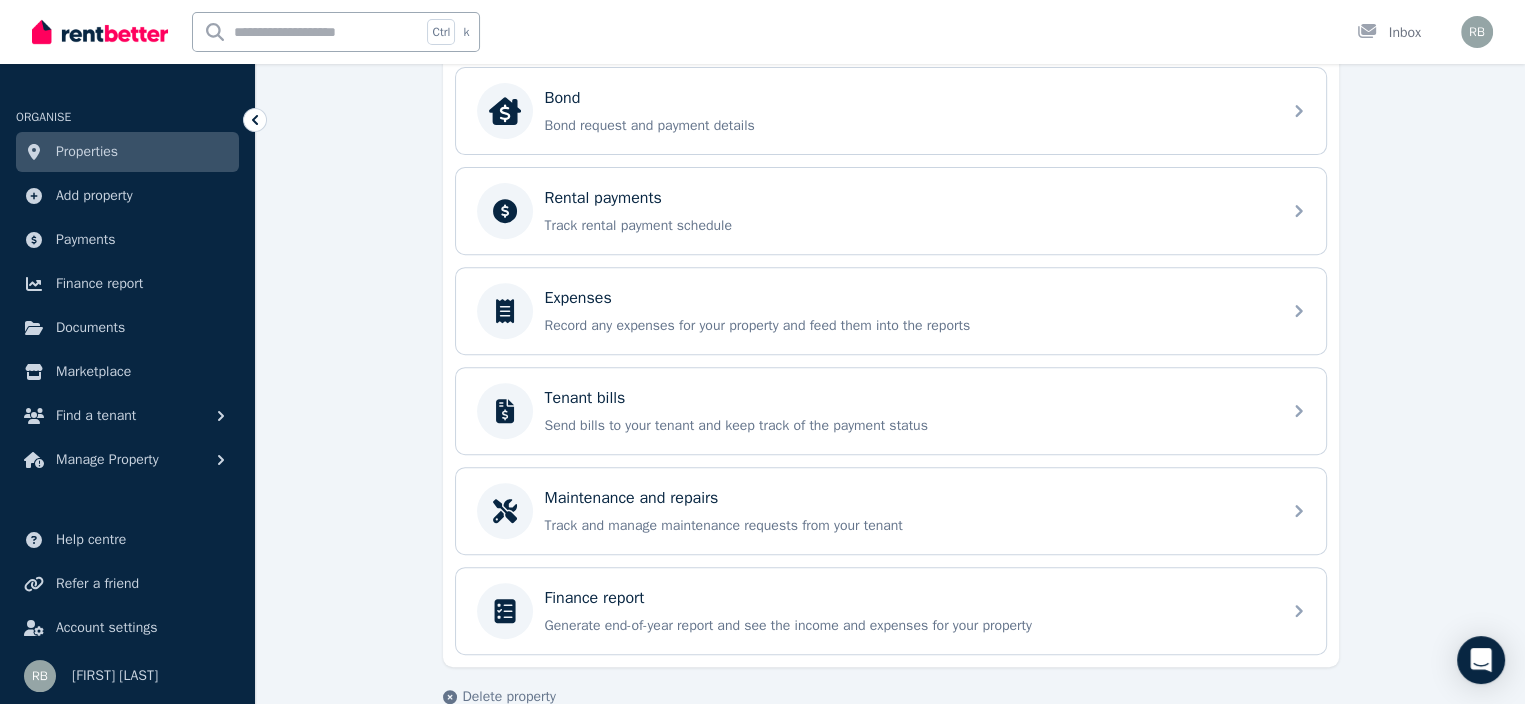 scroll, scrollTop: 796, scrollLeft: 0, axis: vertical 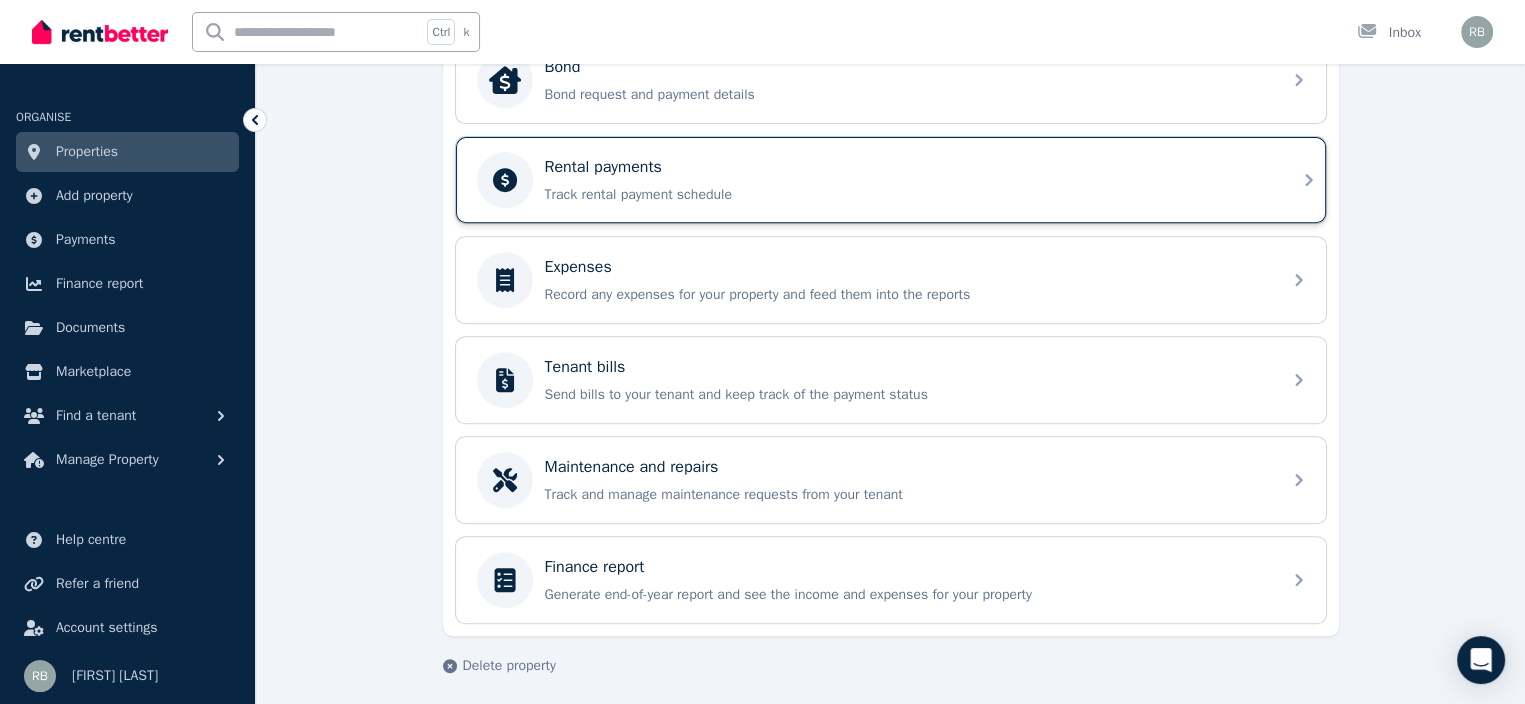 click on "Rental payments" at bounding box center (603, 167) 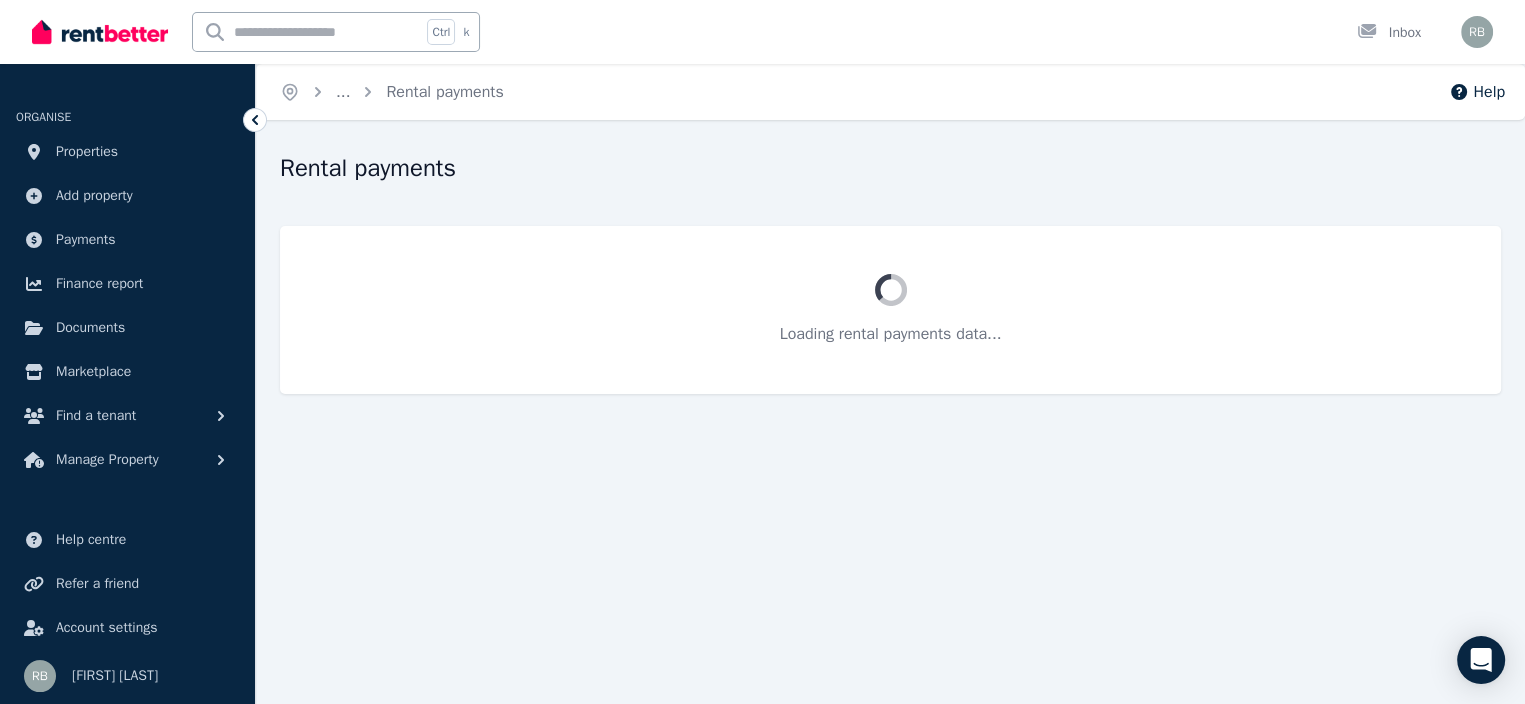 scroll, scrollTop: 0, scrollLeft: 0, axis: both 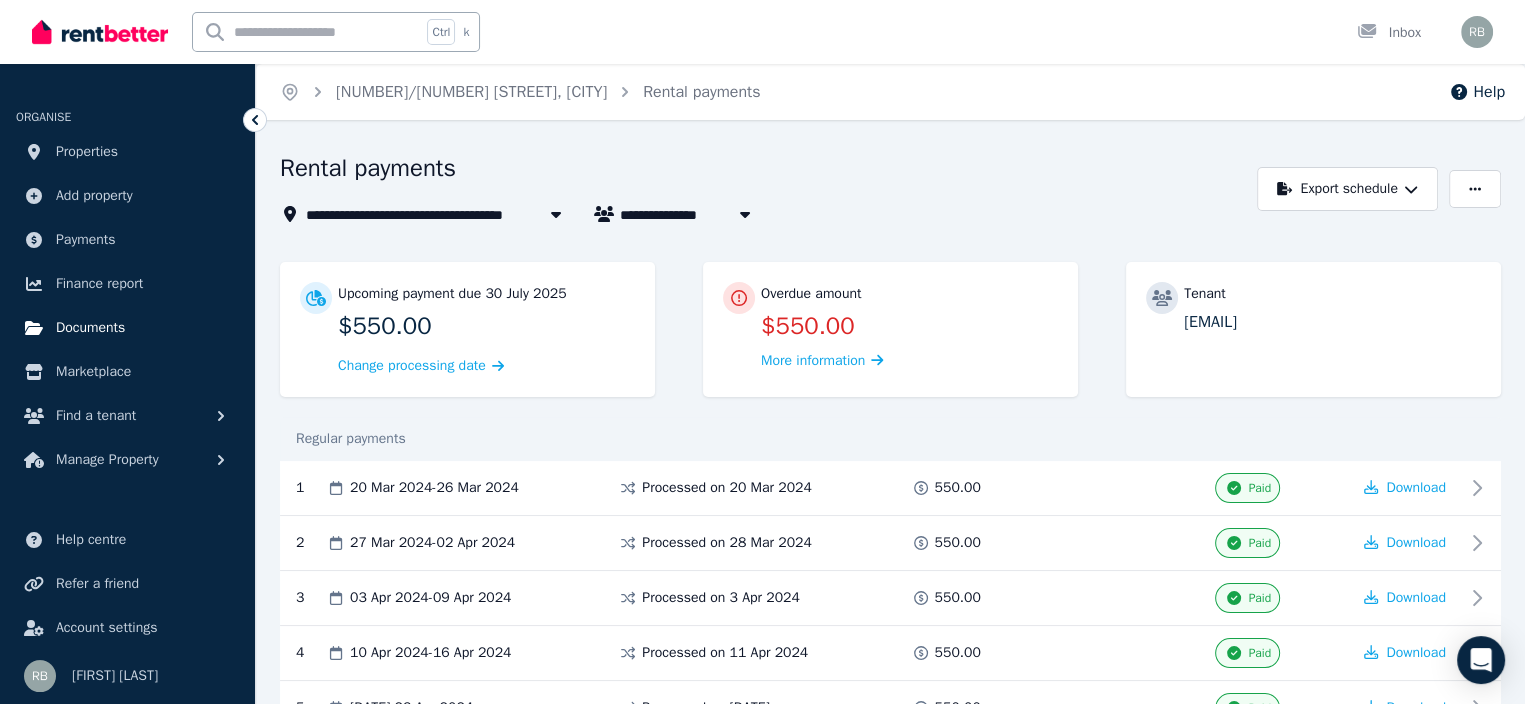 click on "Documents" at bounding box center (90, 328) 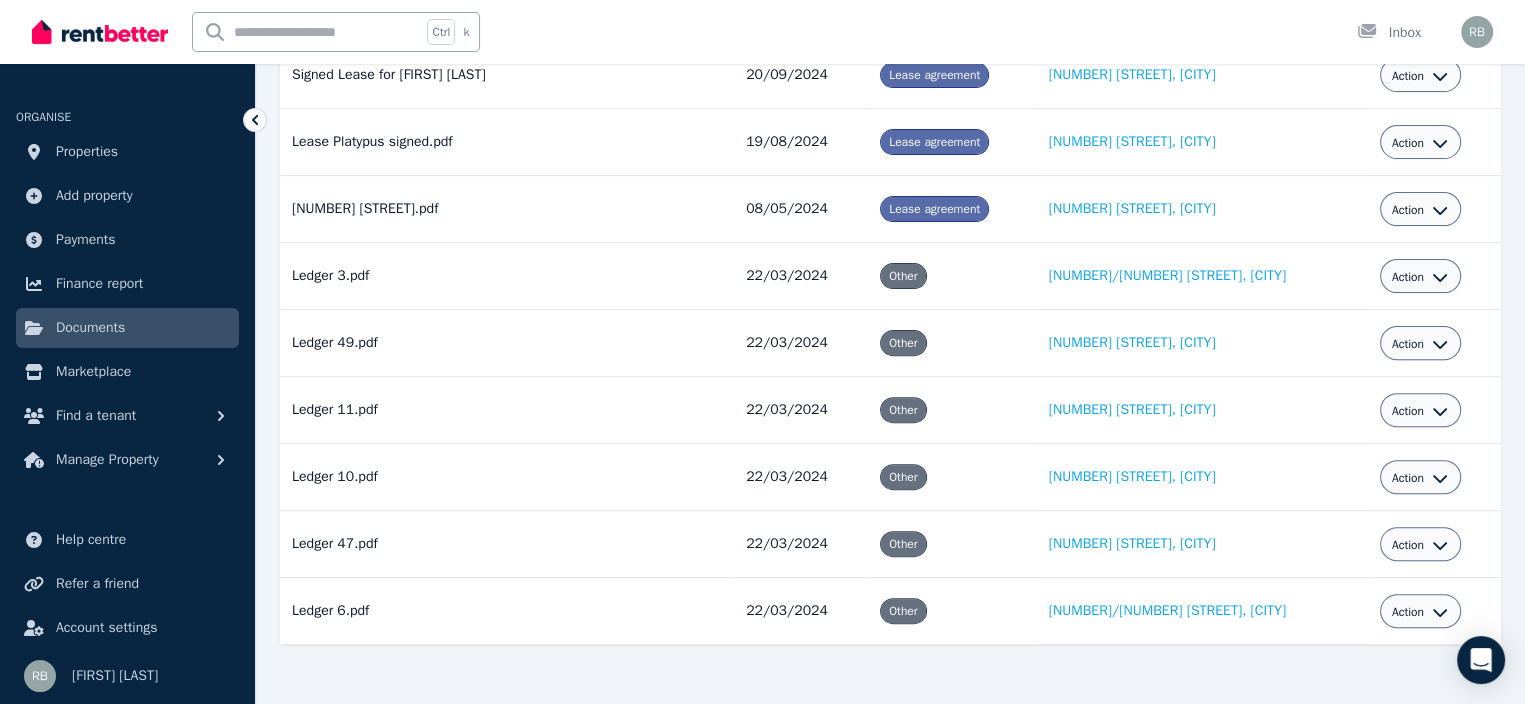 scroll, scrollTop: 604, scrollLeft: 0, axis: vertical 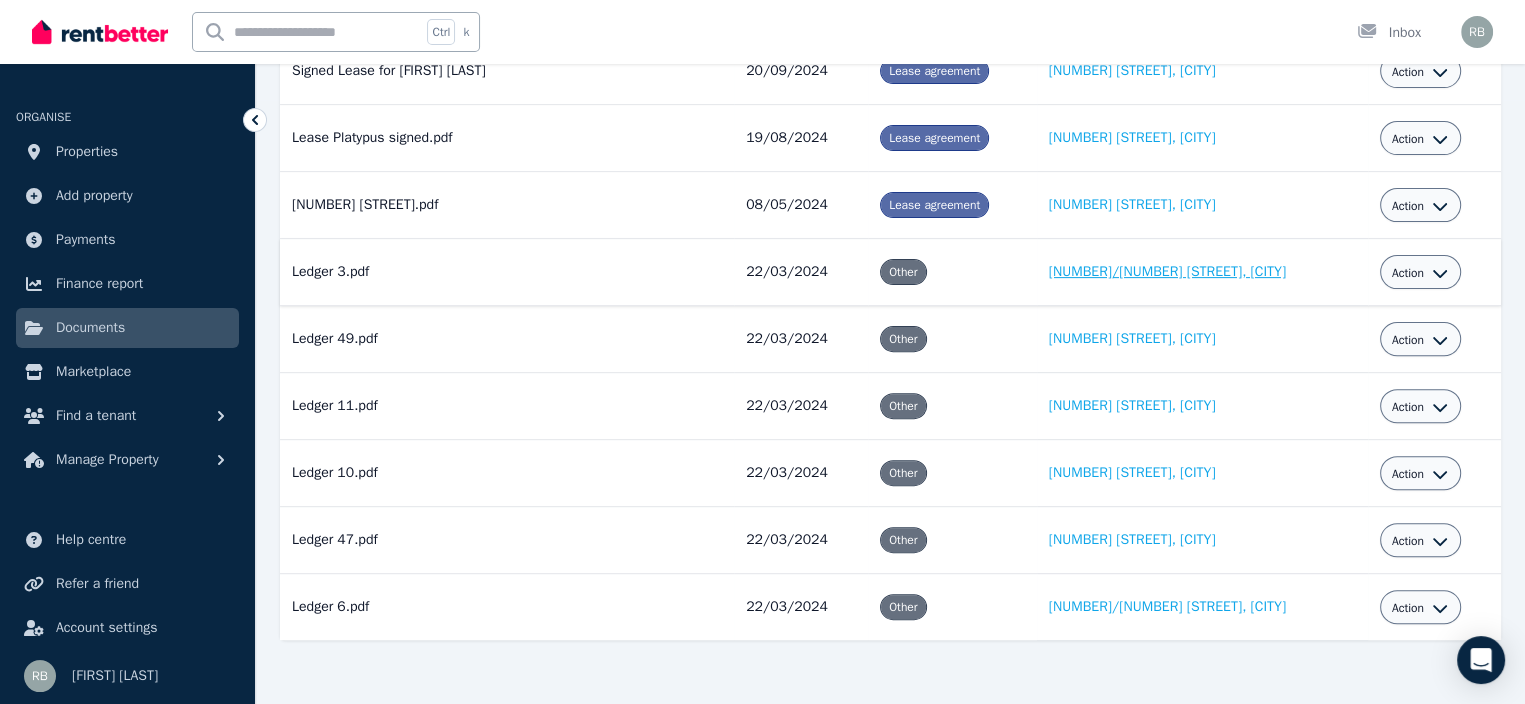click on "[NUMBER]/[NUMBER] [STREET], [CITY]" at bounding box center [1167, 271] 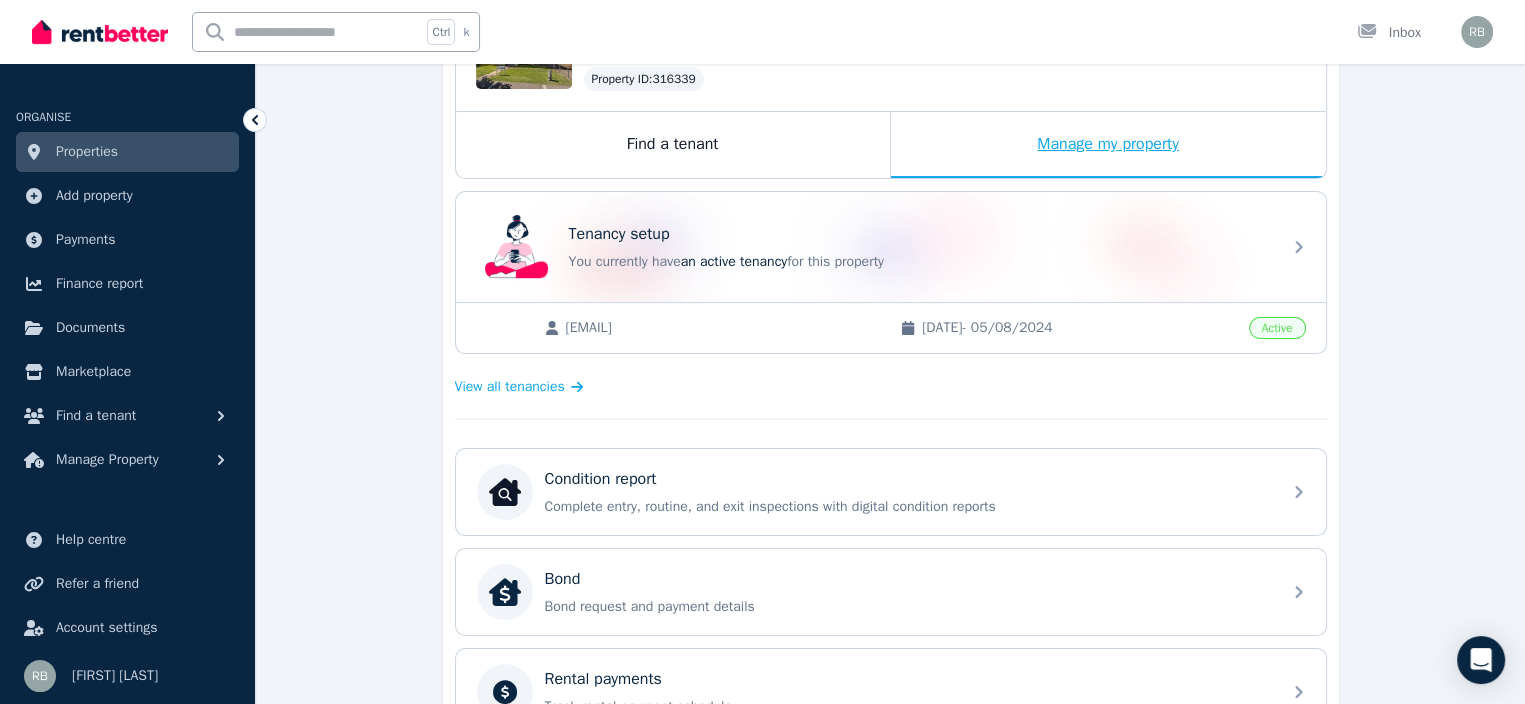 scroll, scrollTop: 300, scrollLeft: 0, axis: vertical 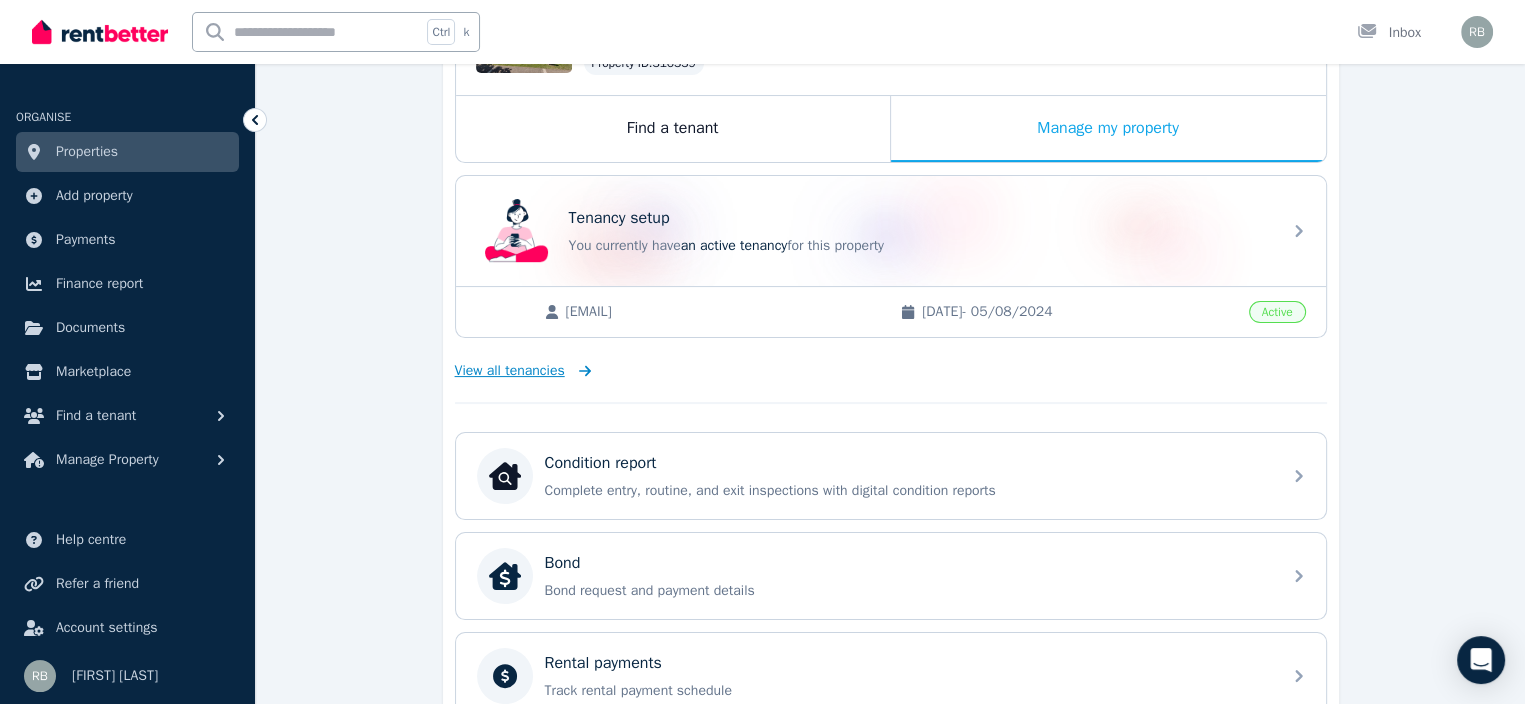 click on "View all tenancies" at bounding box center [510, 371] 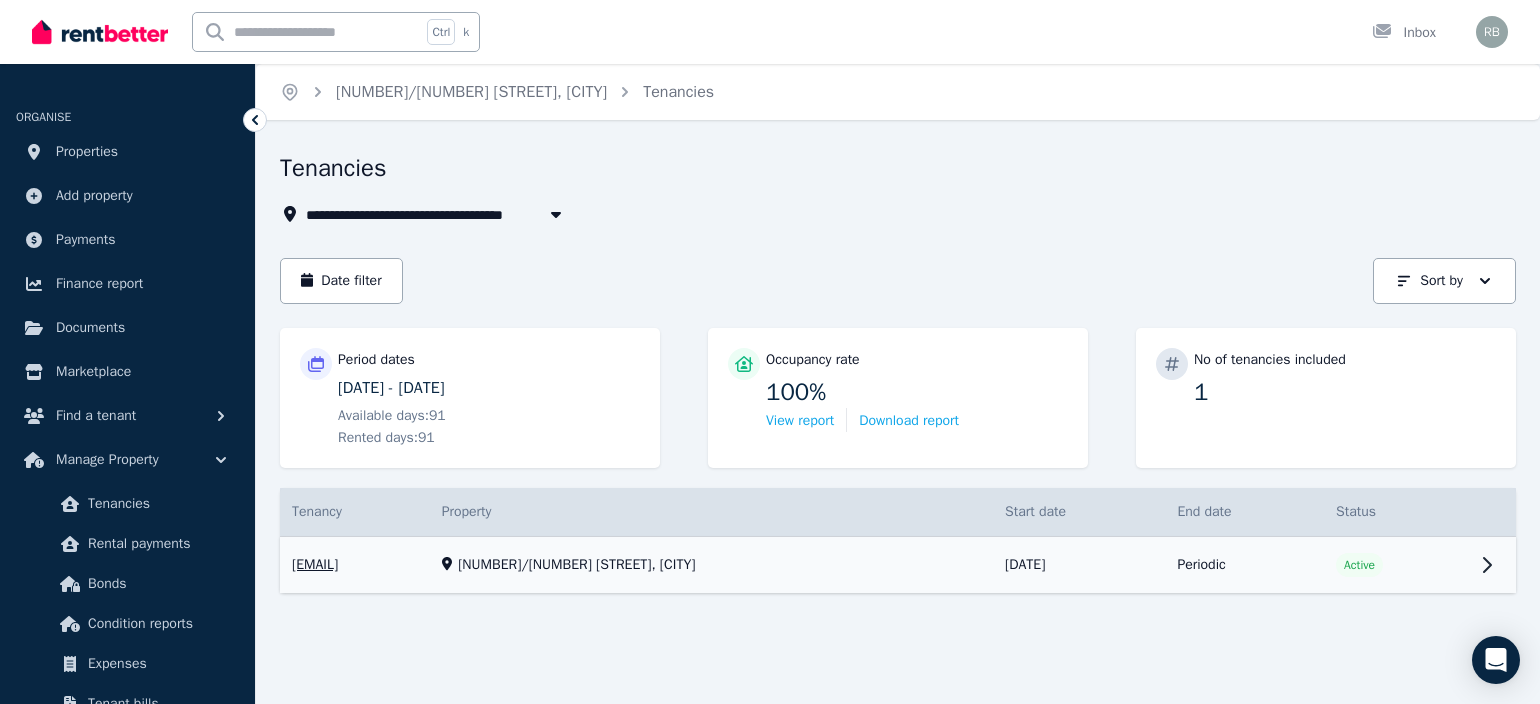 click on "View property details" at bounding box center (898, 565) 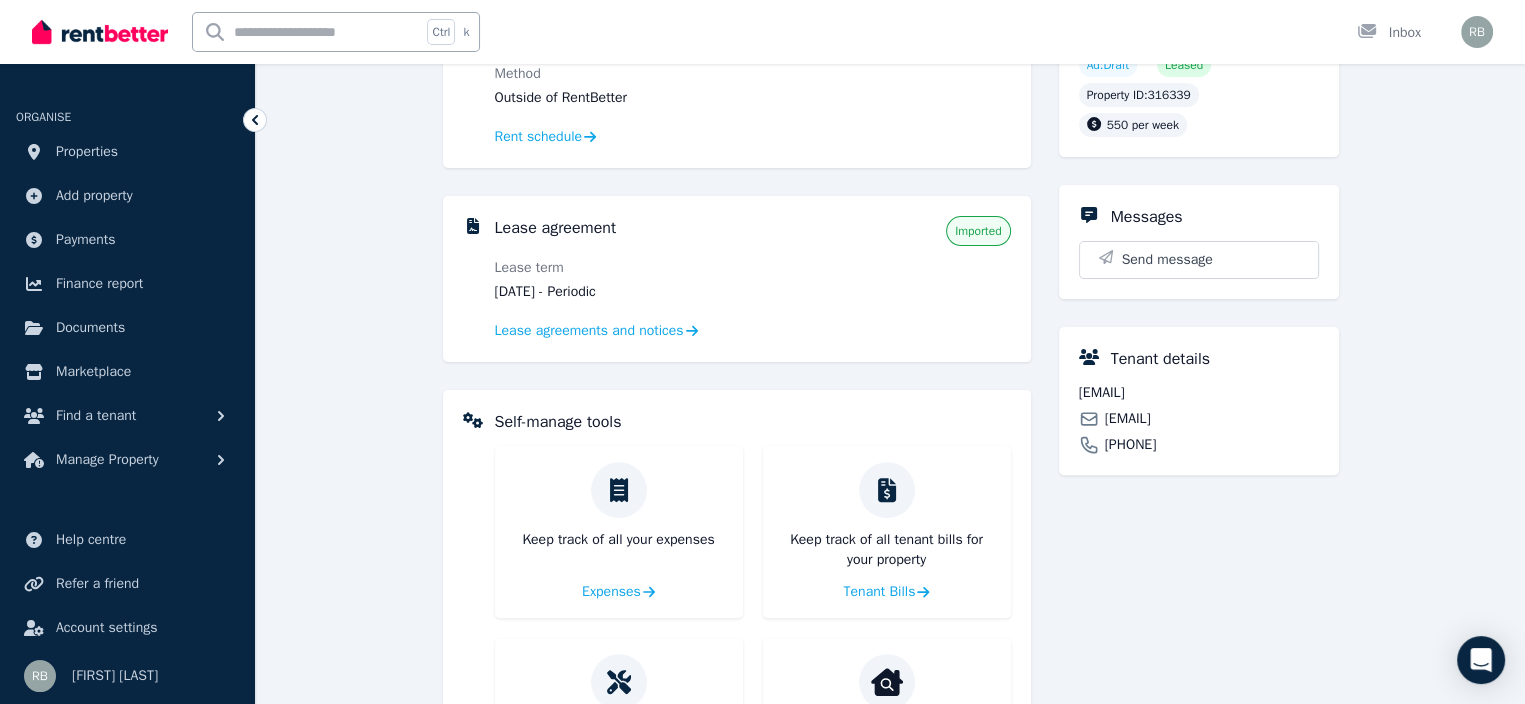 scroll, scrollTop: 0, scrollLeft: 0, axis: both 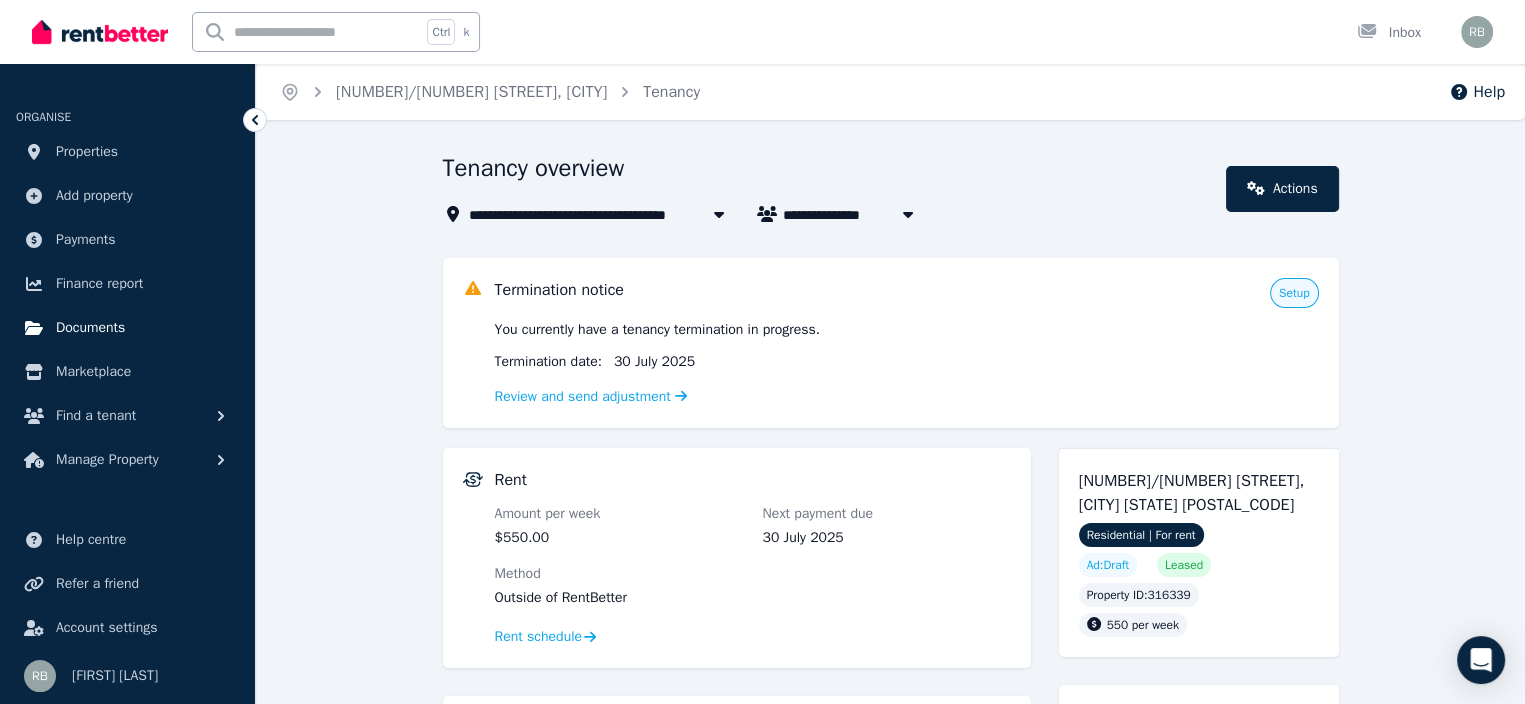 click on "Documents" at bounding box center (90, 328) 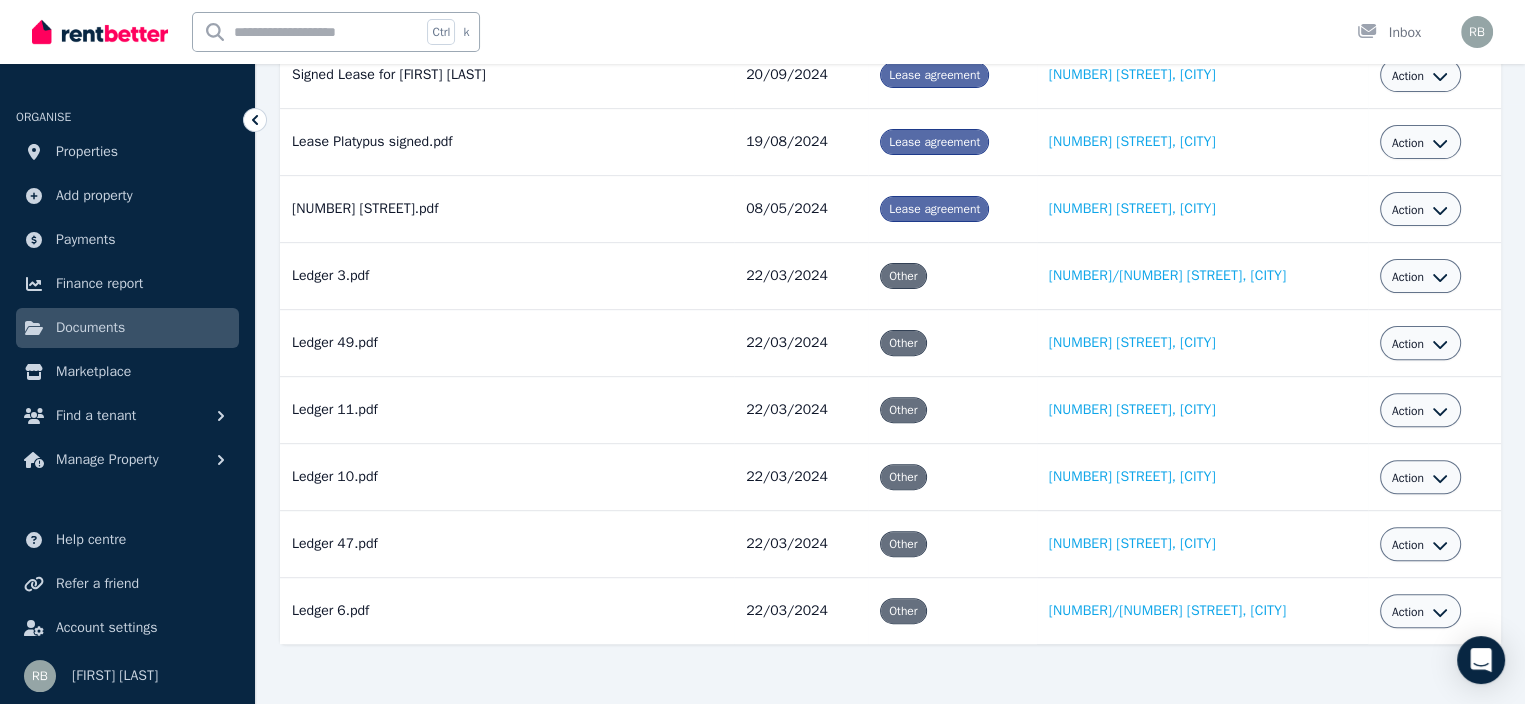 scroll, scrollTop: 604, scrollLeft: 0, axis: vertical 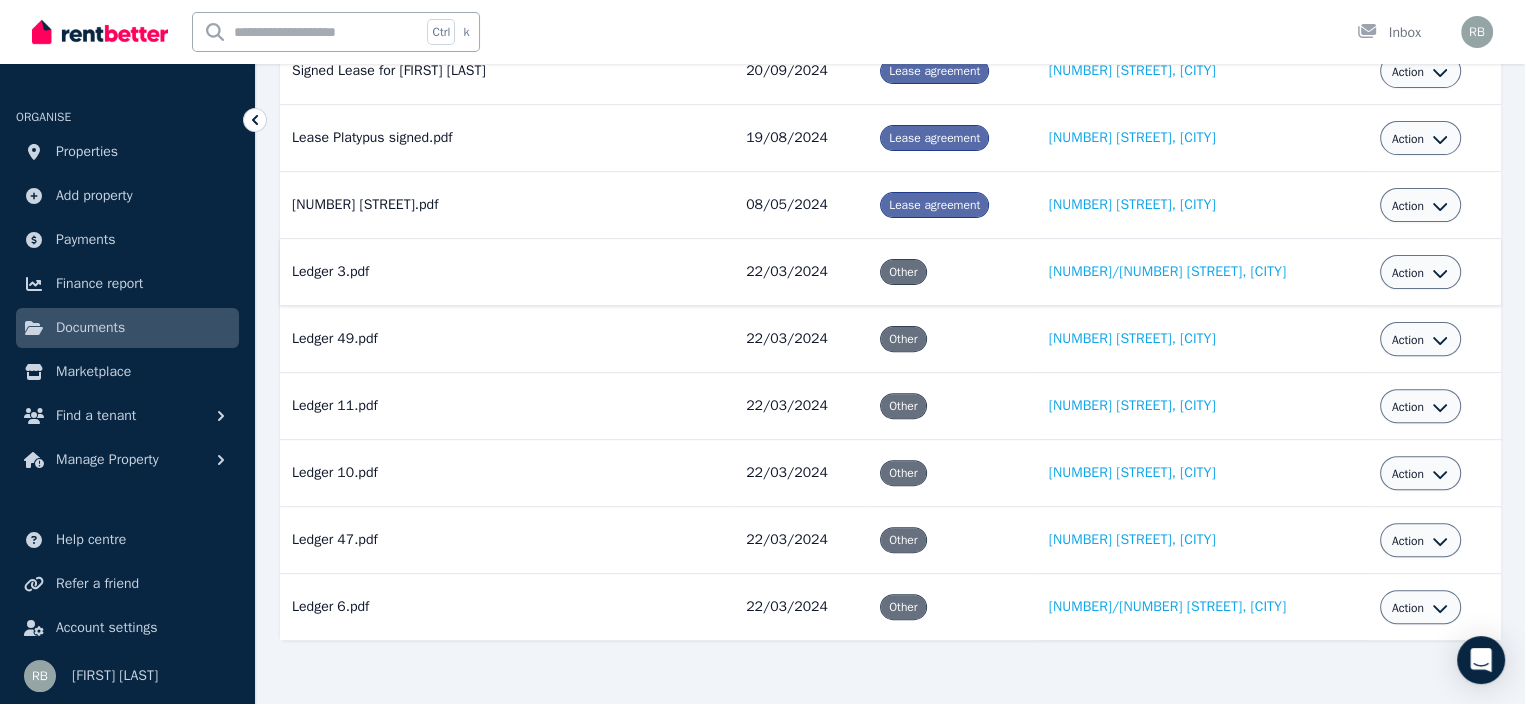 click on "Action" at bounding box center [1408, 273] 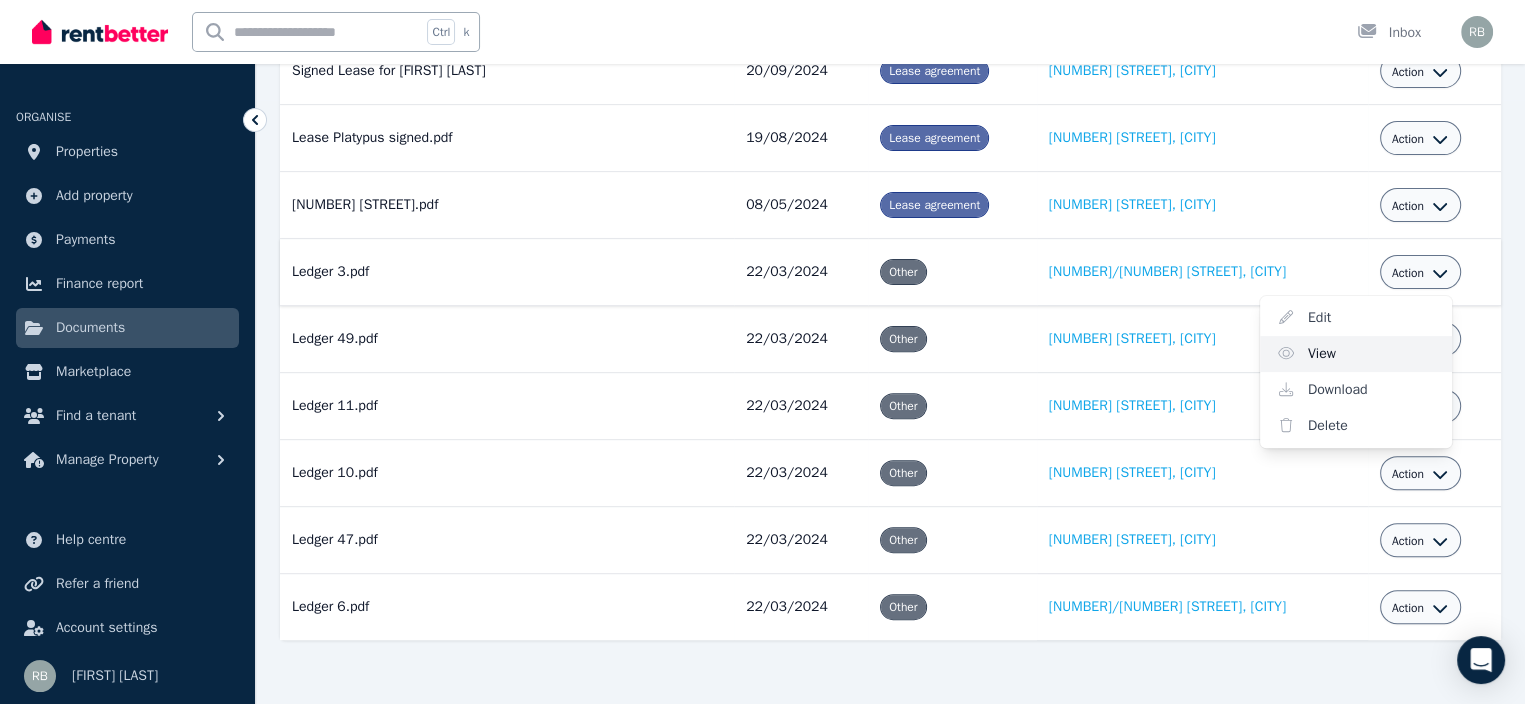 click on "View" at bounding box center (1356, 354) 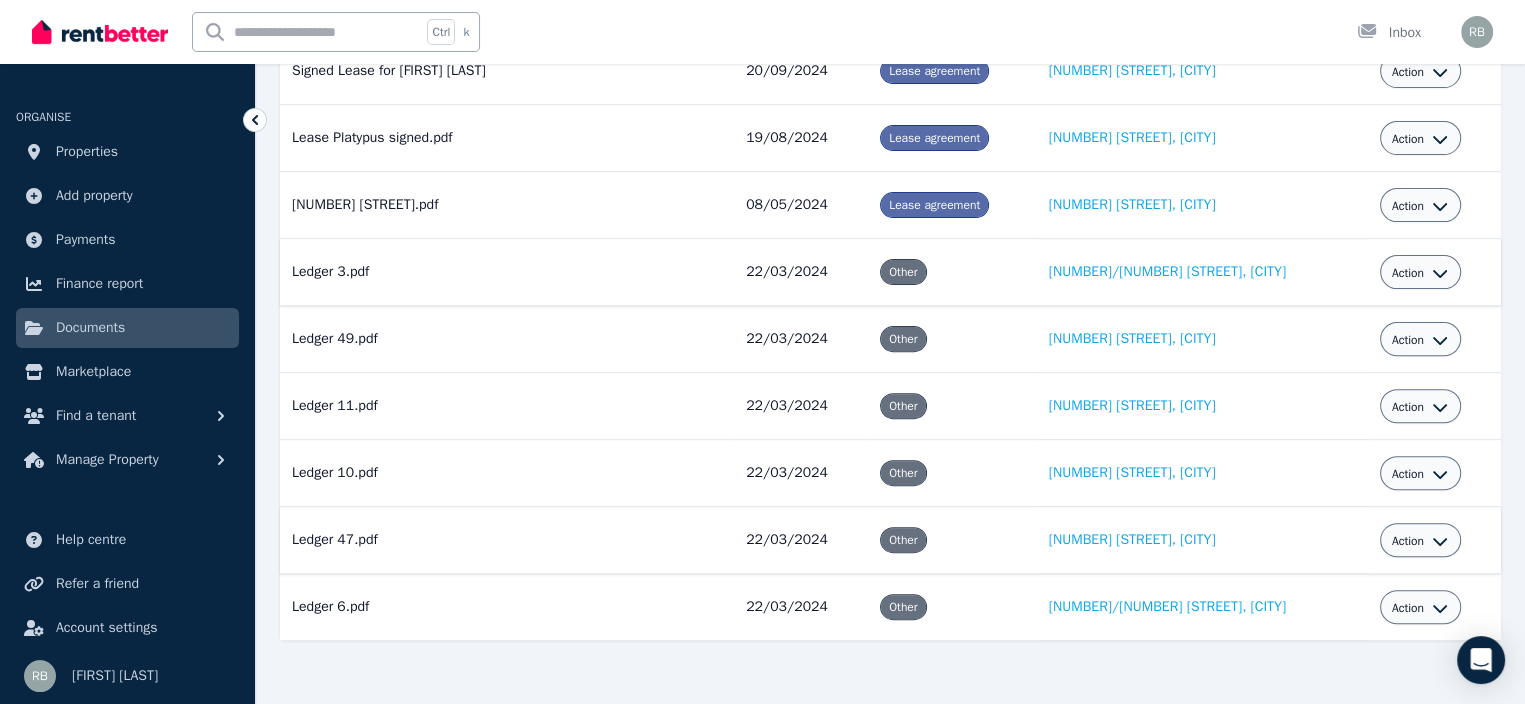 scroll, scrollTop: 4, scrollLeft: 0, axis: vertical 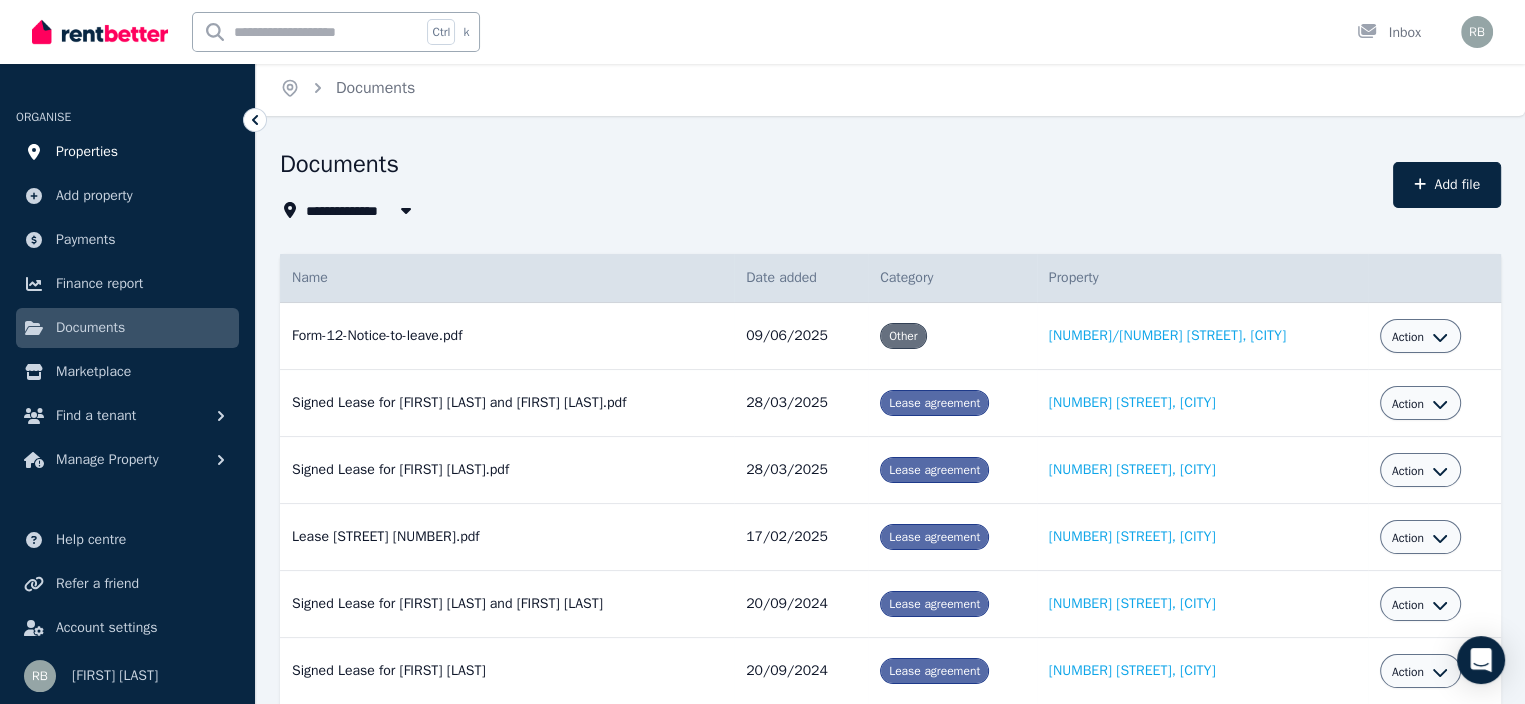 click on "Properties" at bounding box center [87, 152] 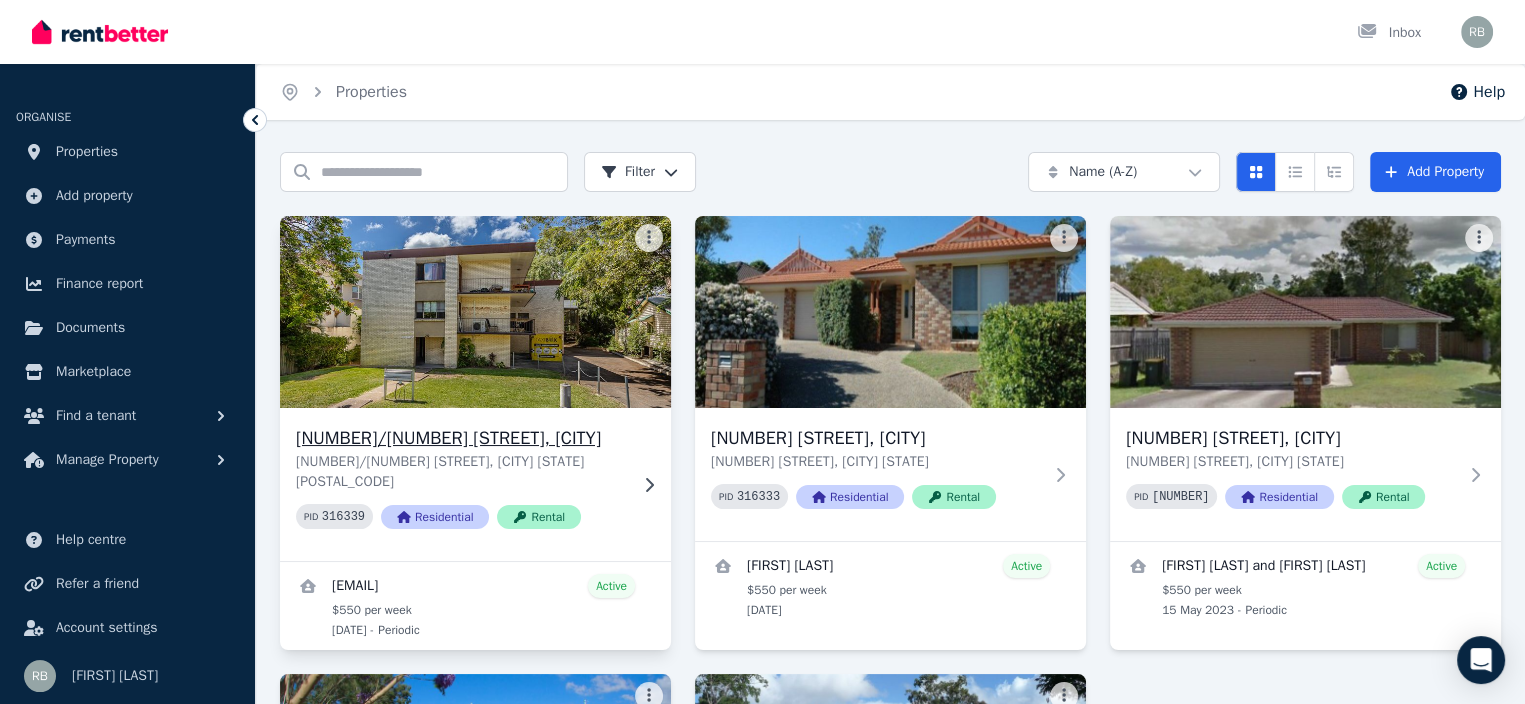 click on "[NUMBER]/[NUMBER] [STREET], [CITY]" at bounding box center (461, 438) 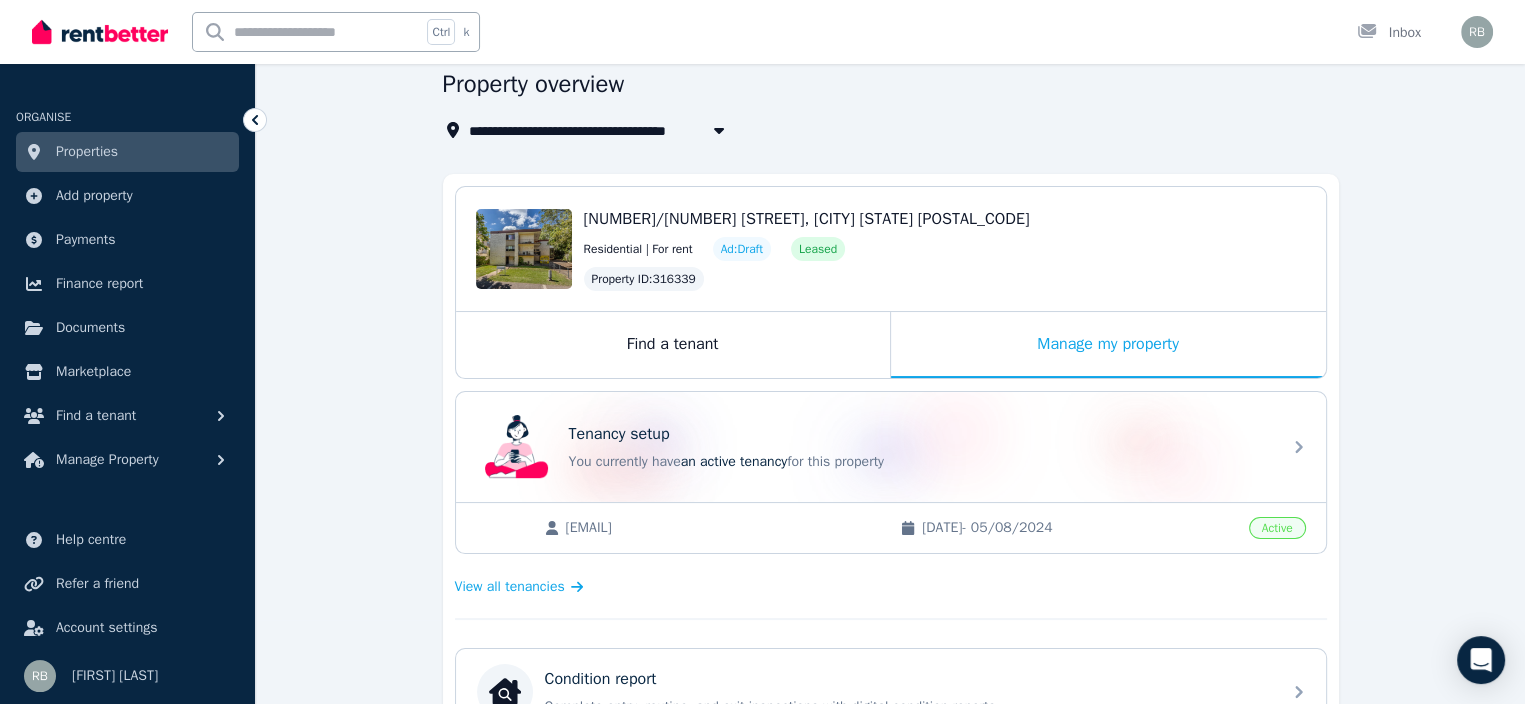 scroll, scrollTop: 200, scrollLeft: 0, axis: vertical 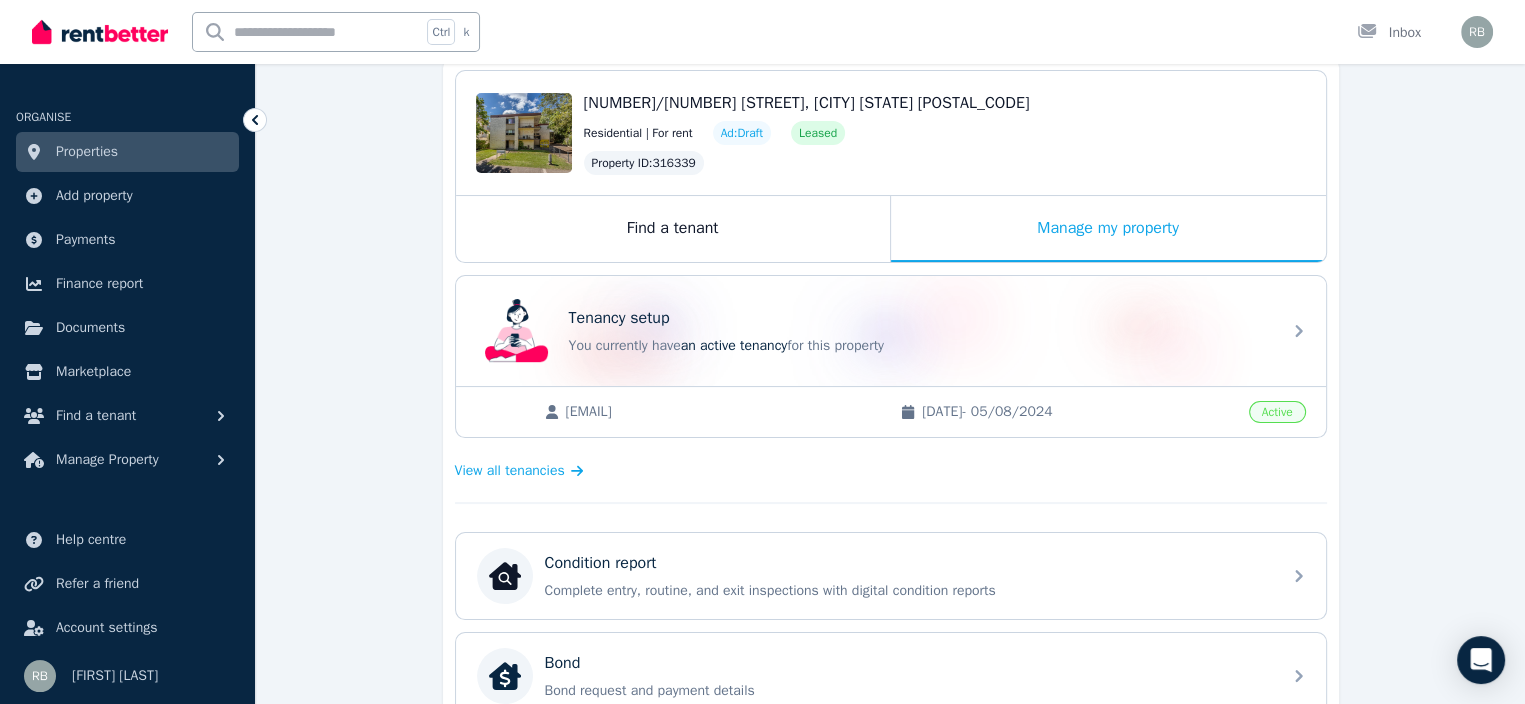 drag, startPoint x: 687, startPoint y: 407, endPoint x: 566, endPoint y: 411, distance: 121.0661 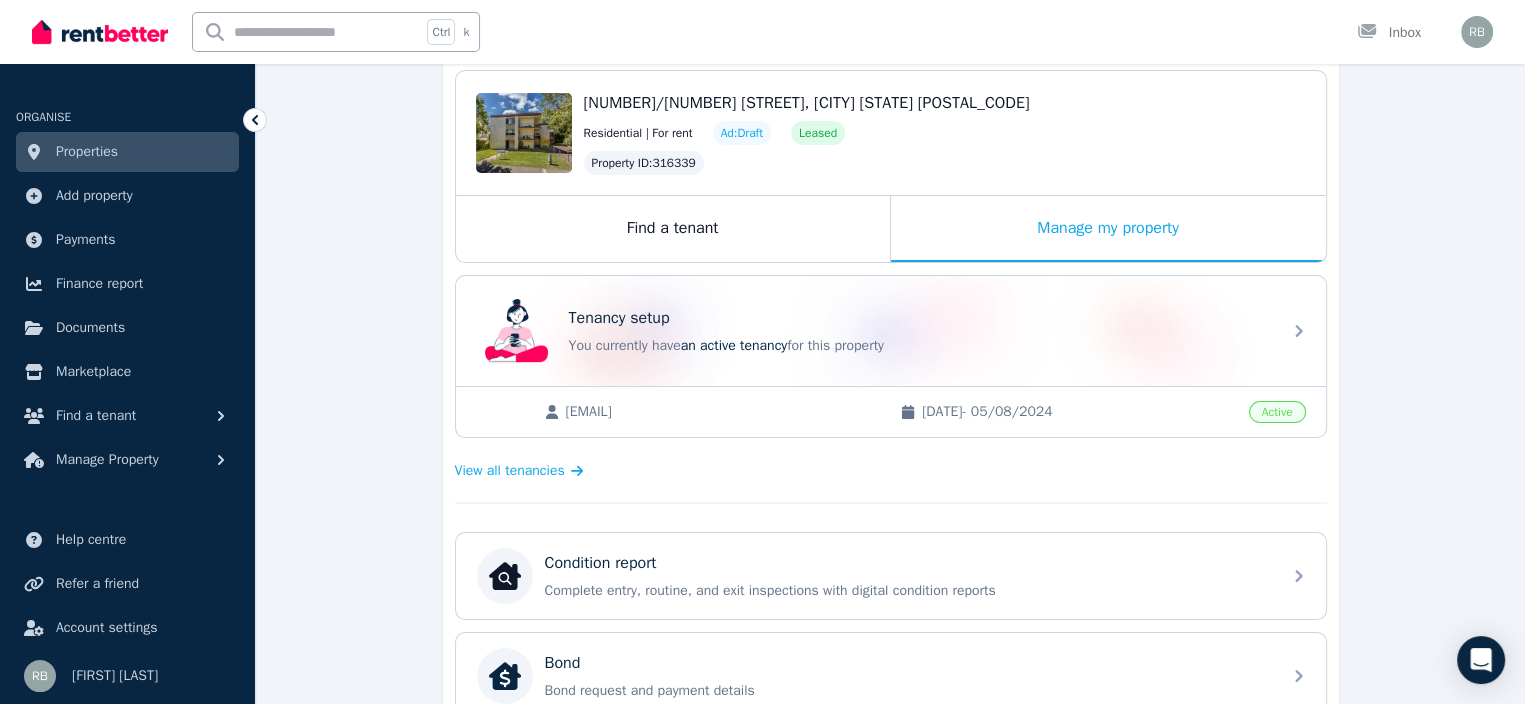 click on "[EMAIL]" at bounding box center [723, 412] 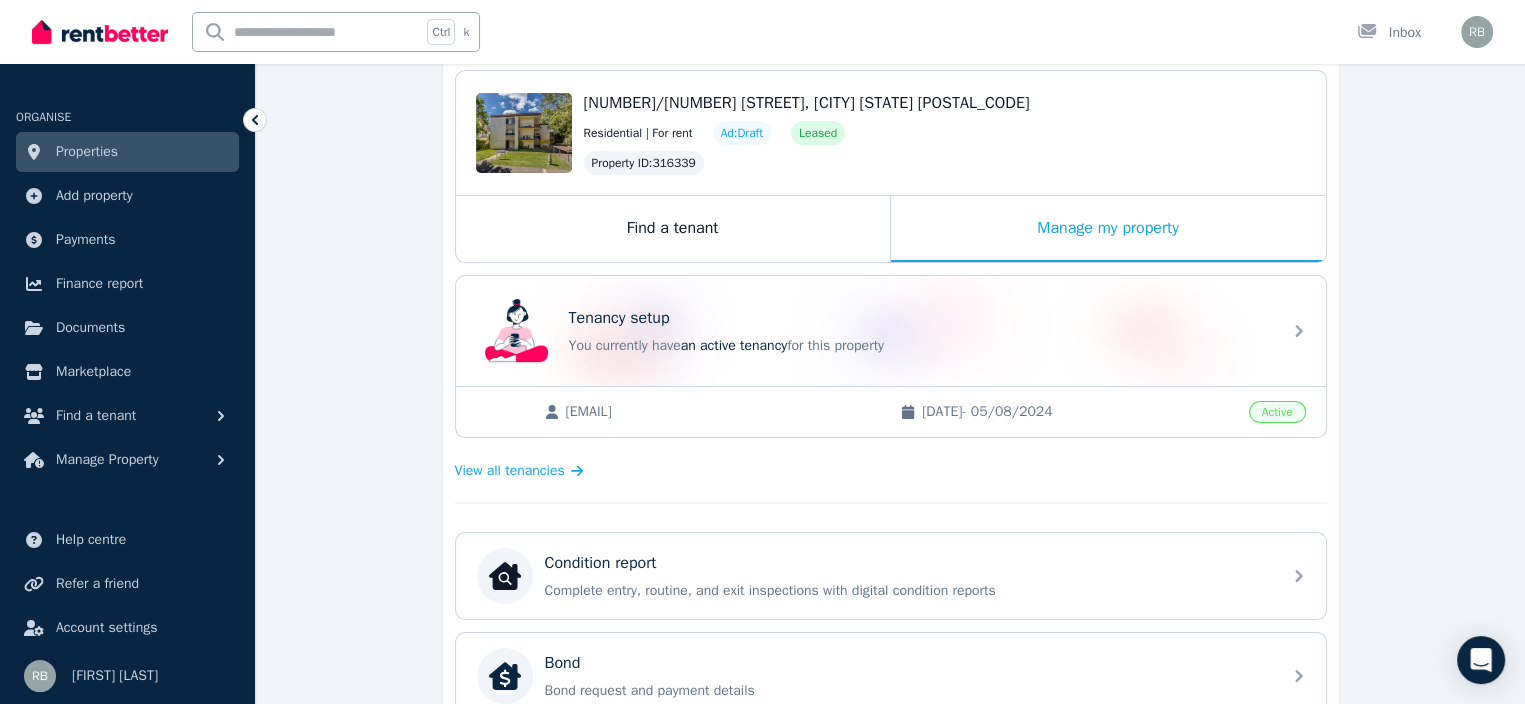copy on "[EMAIL]" 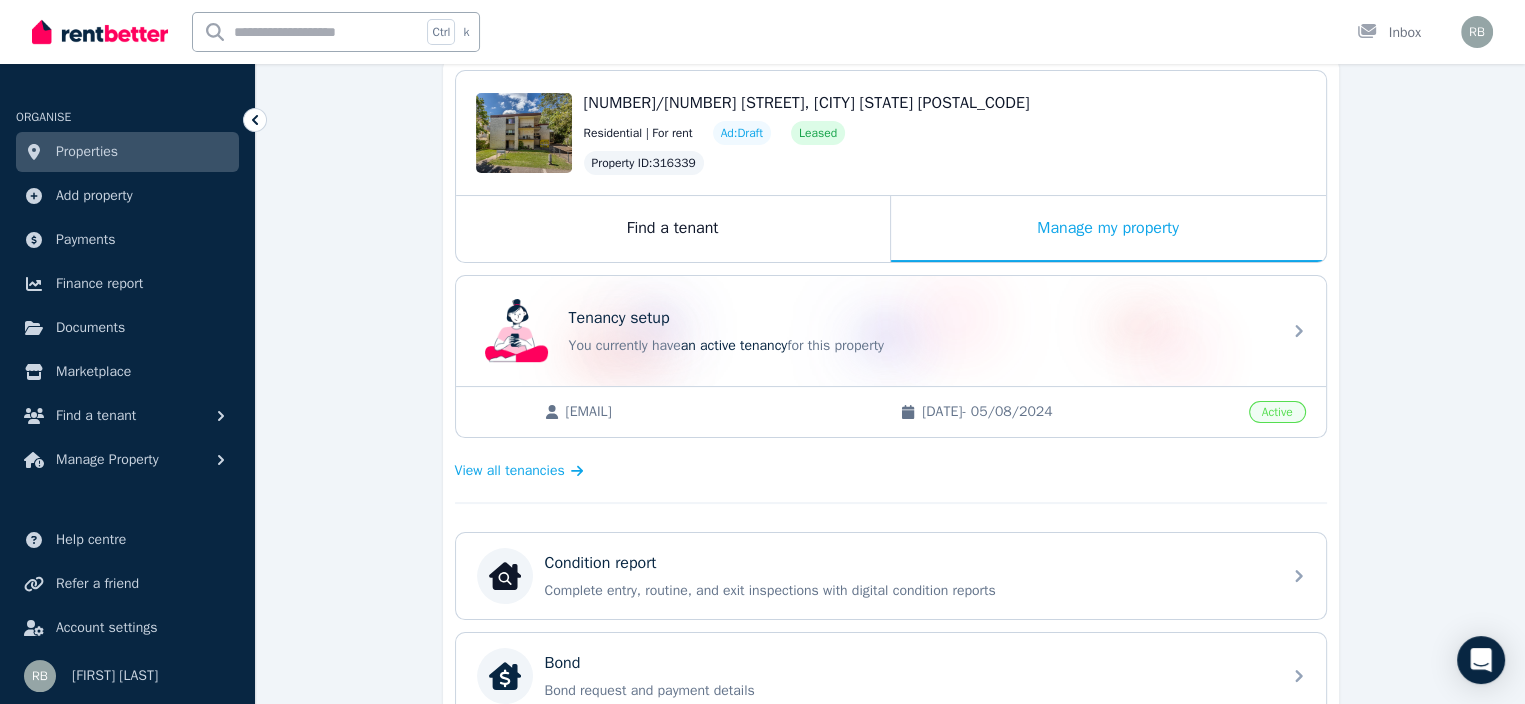 click on "Properties" at bounding box center (87, 152) 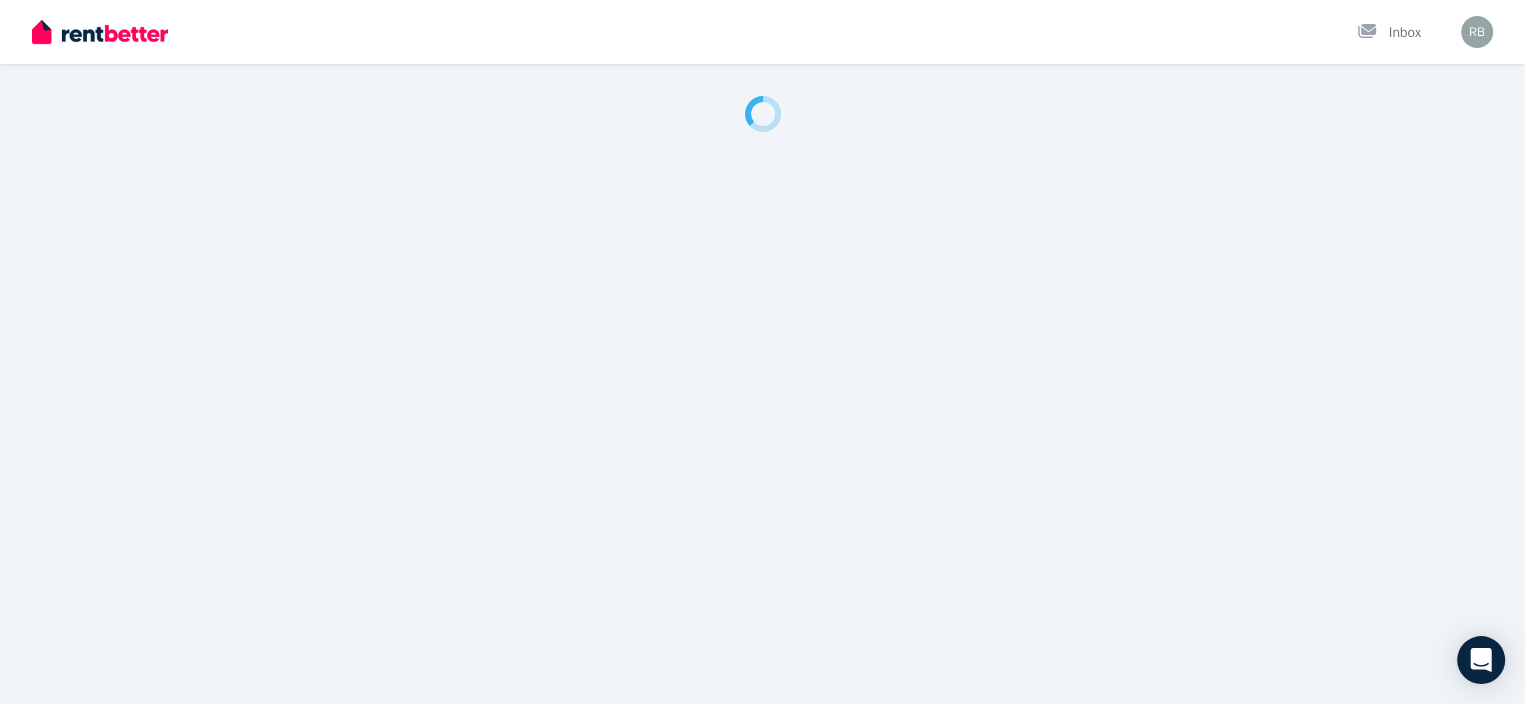 scroll, scrollTop: 0, scrollLeft: 0, axis: both 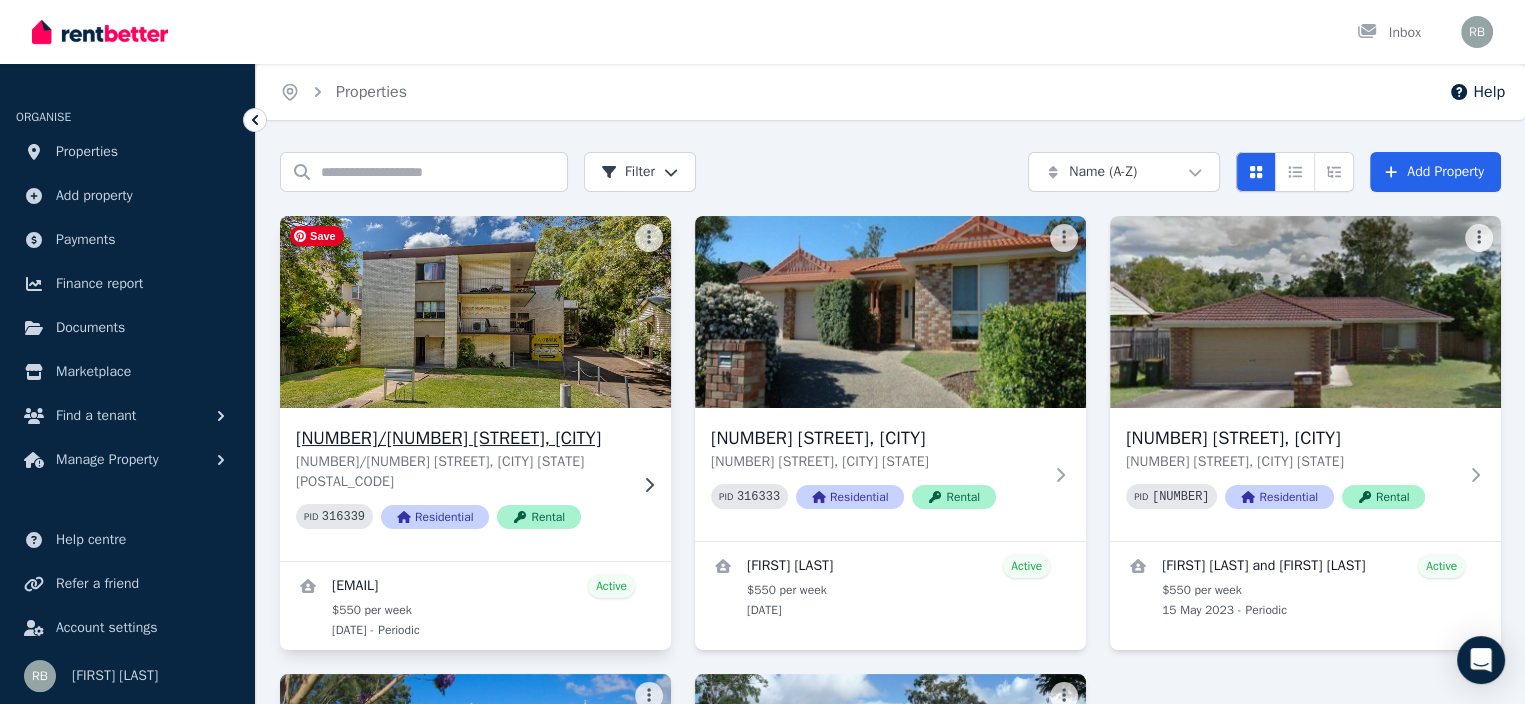 click at bounding box center (475, 312) 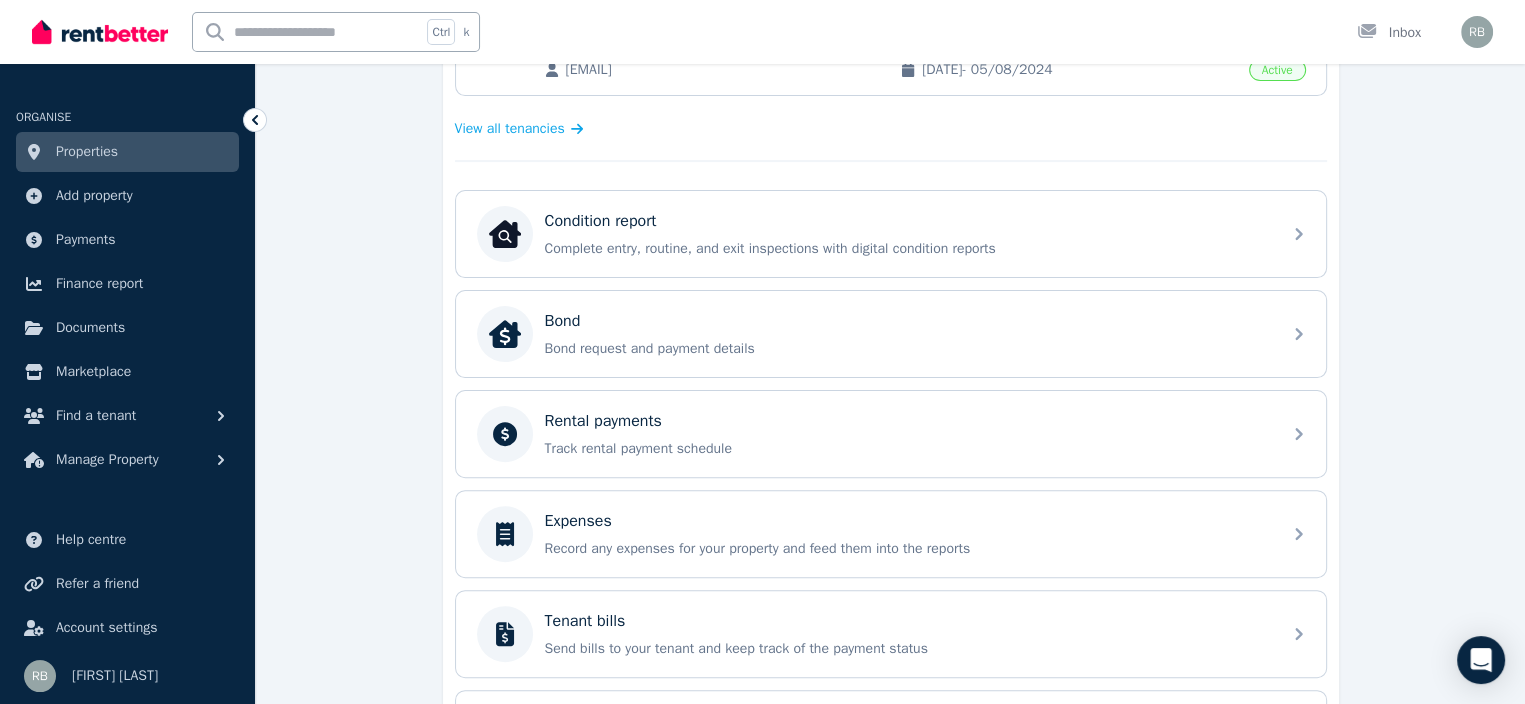 scroll, scrollTop: 600, scrollLeft: 0, axis: vertical 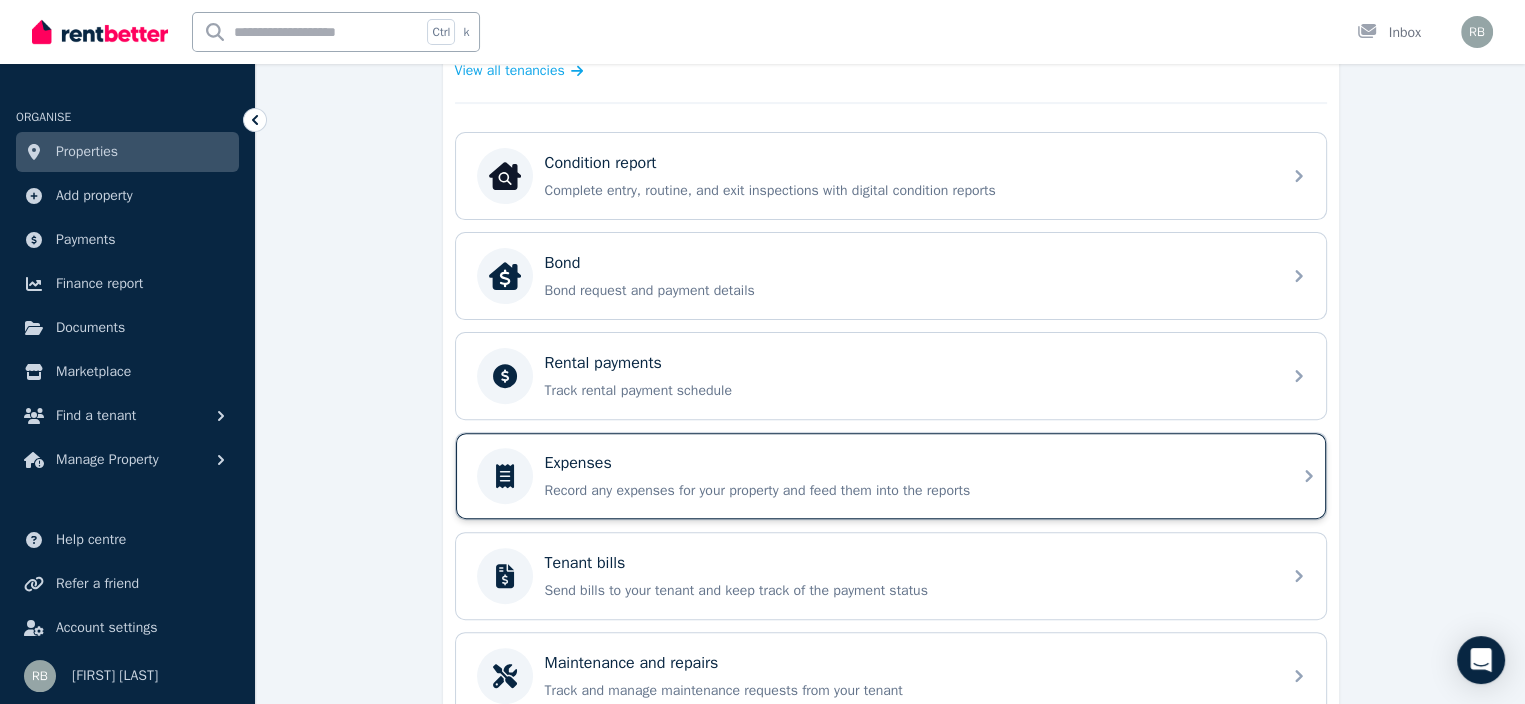 click on "Expenses" at bounding box center [578, 463] 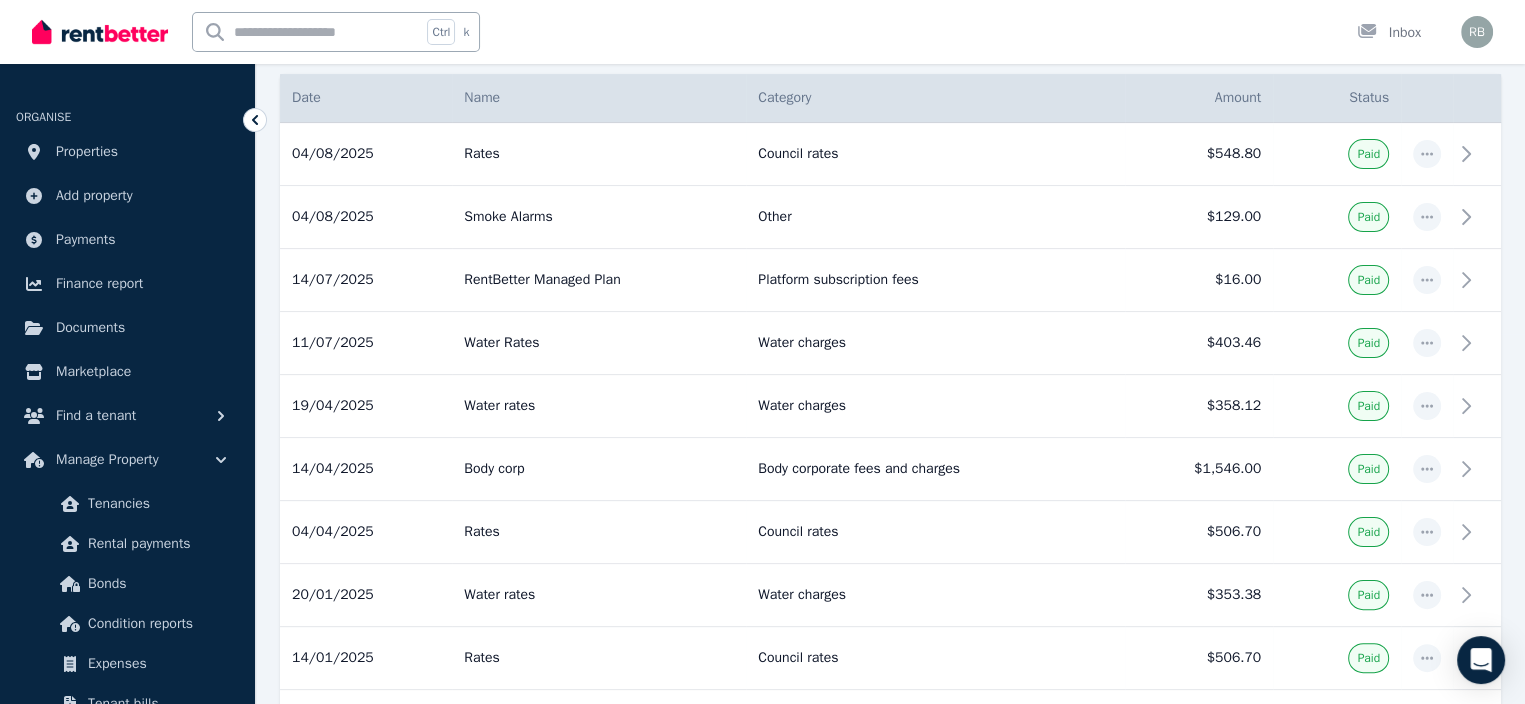 scroll, scrollTop: 400, scrollLeft: 0, axis: vertical 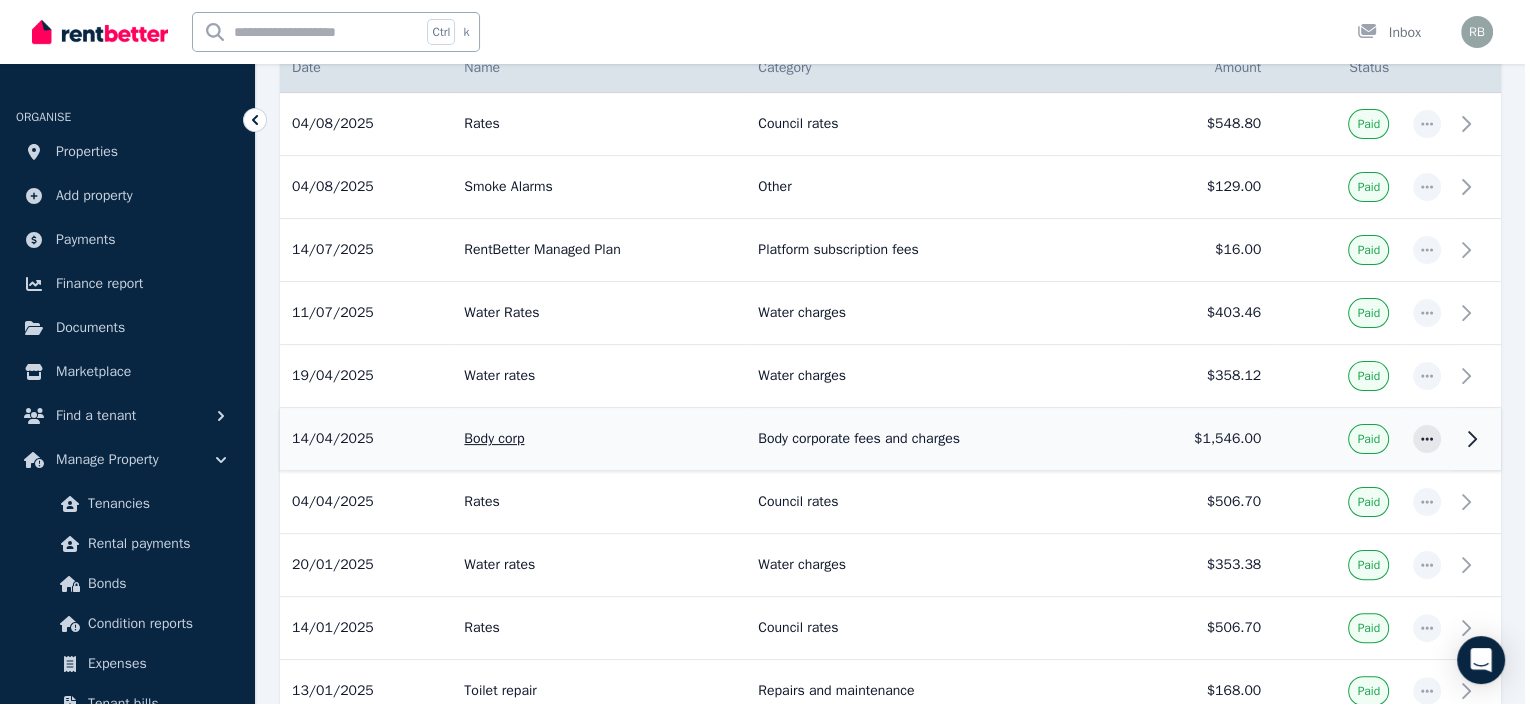 click on "Body corp" at bounding box center [599, 439] 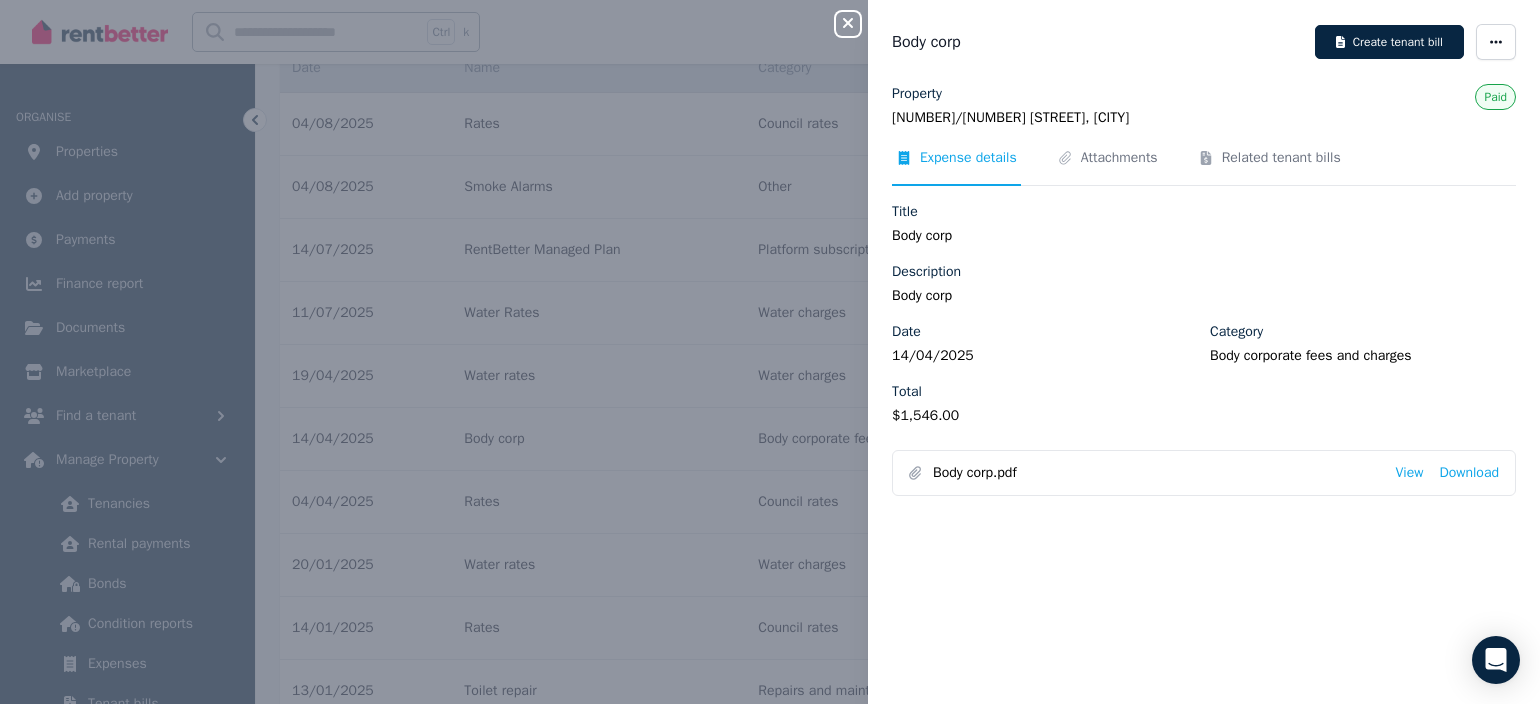 click on "Body corp.pdf View Download" at bounding box center [1204, 473] 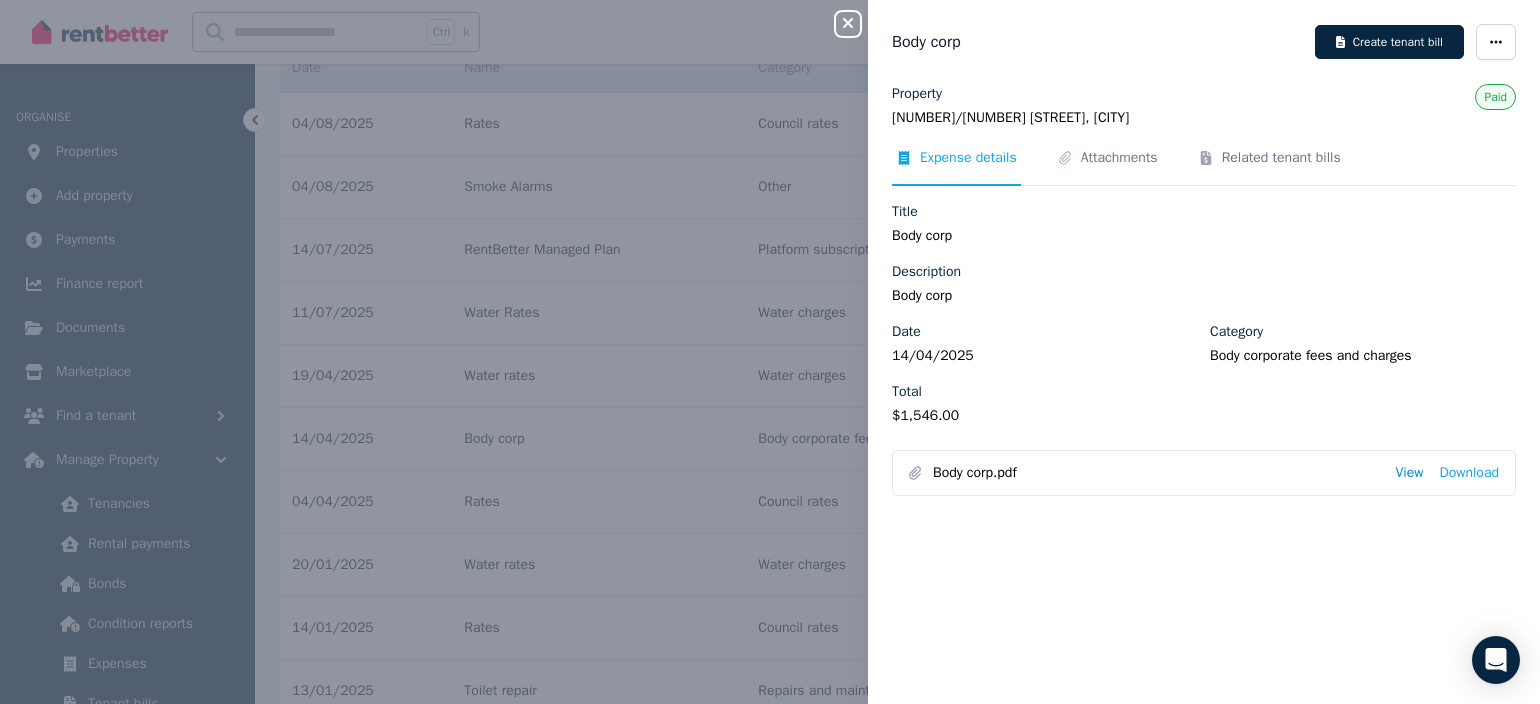 click on "View" at bounding box center (1409, 473) 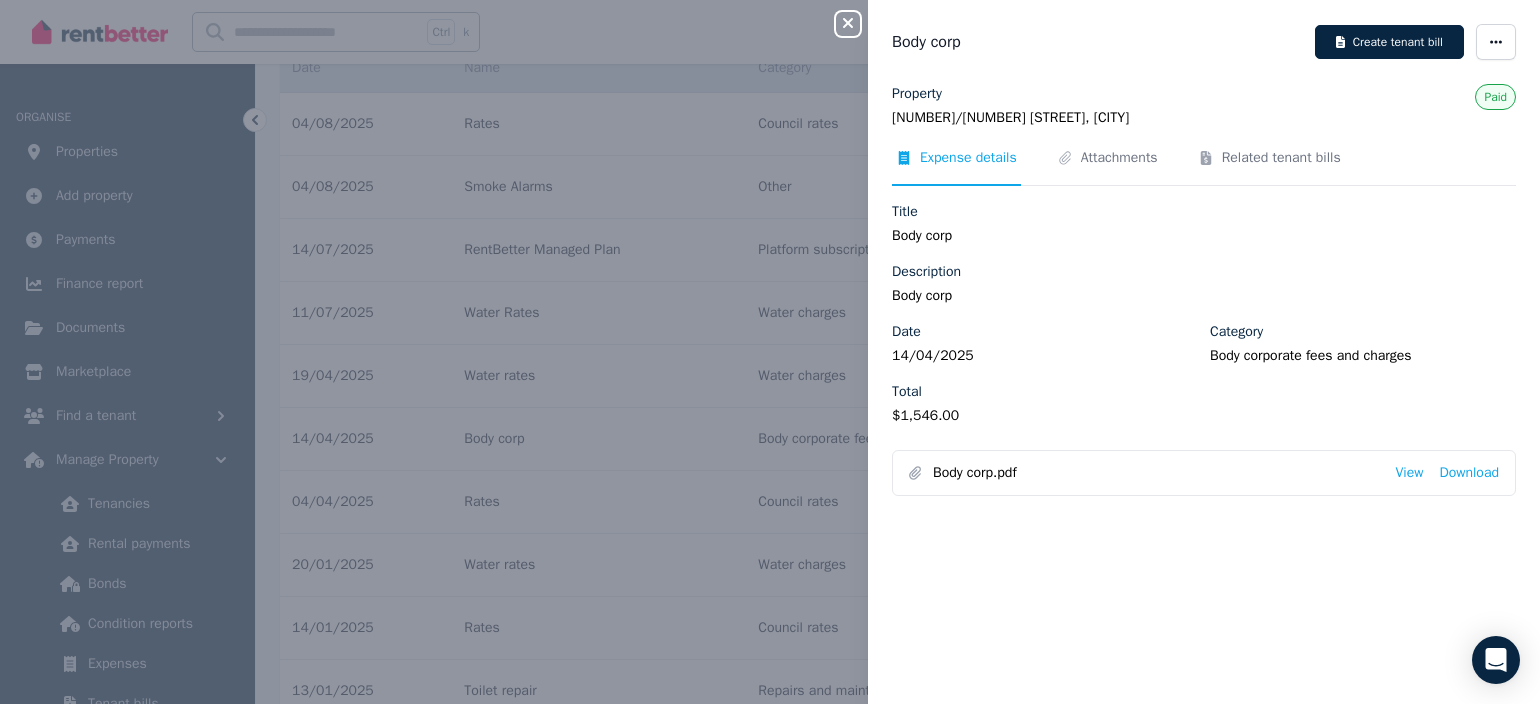 click 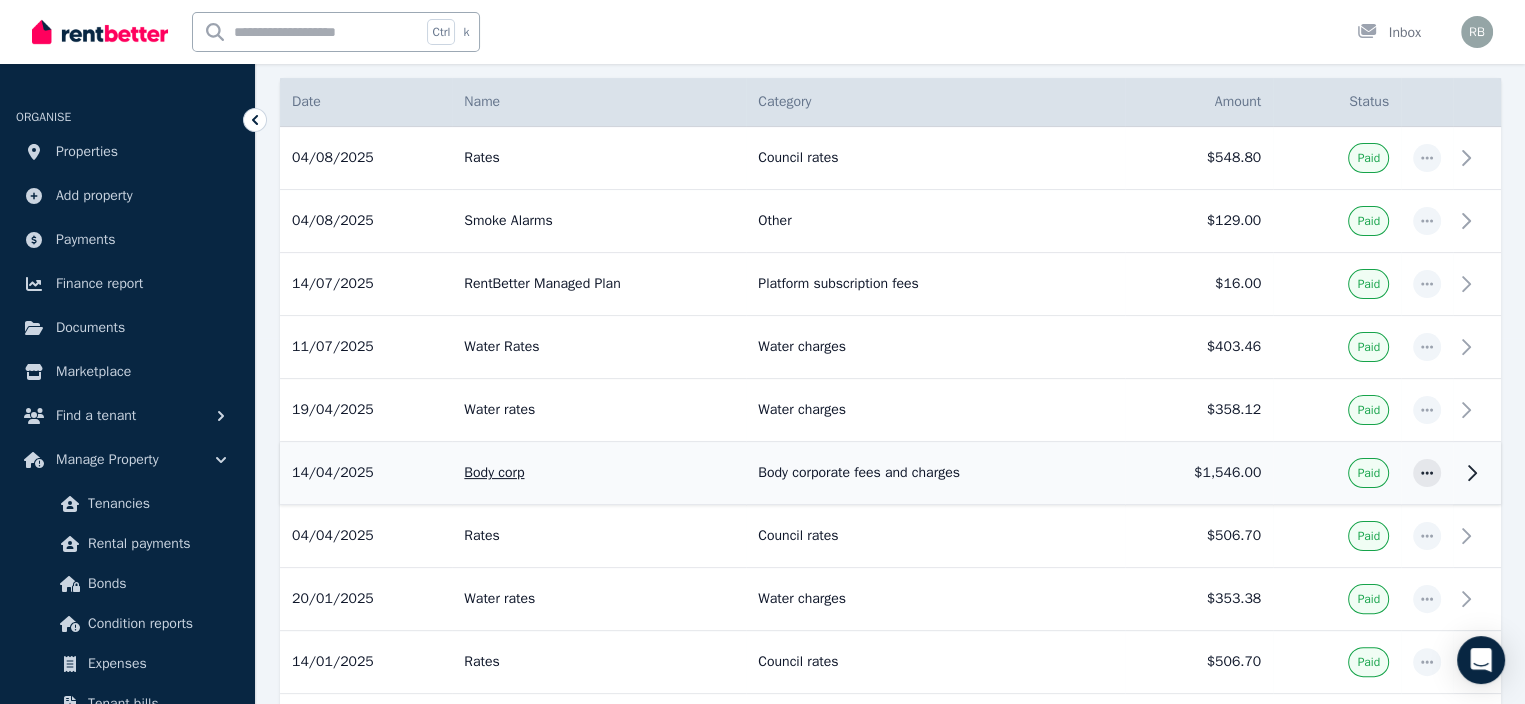 scroll, scrollTop: 0, scrollLeft: 0, axis: both 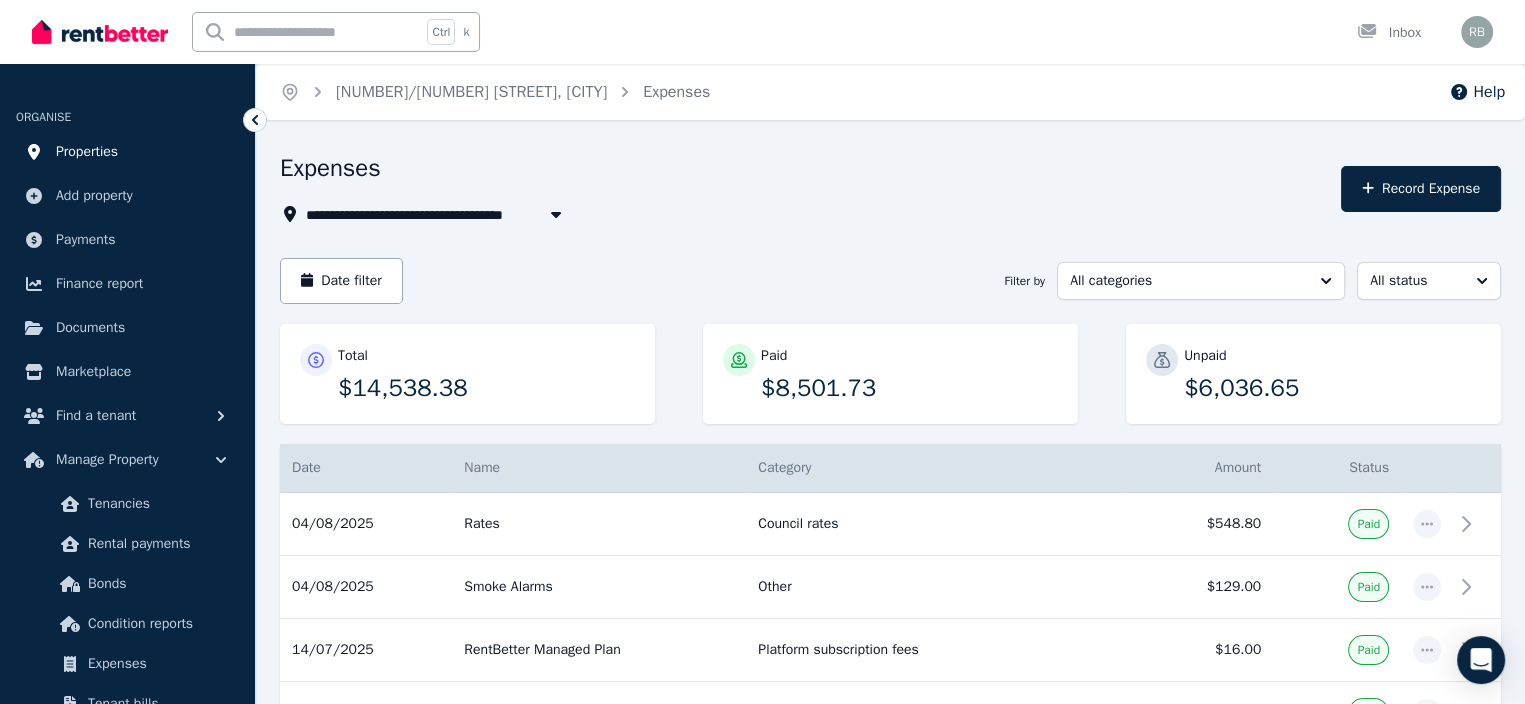 click on "Properties" at bounding box center (87, 152) 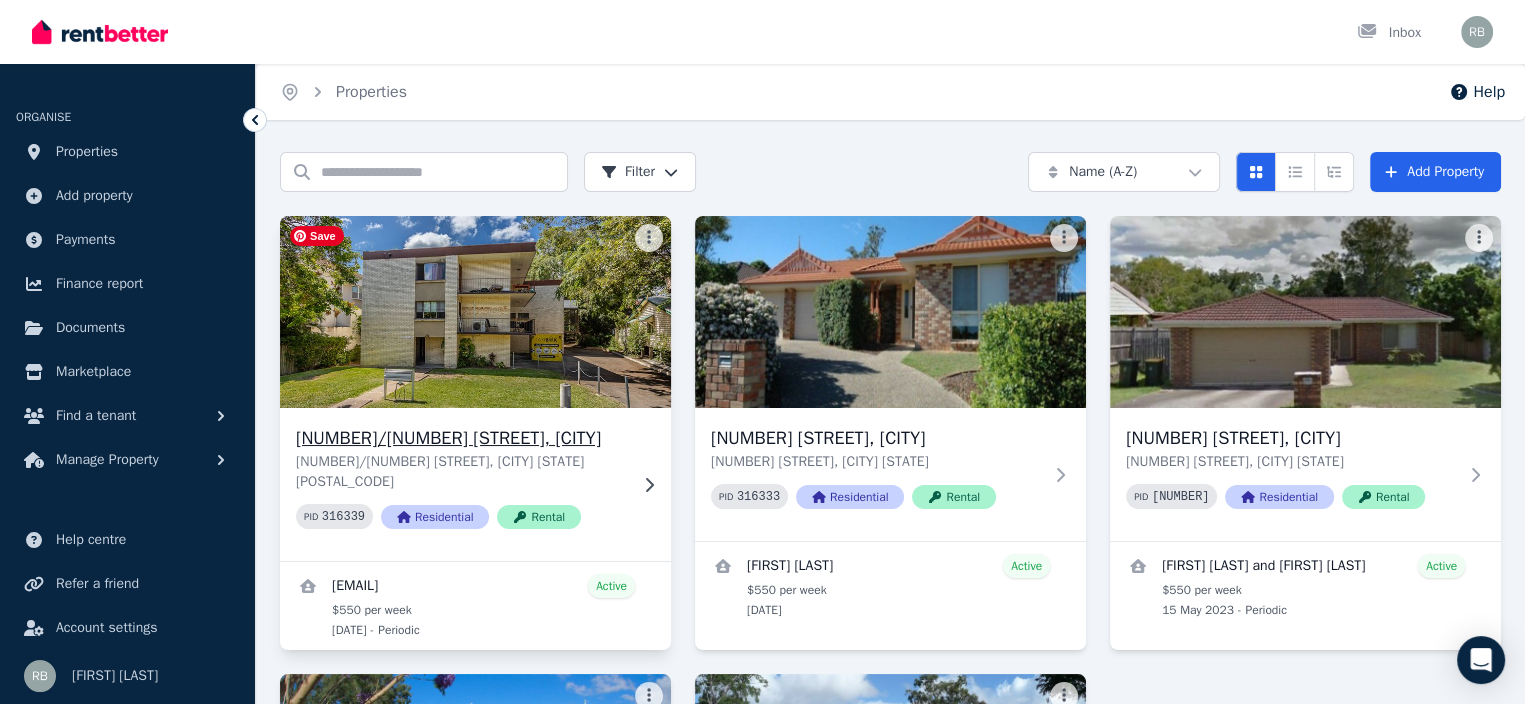 click at bounding box center (475, 312) 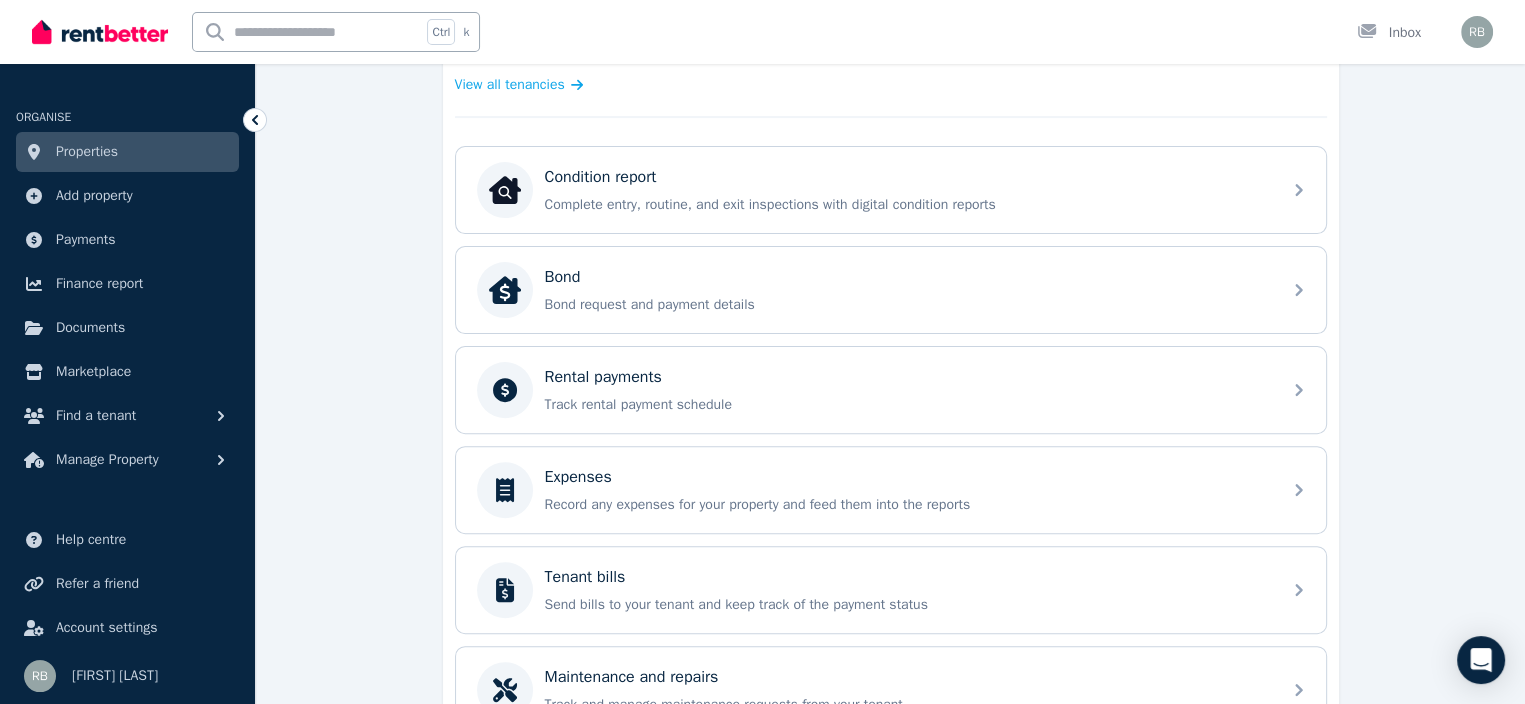 scroll, scrollTop: 600, scrollLeft: 0, axis: vertical 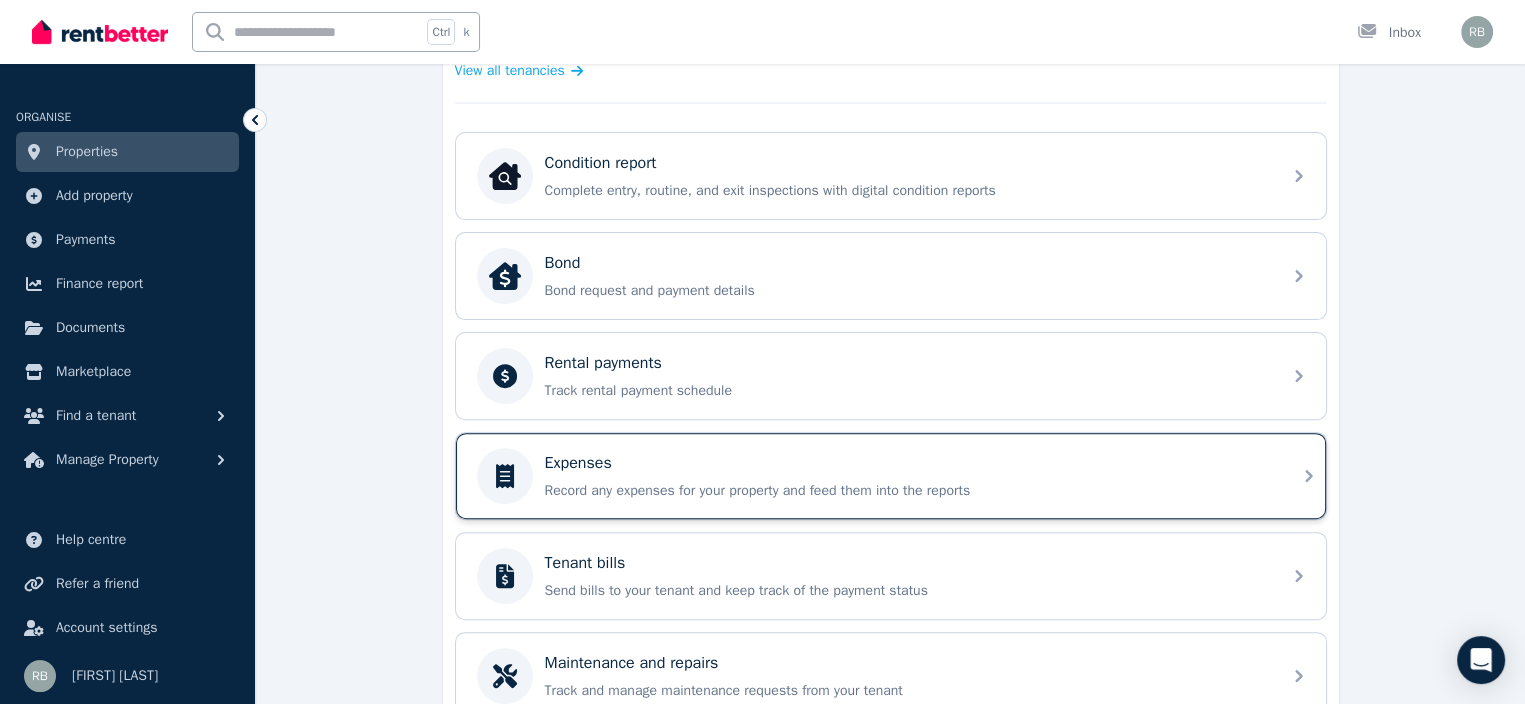 click on "Expenses" at bounding box center (578, 463) 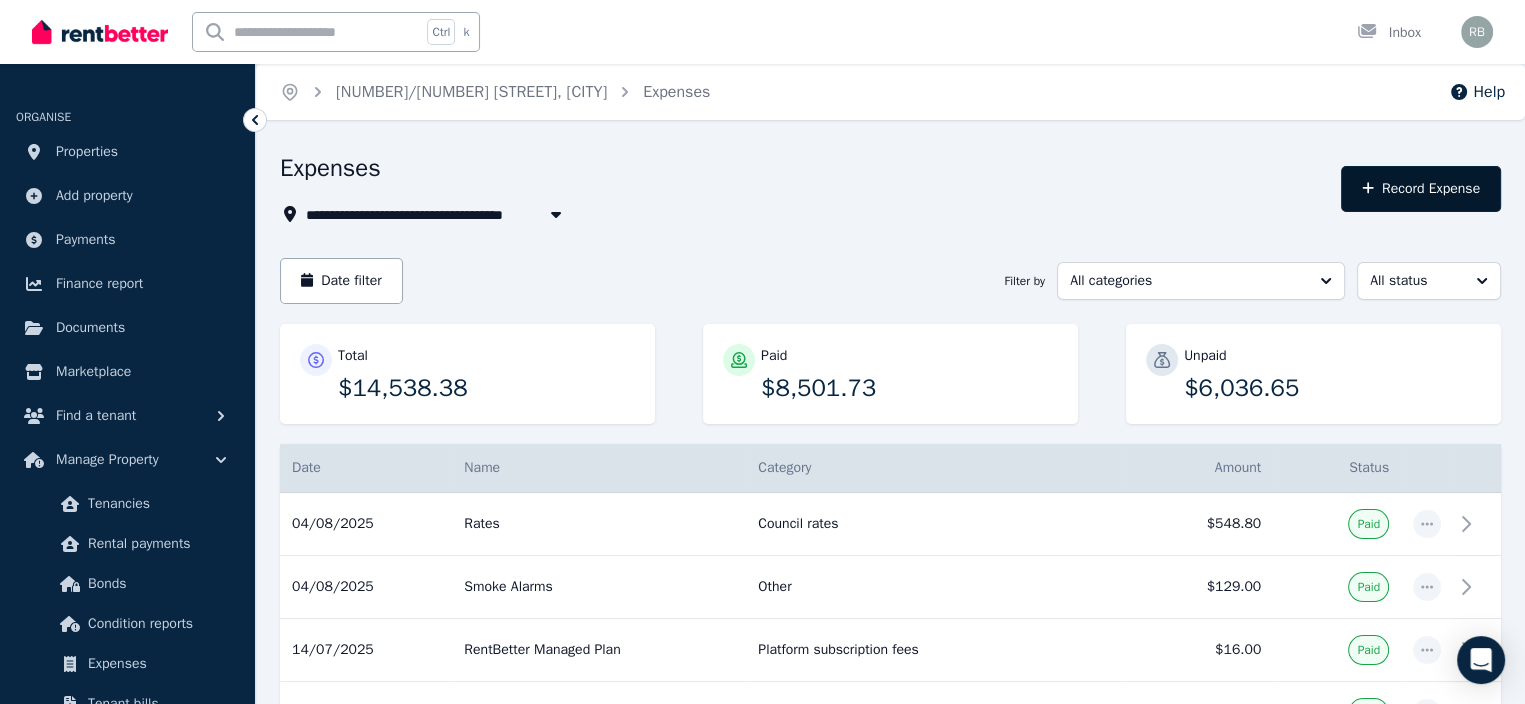 click on "Record Expense" at bounding box center (1421, 189) 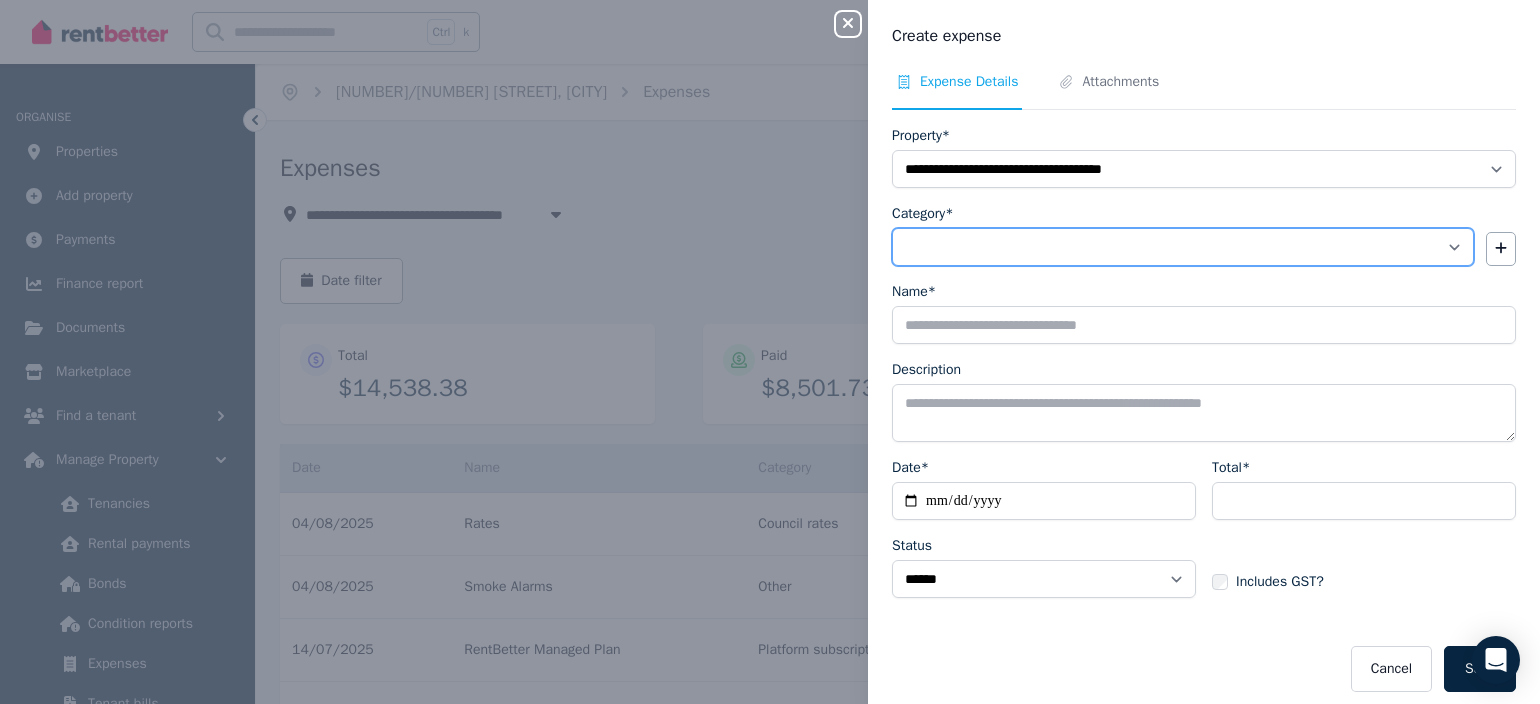 click on "**********" at bounding box center [1183, 247] 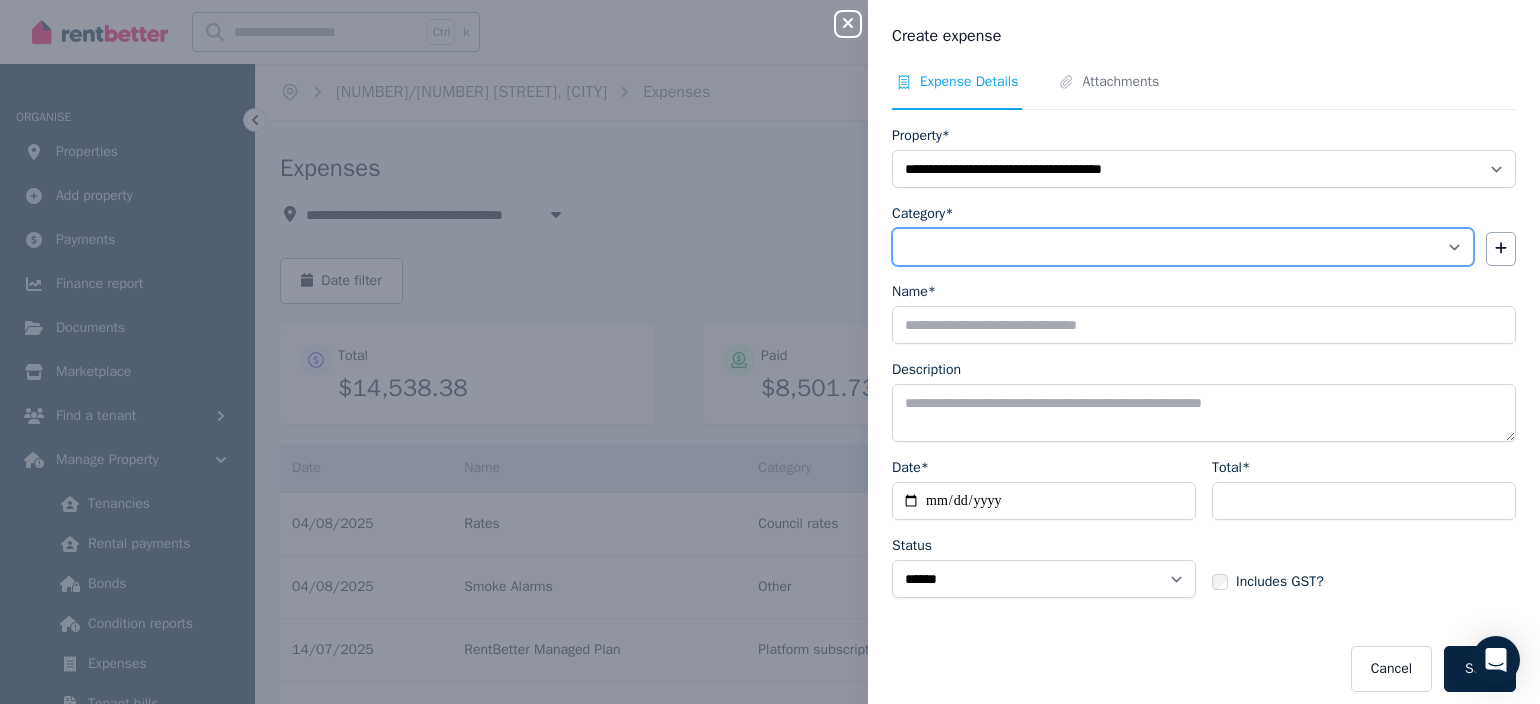 select on "**********" 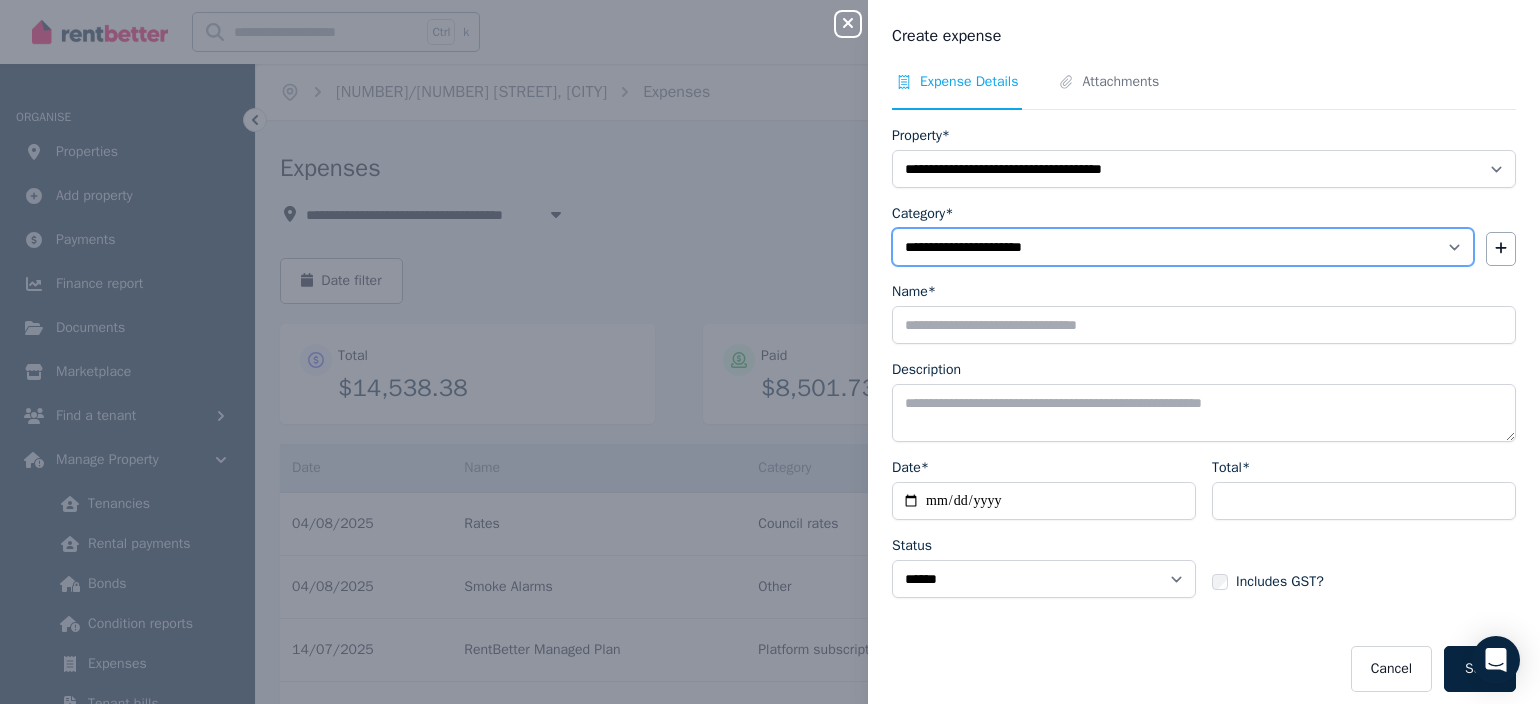 click on "**********" at bounding box center [1183, 247] 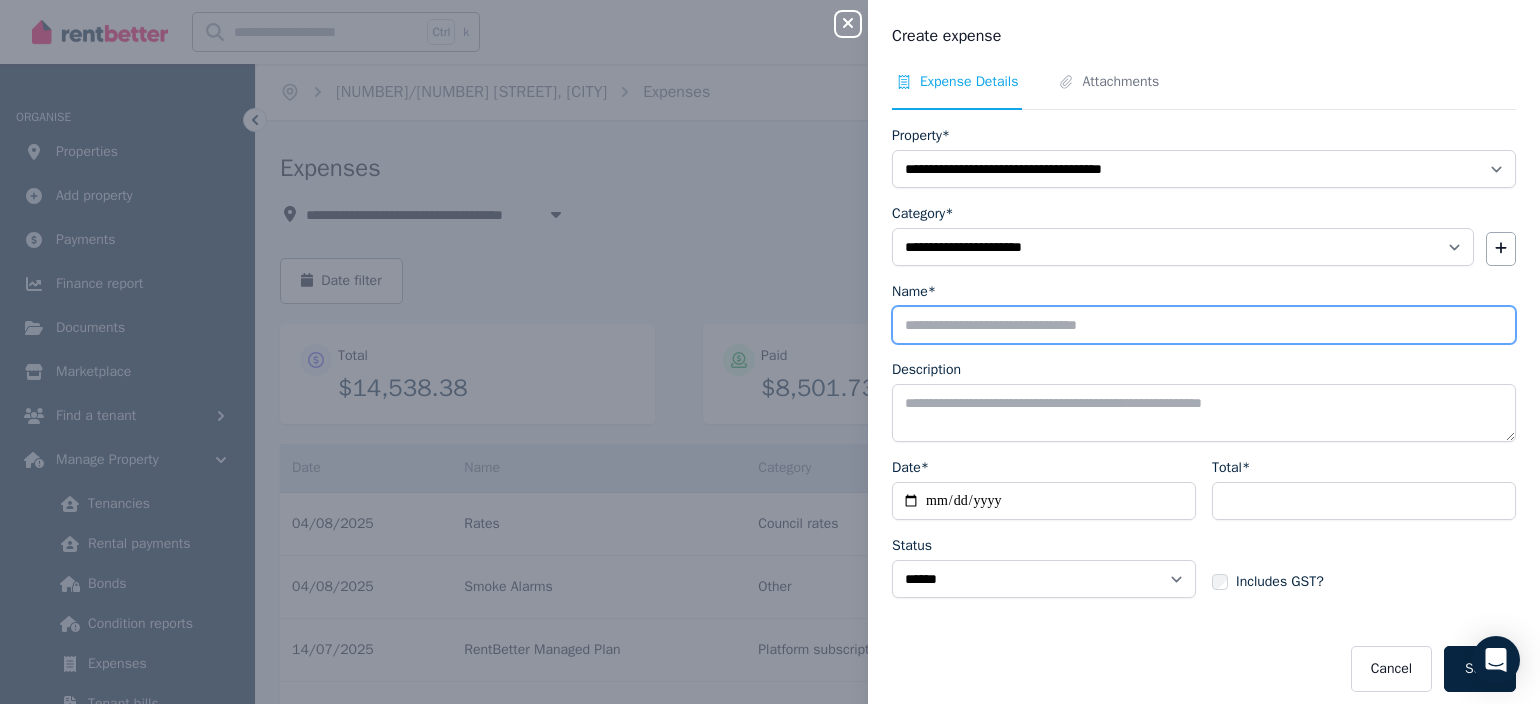 click on "Name*" at bounding box center (1204, 325) 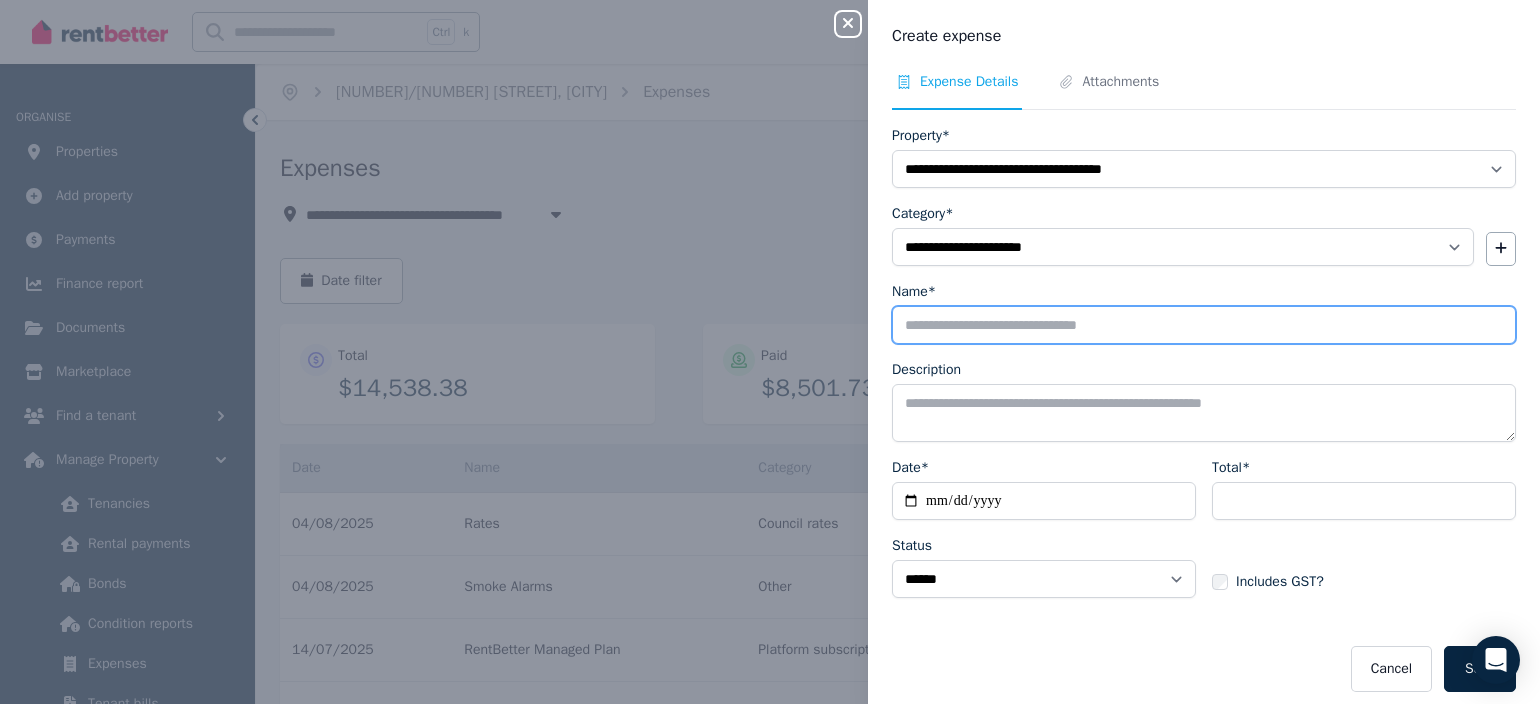 type on "*********" 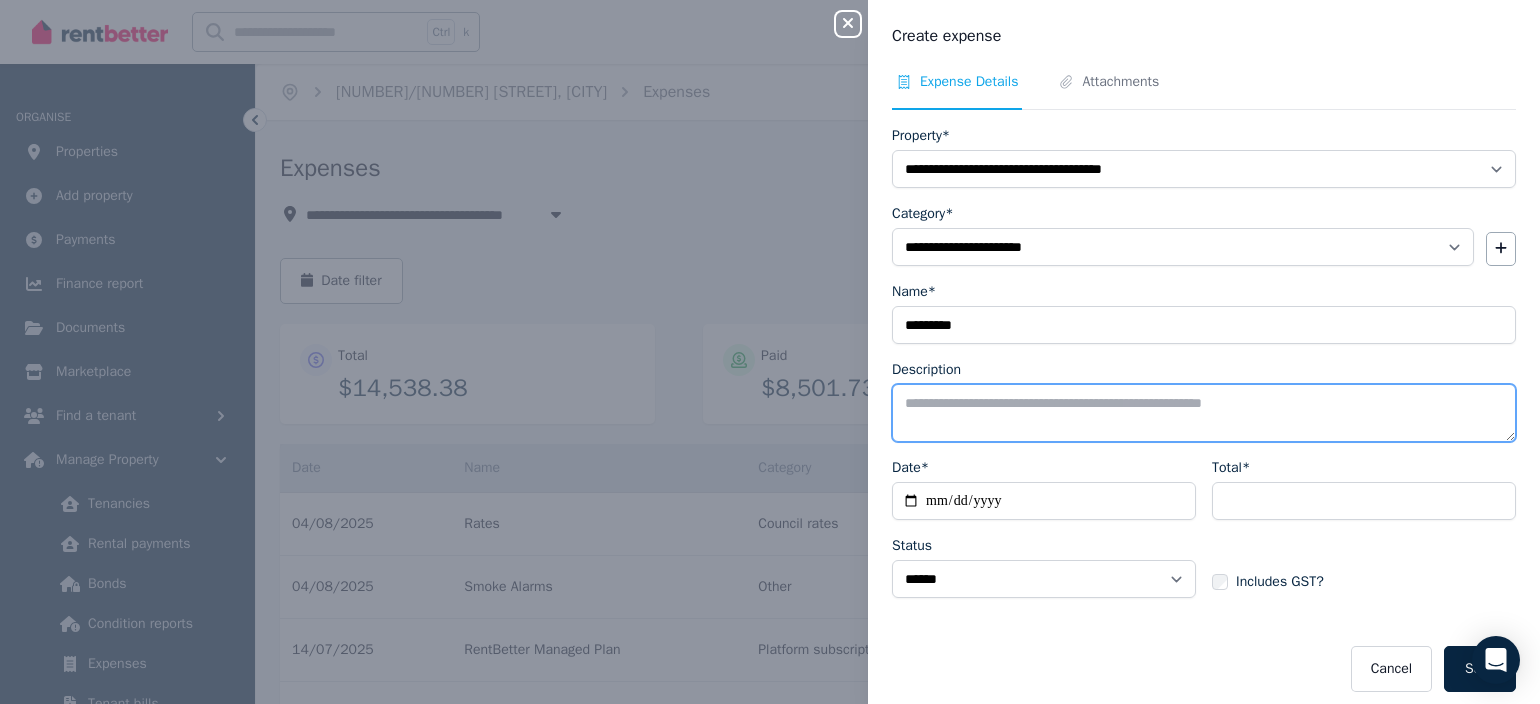 click on "Description" at bounding box center (1204, 413) 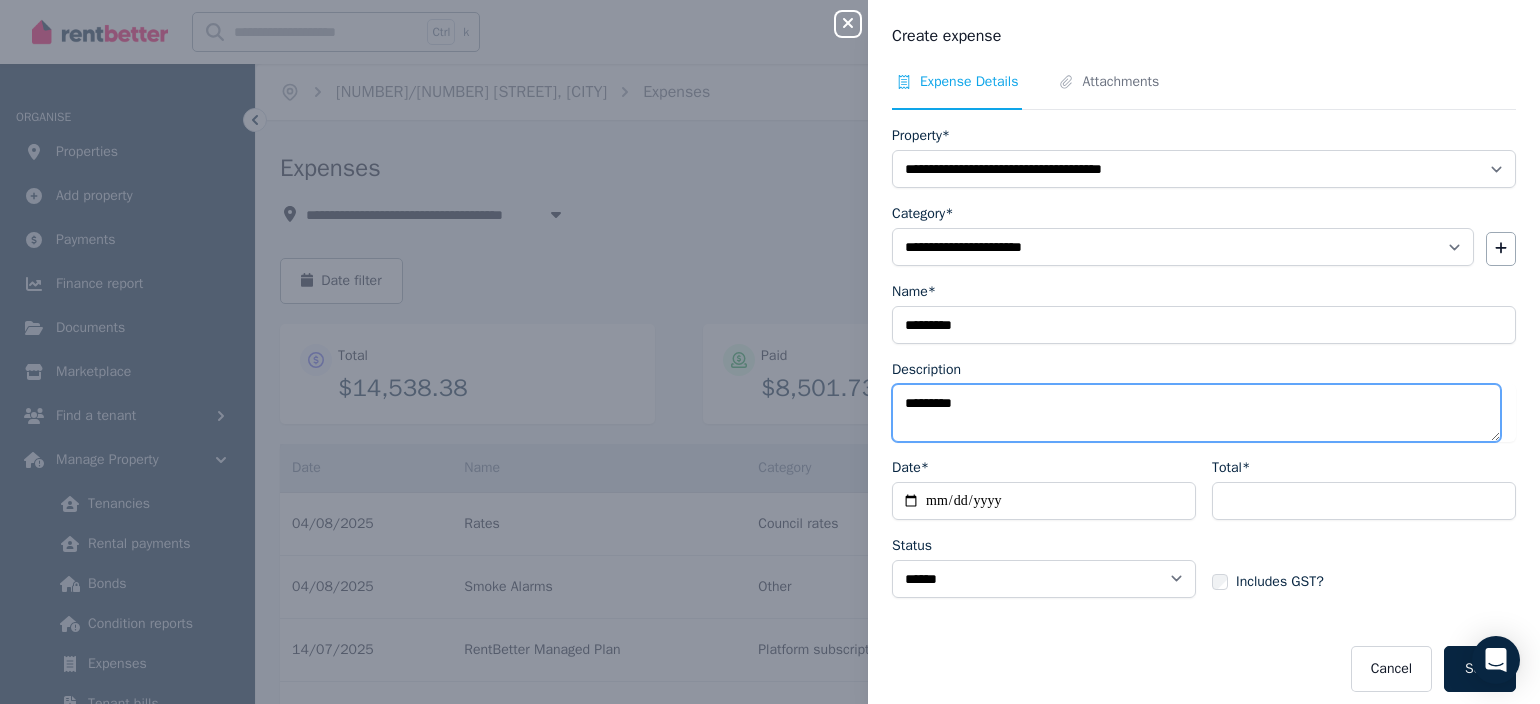 type on "*********" 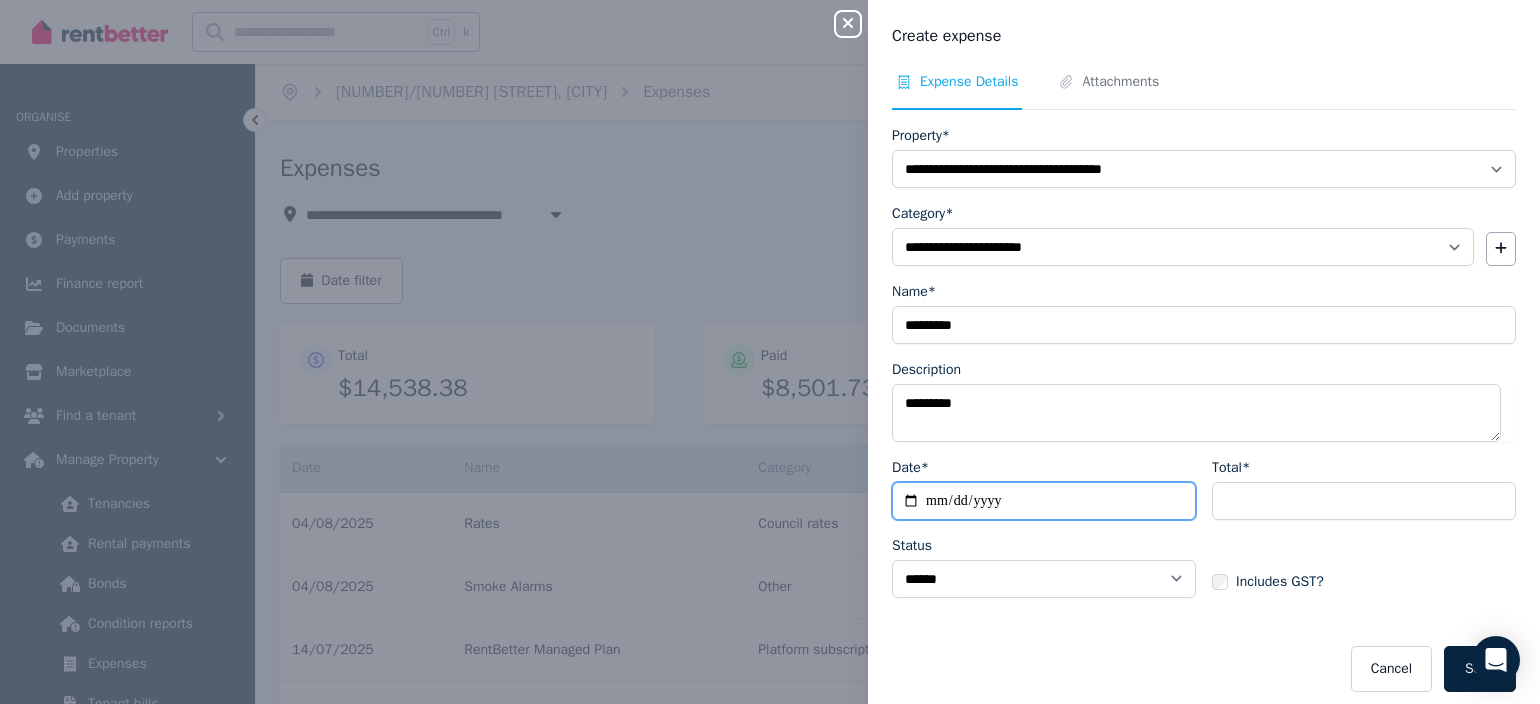click on "Date*" at bounding box center [1044, 501] 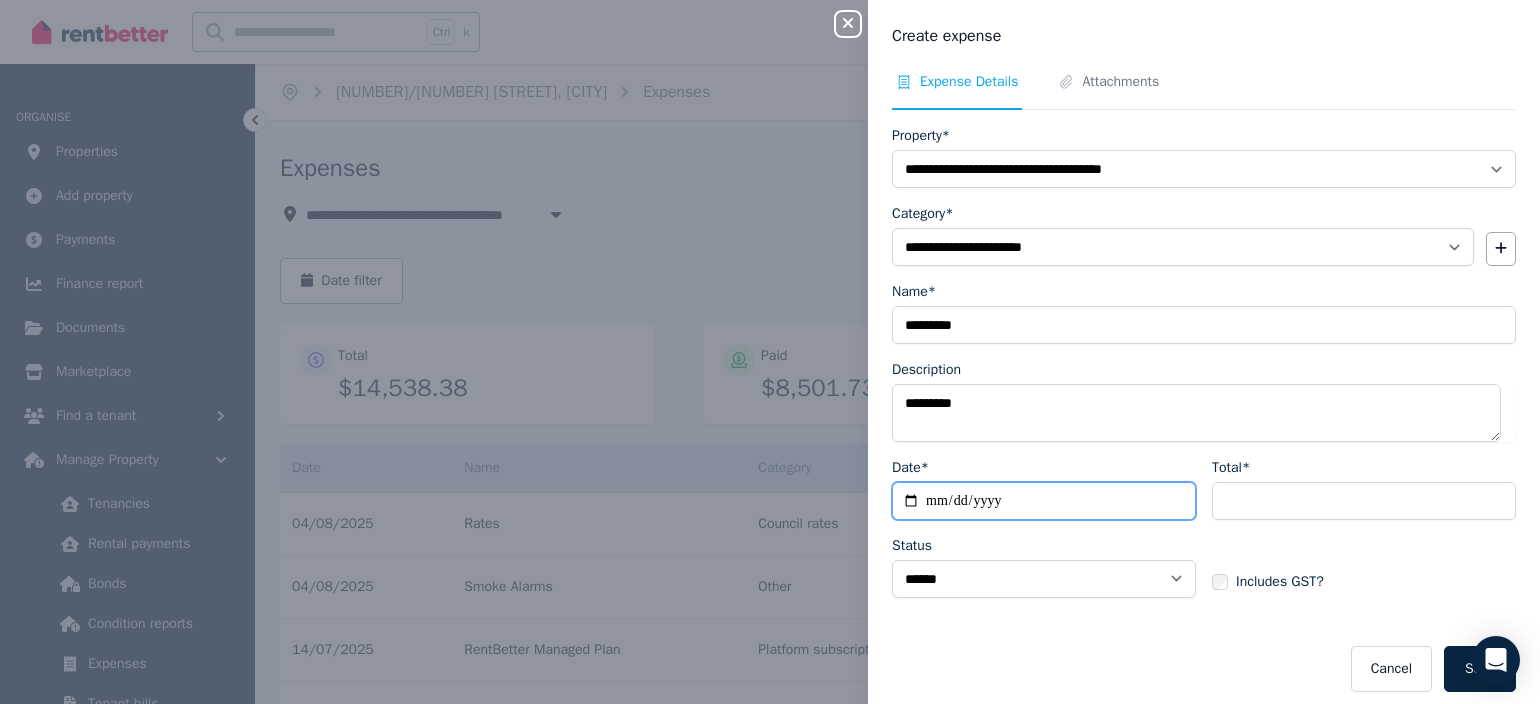type on "**********" 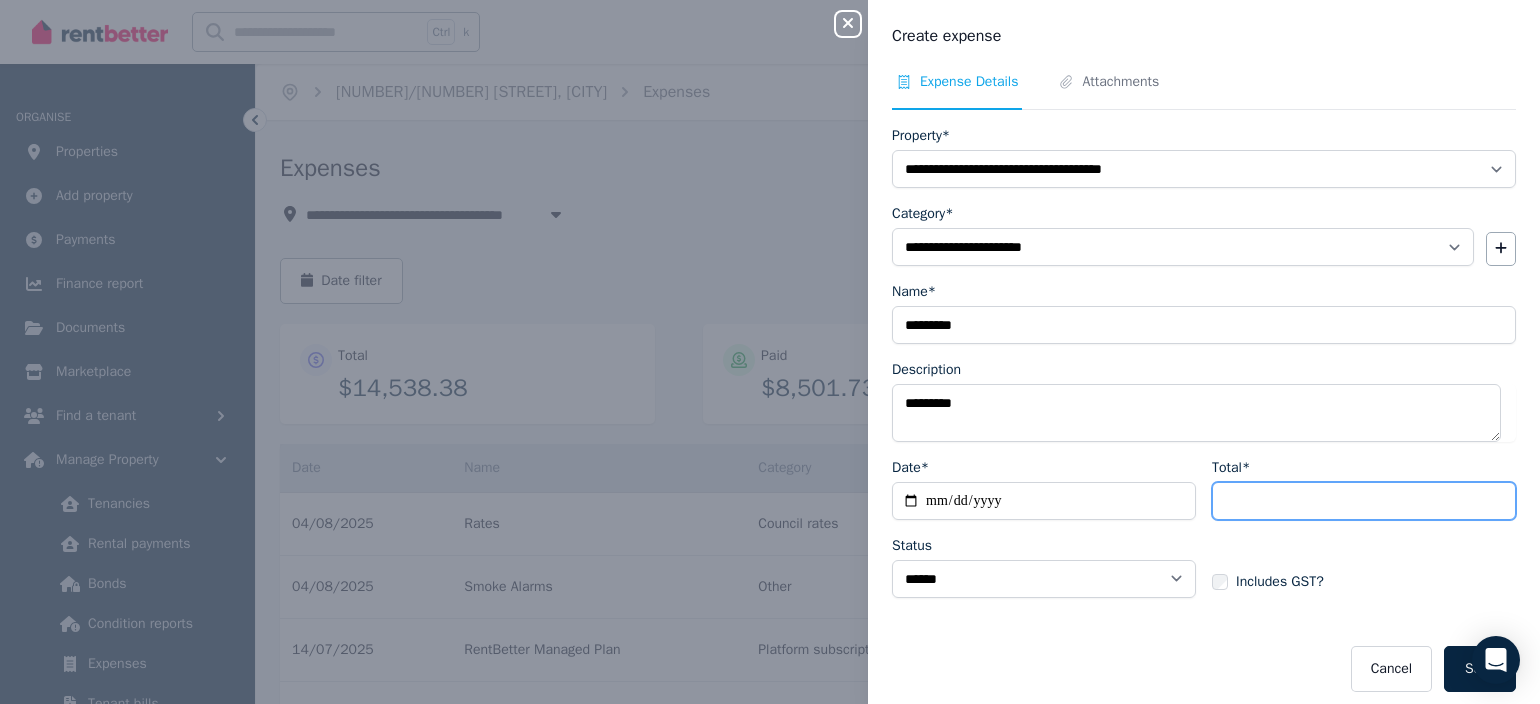 click on "Total*" at bounding box center [1364, 501] 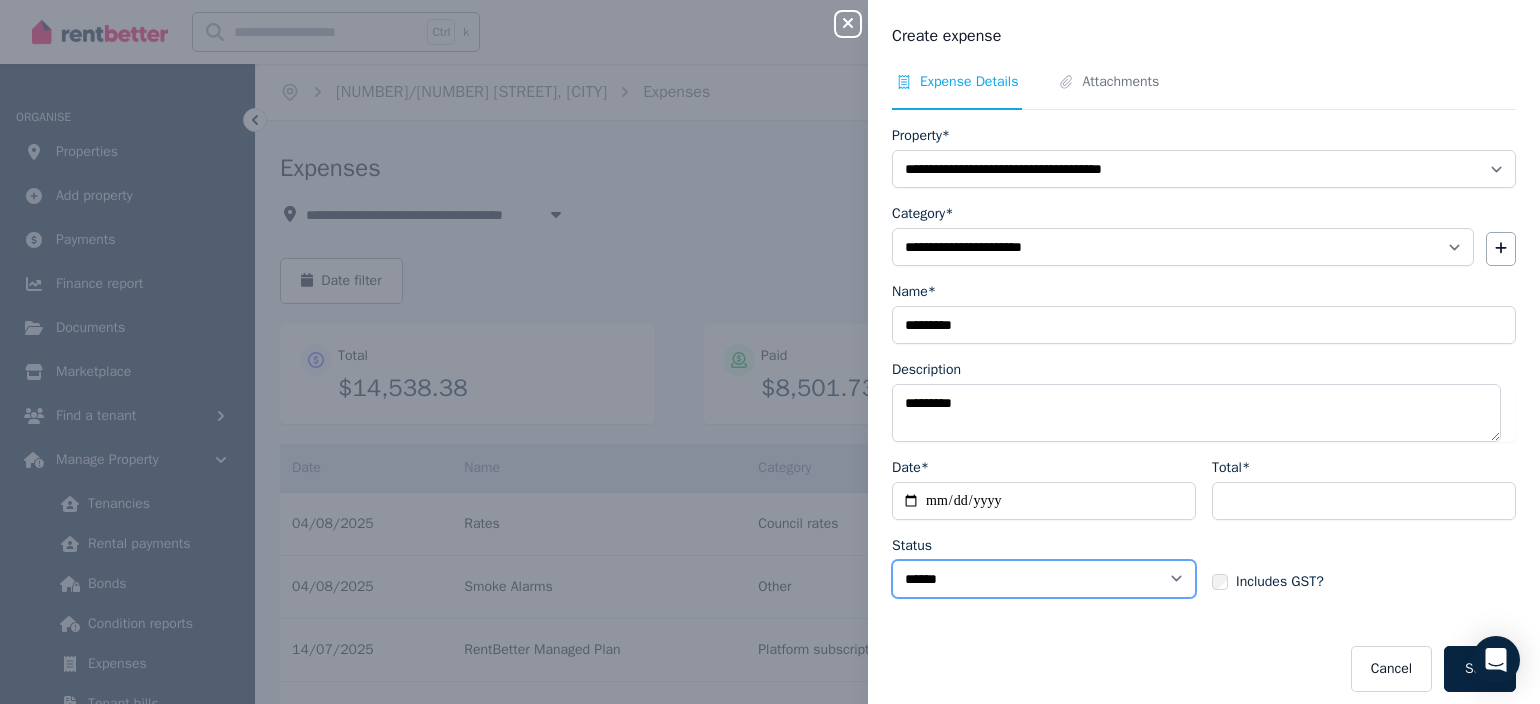click on "****** ****" at bounding box center [1044, 579] 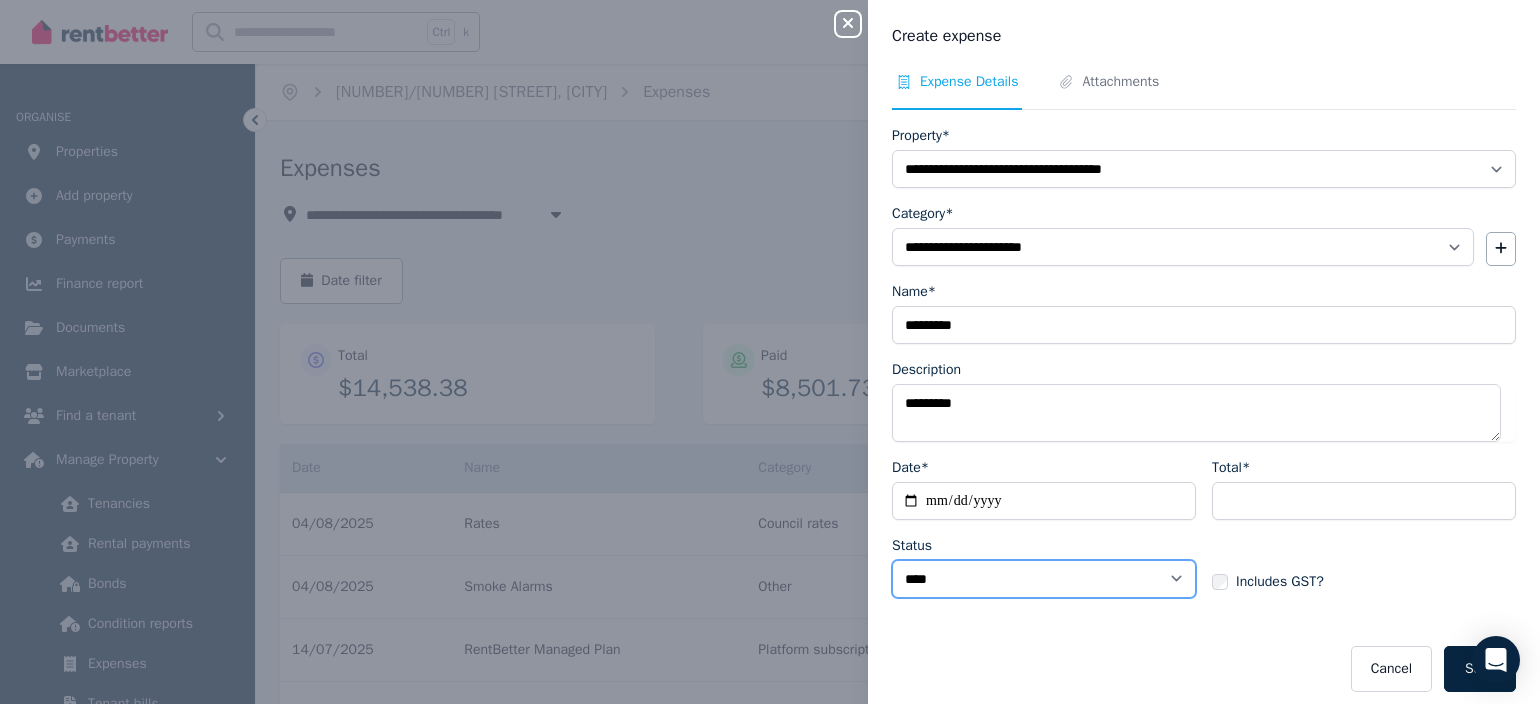 click on "****** ****" at bounding box center (1044, 579) 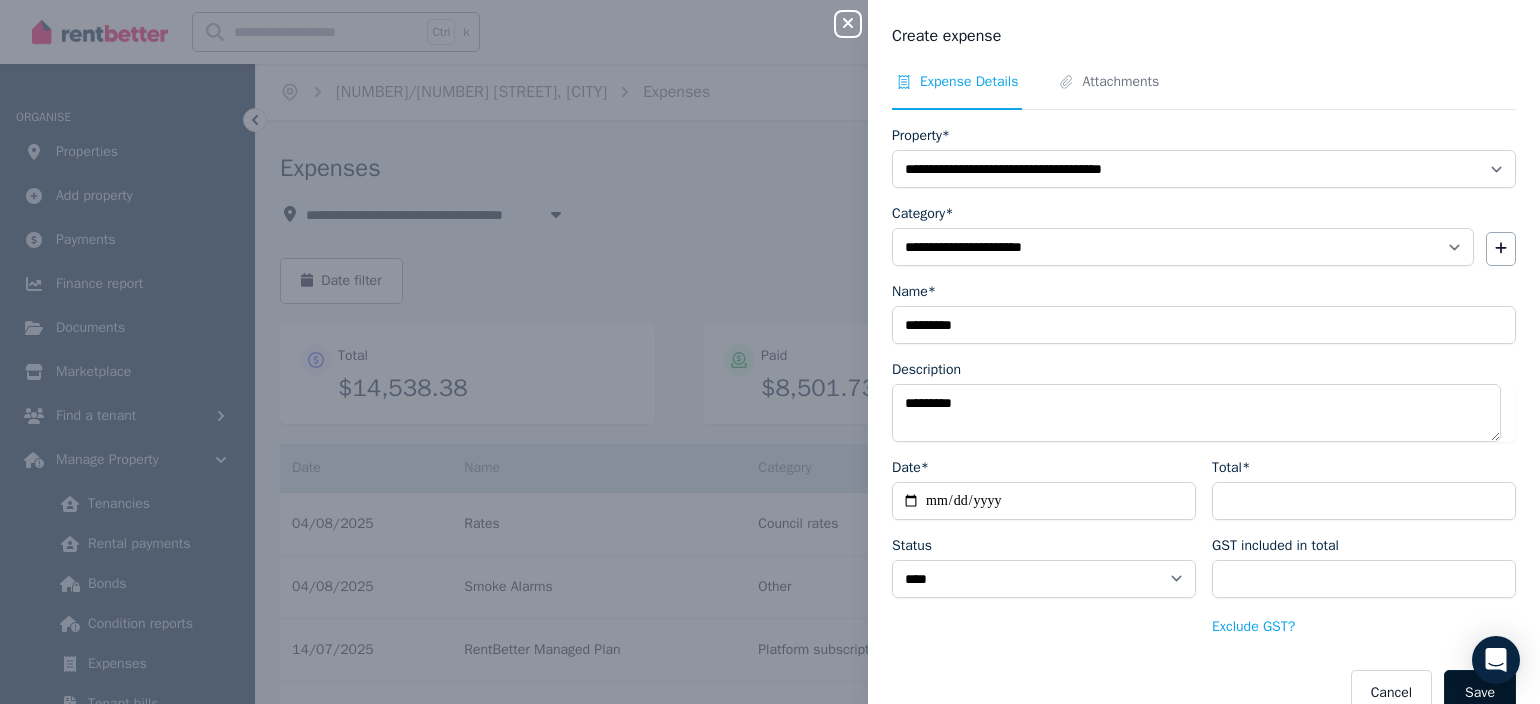 click on "Save" at bounding box center (1480, 693) 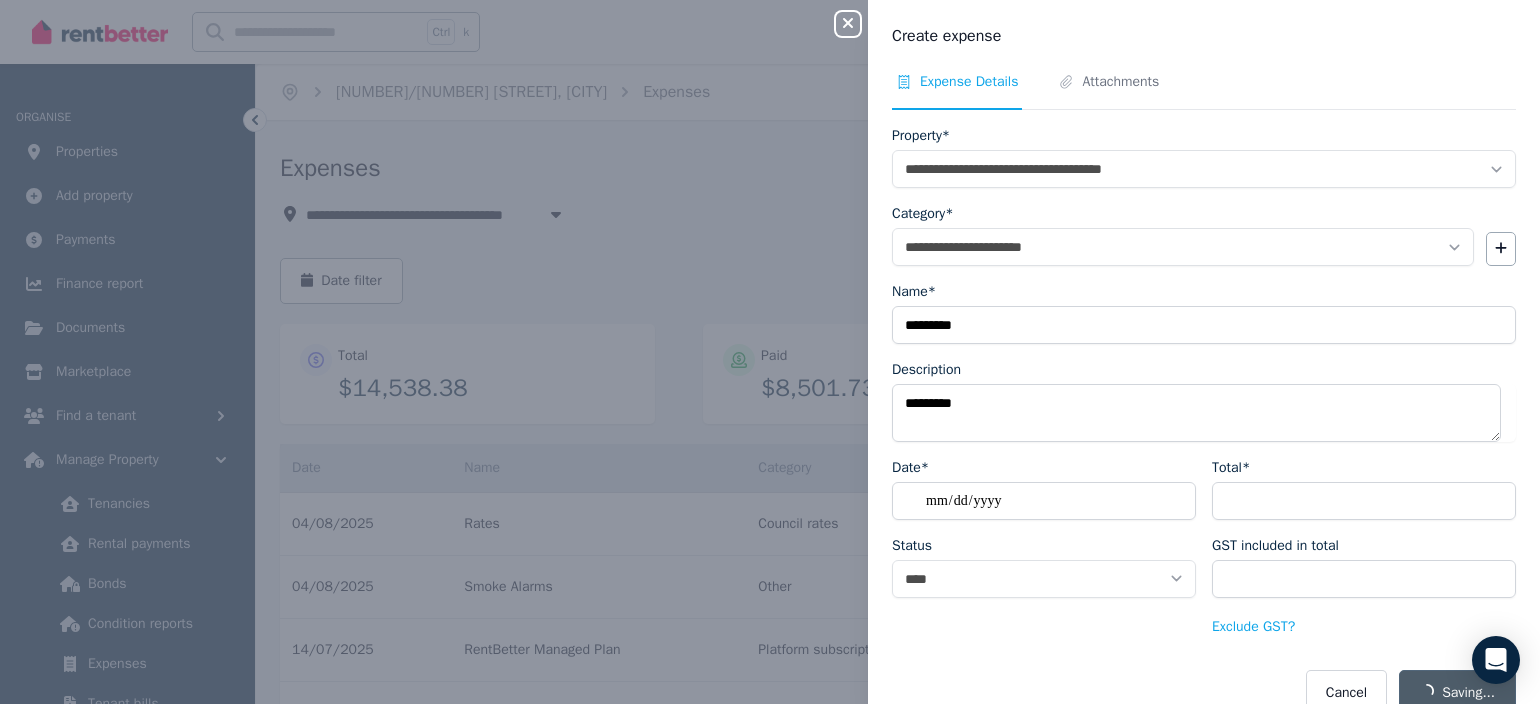 select on "**********" 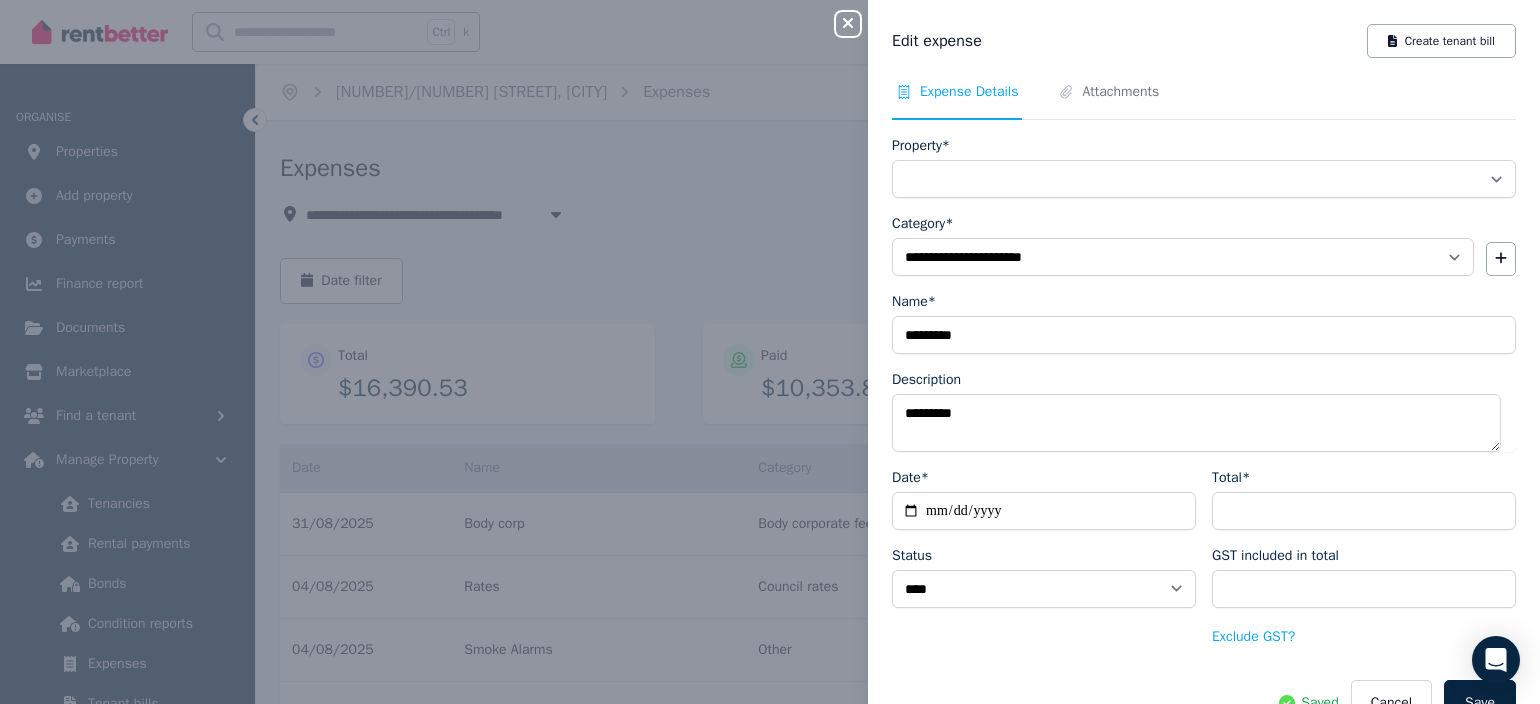 select on "**********" 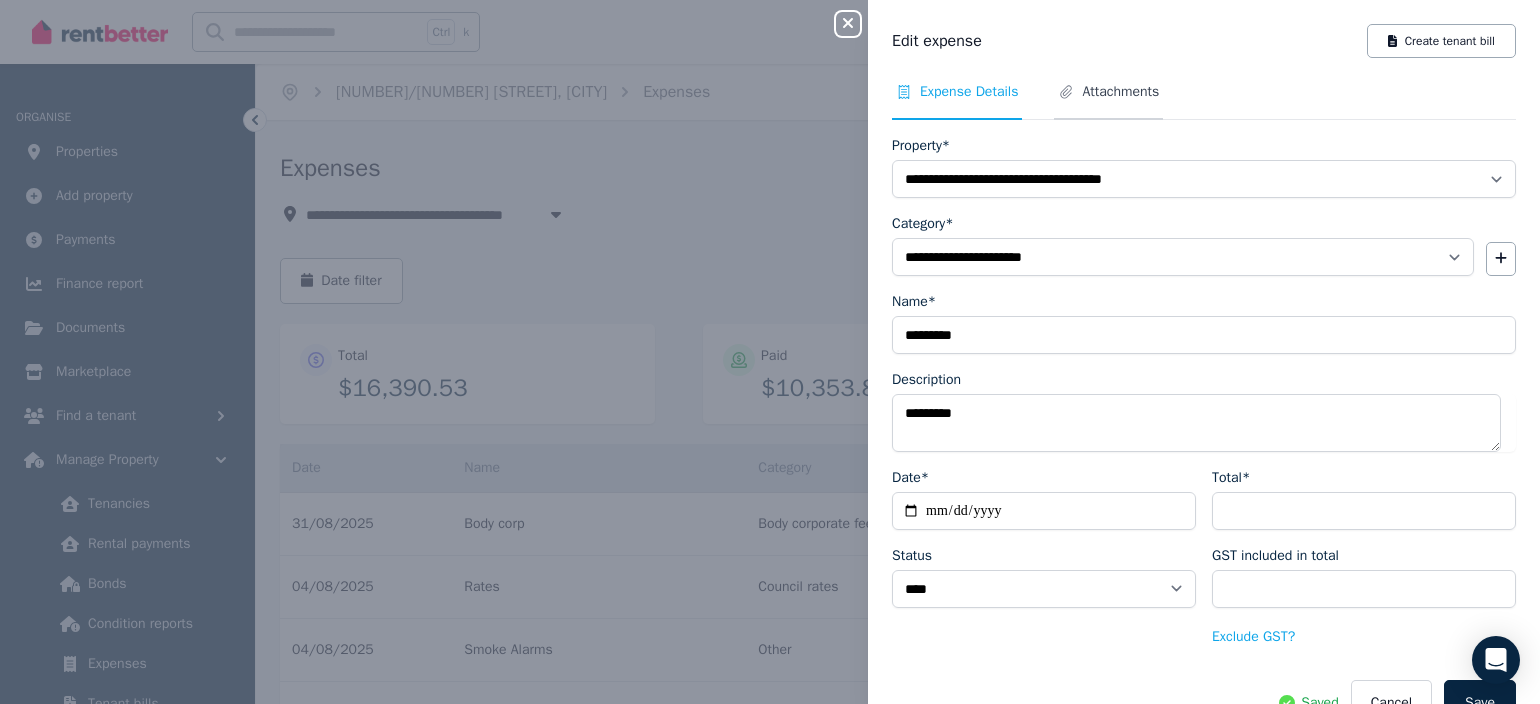 click on "Attachments" at bounding box center [1120, 92] 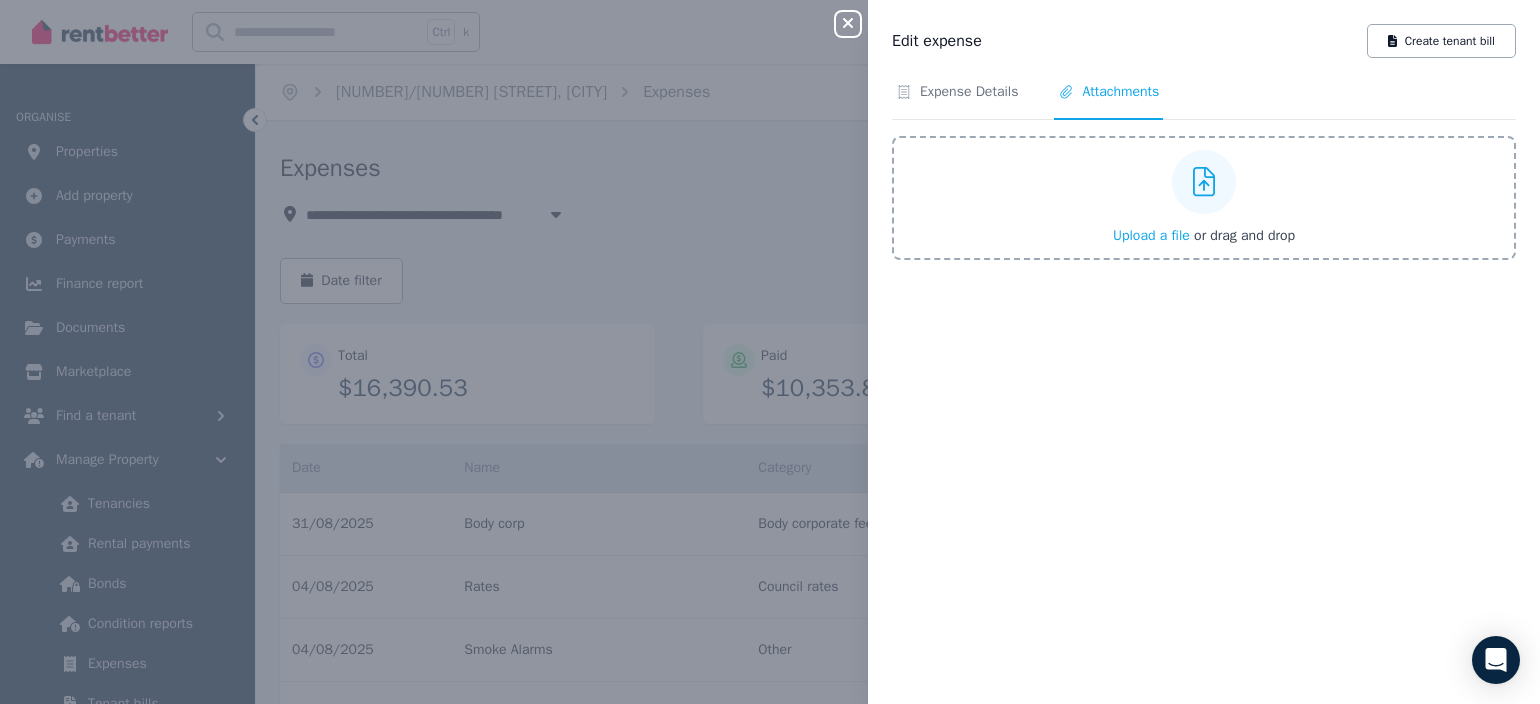 click on "Upload a file" at bounding box center [1151, 235] 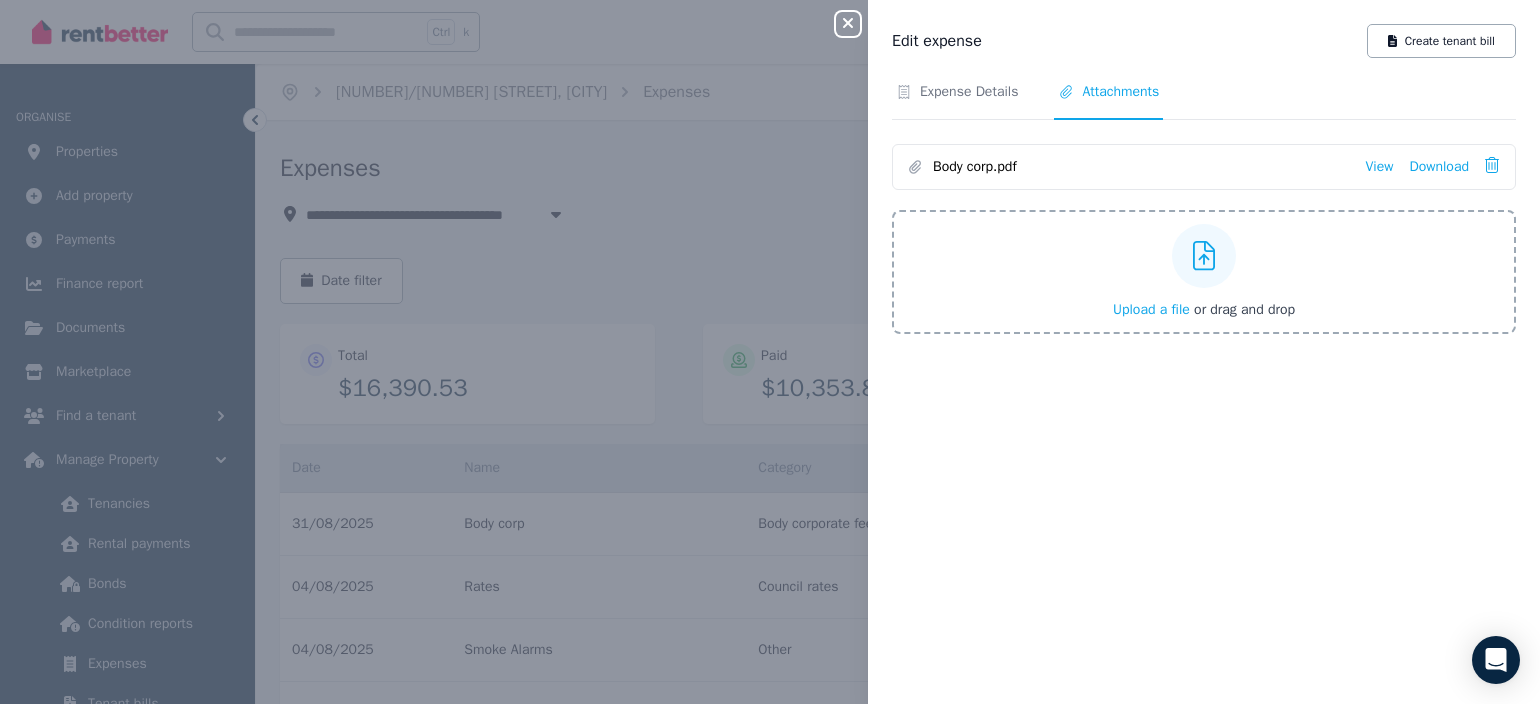 click 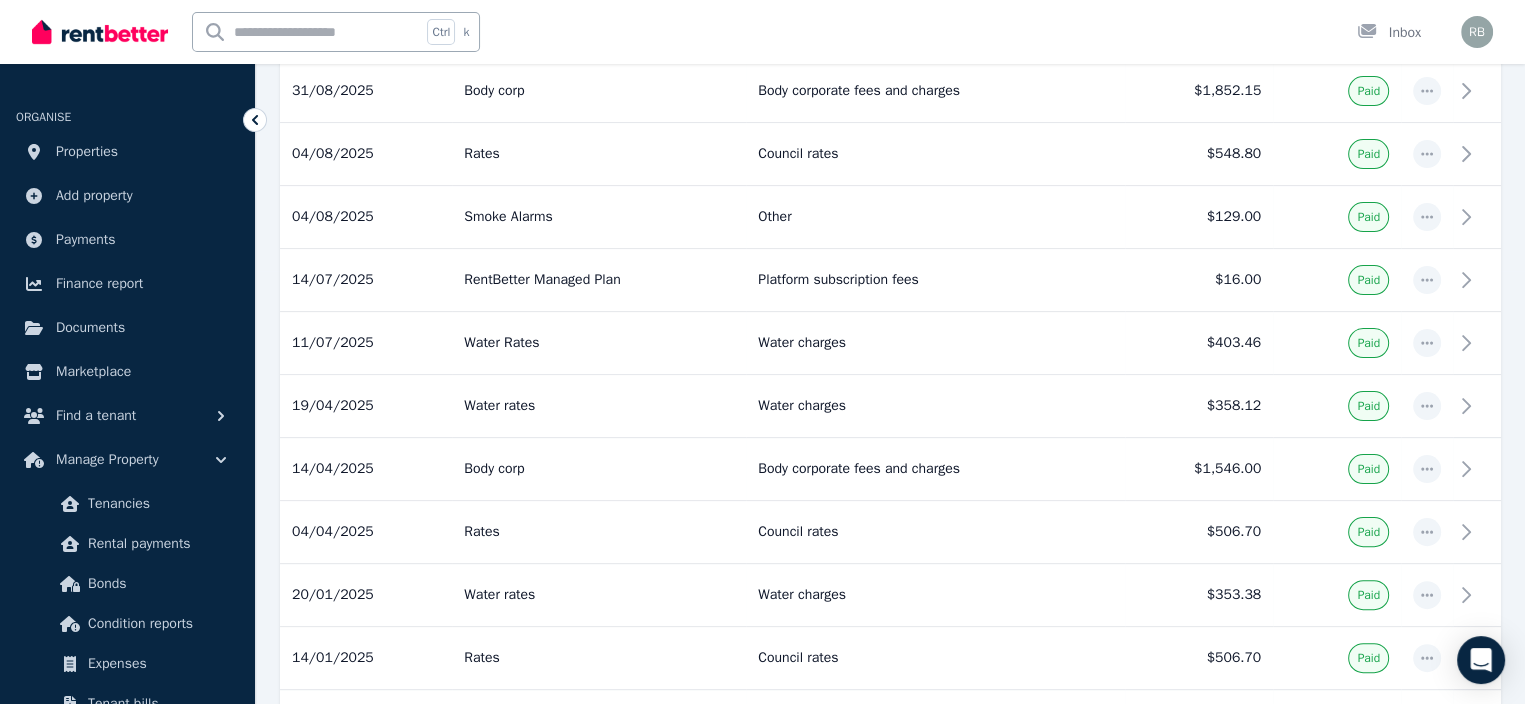 scroll, scrollTop: 400, scrollLeft: 0, axis: vertical 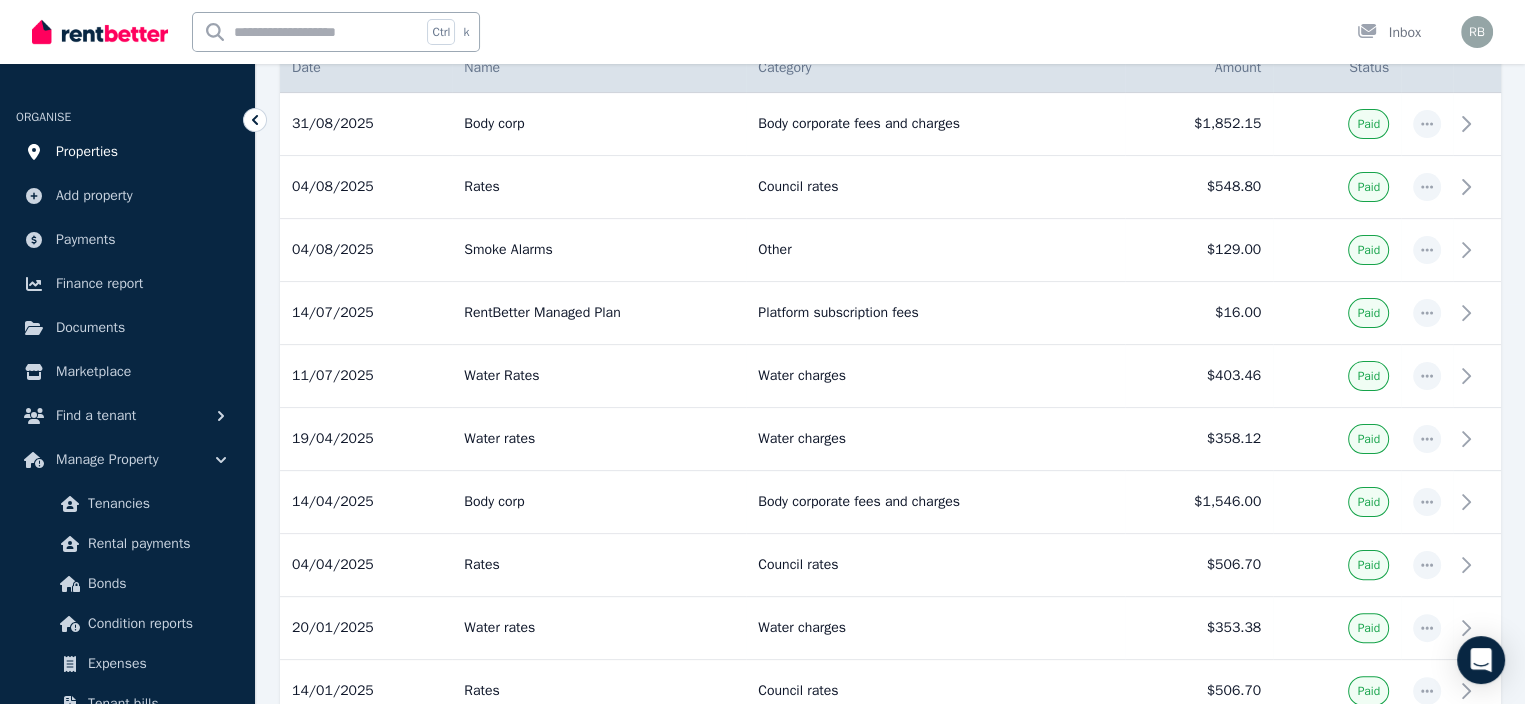 click on "Properties" at bounding box center [87, 152] 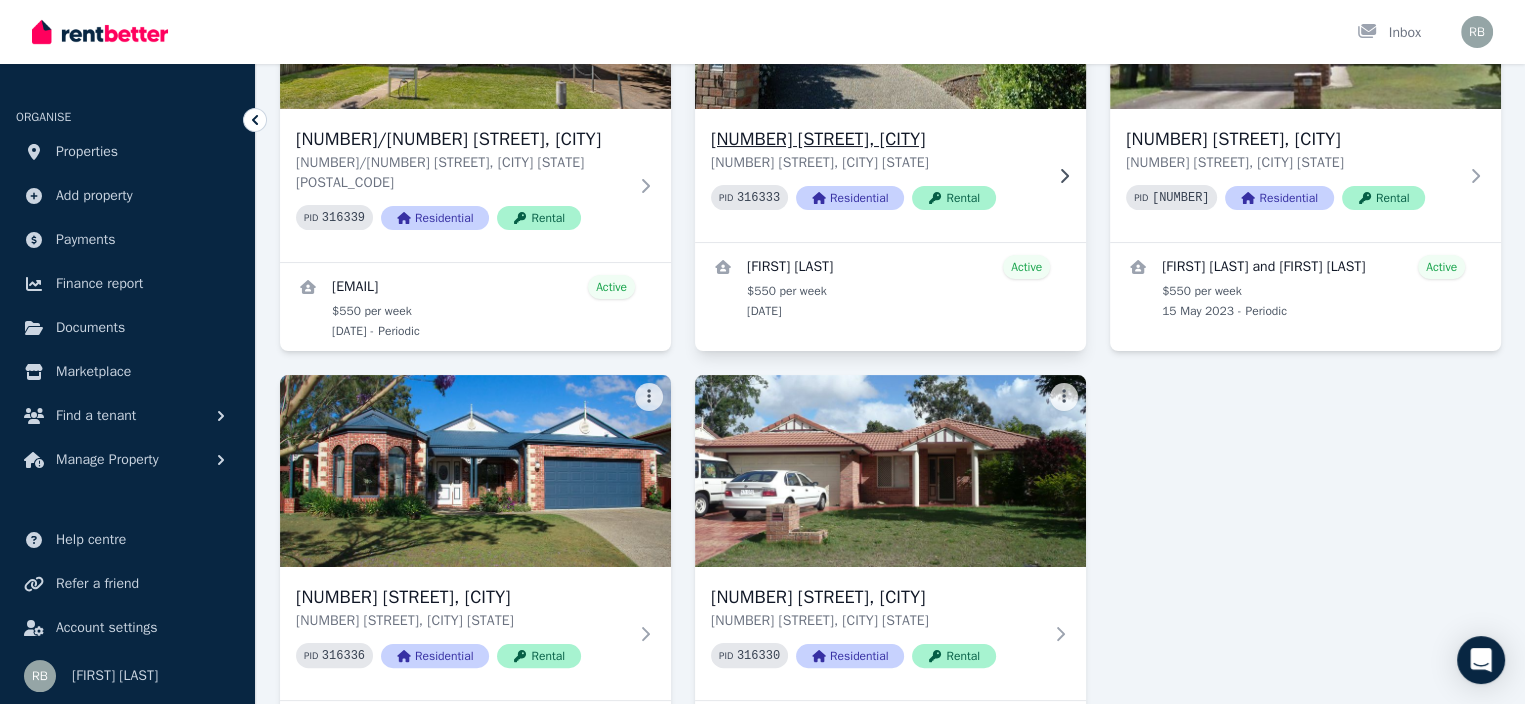 scroll, scrollTop: 300, scrollLeft: 0, axis: vertical 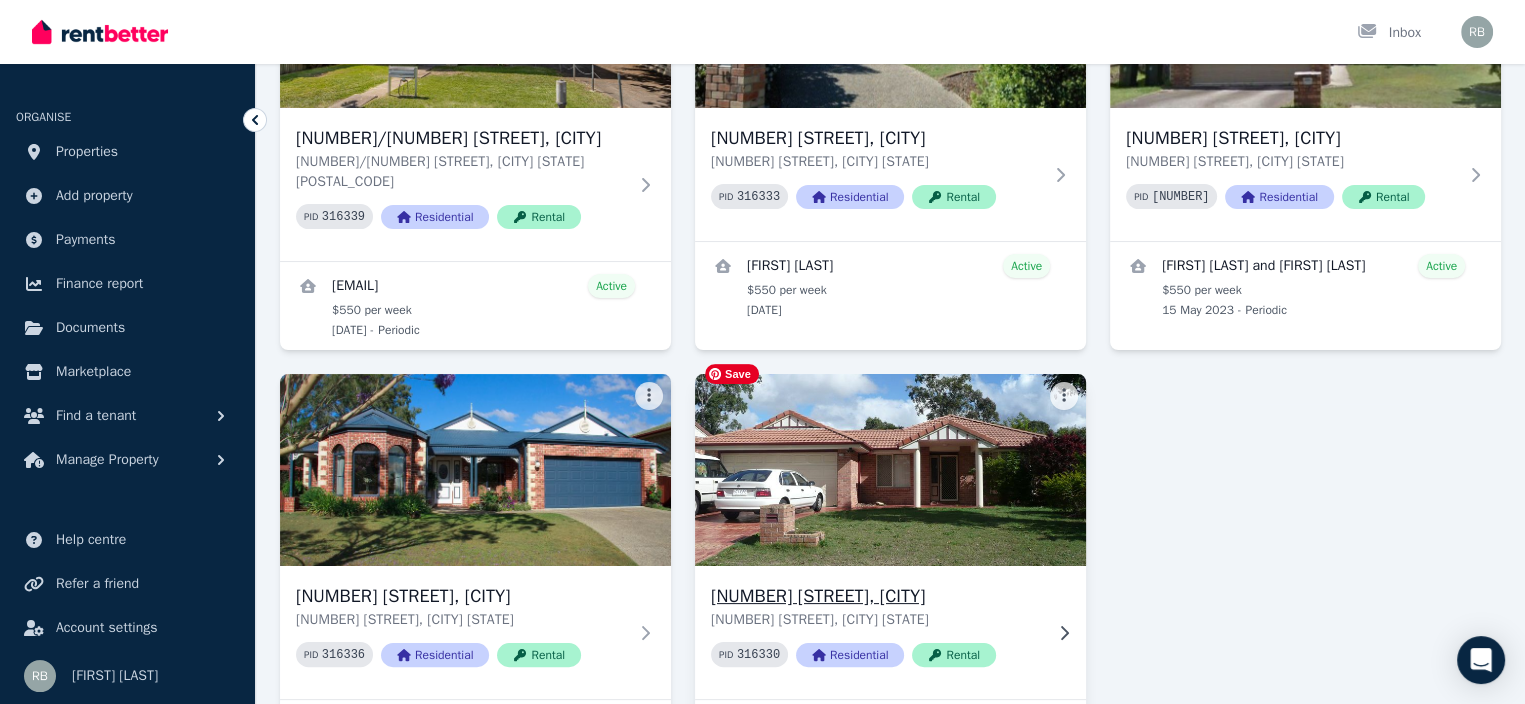 click at bounding box center [890, 470] 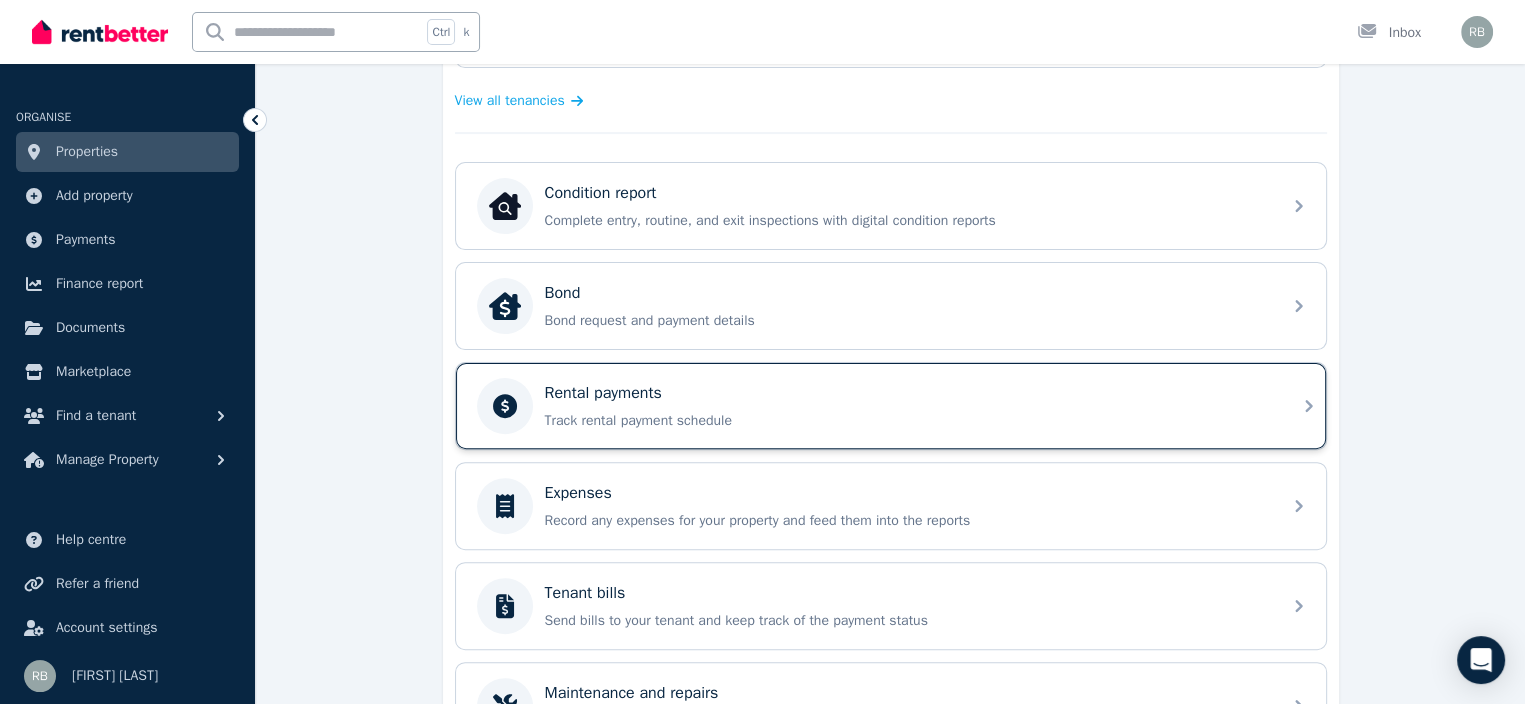 scroll, scrollTop: 600, scrollLeft: 0, axis: vertical 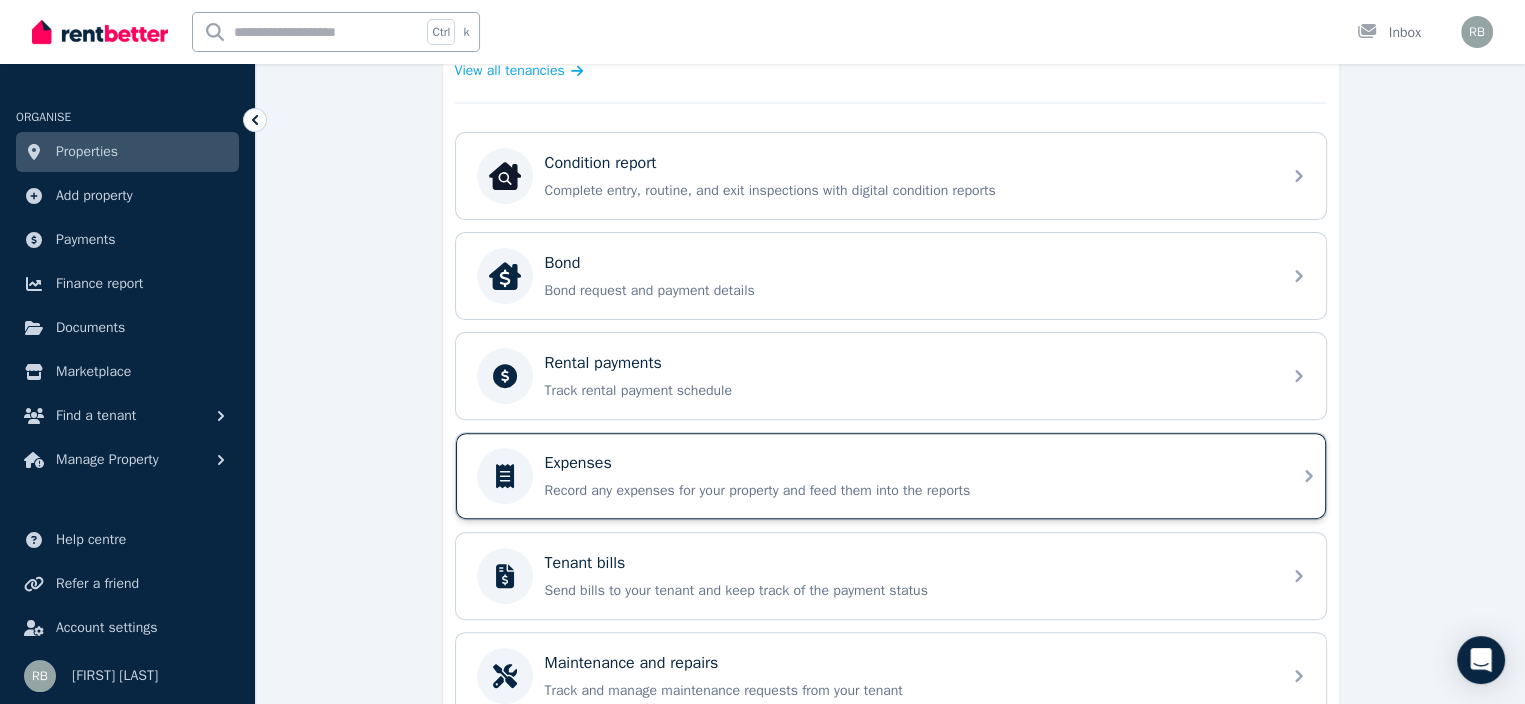 click on "Expenses" at bounding box center [578, 463] 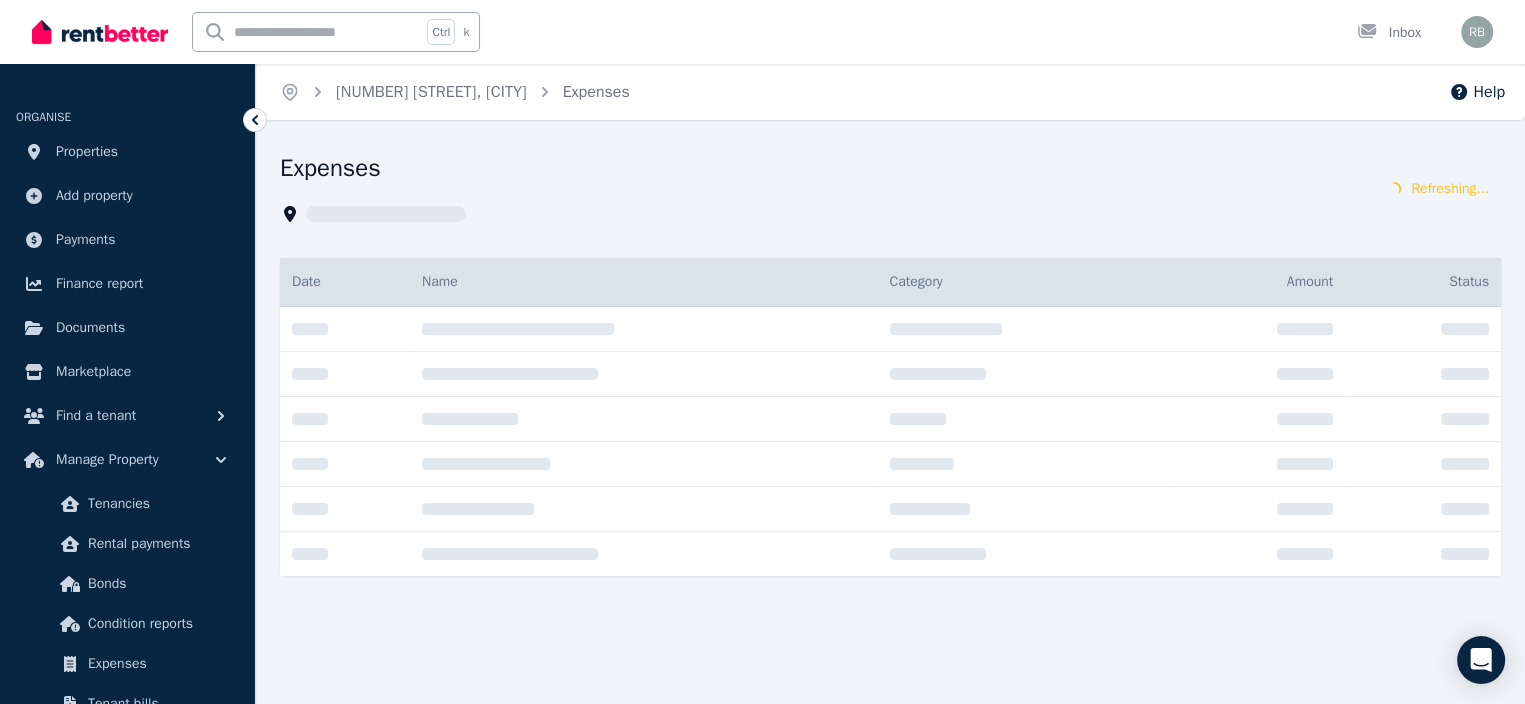 scroll, scrollTop: 0, scrollLeft: 0, axis: both 